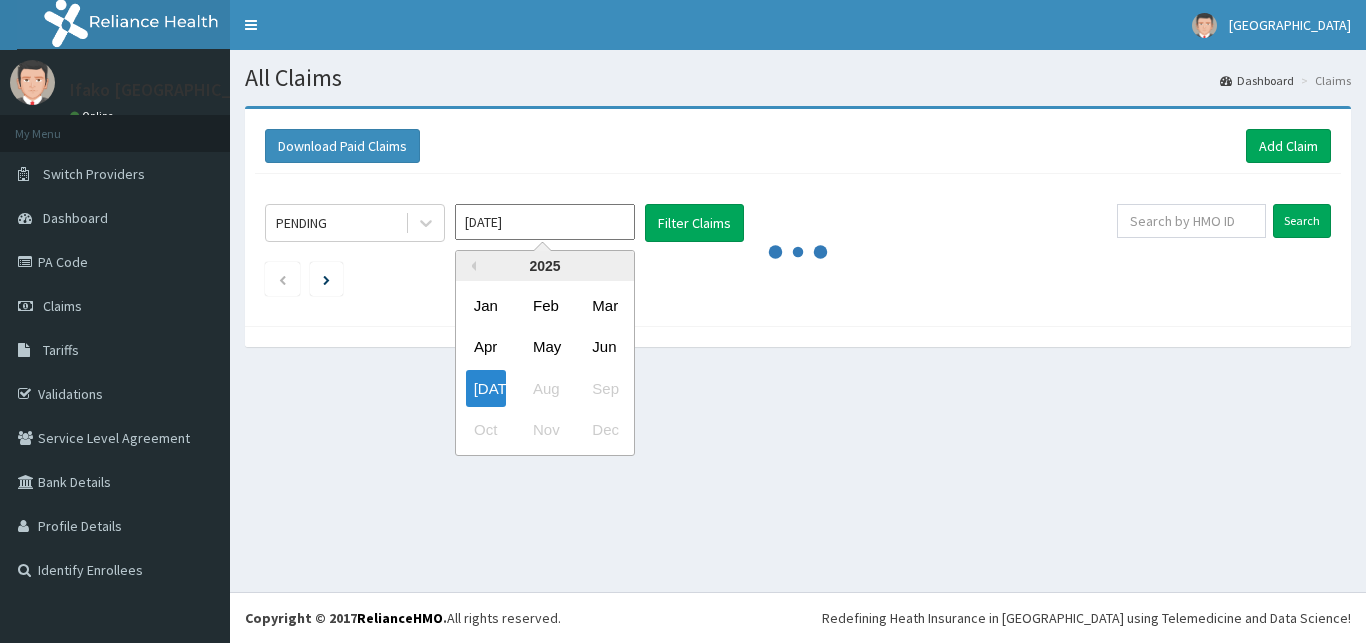 scroll, scrollTop: 0, scrollLeft: 0, axis: both 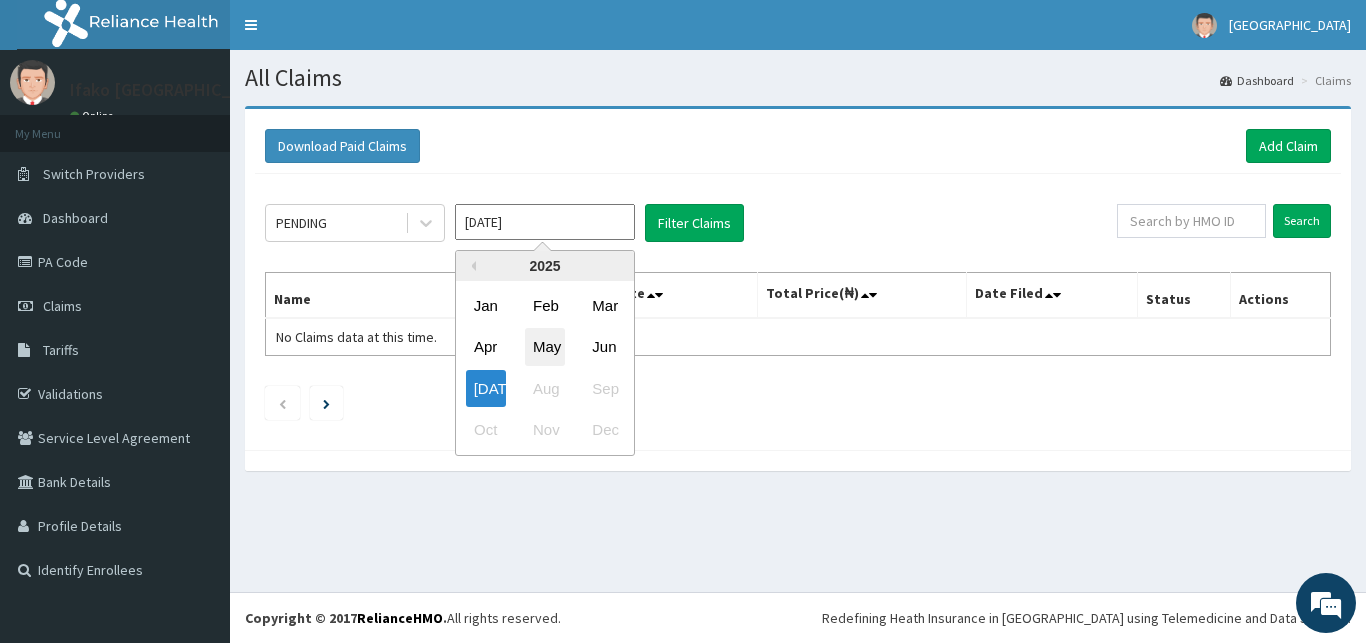 click on "May" at bounding box center (545, 347) 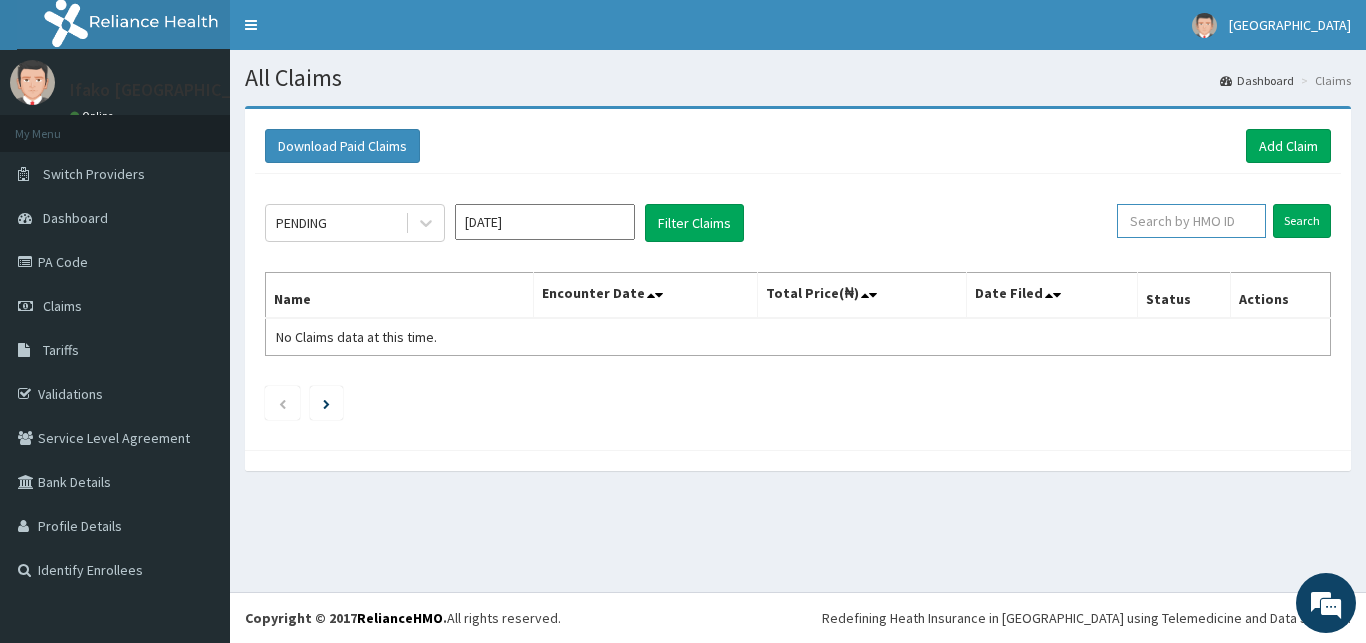 click at bounding box center (1191, 221) 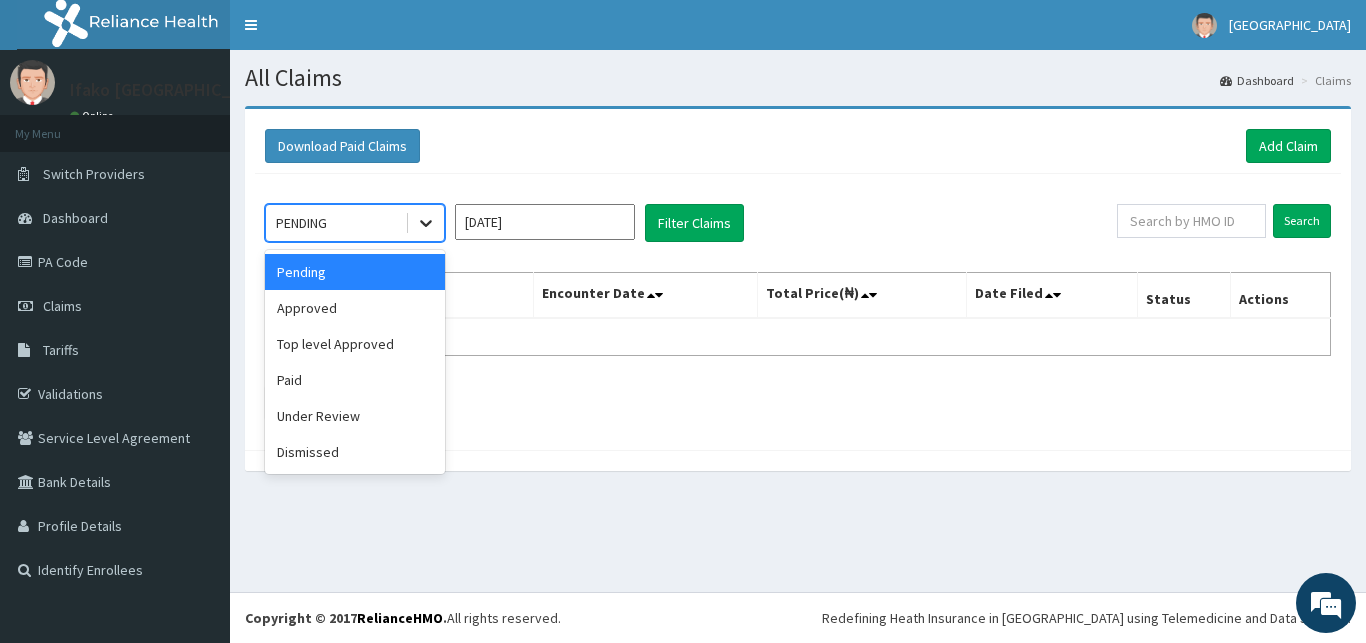 click 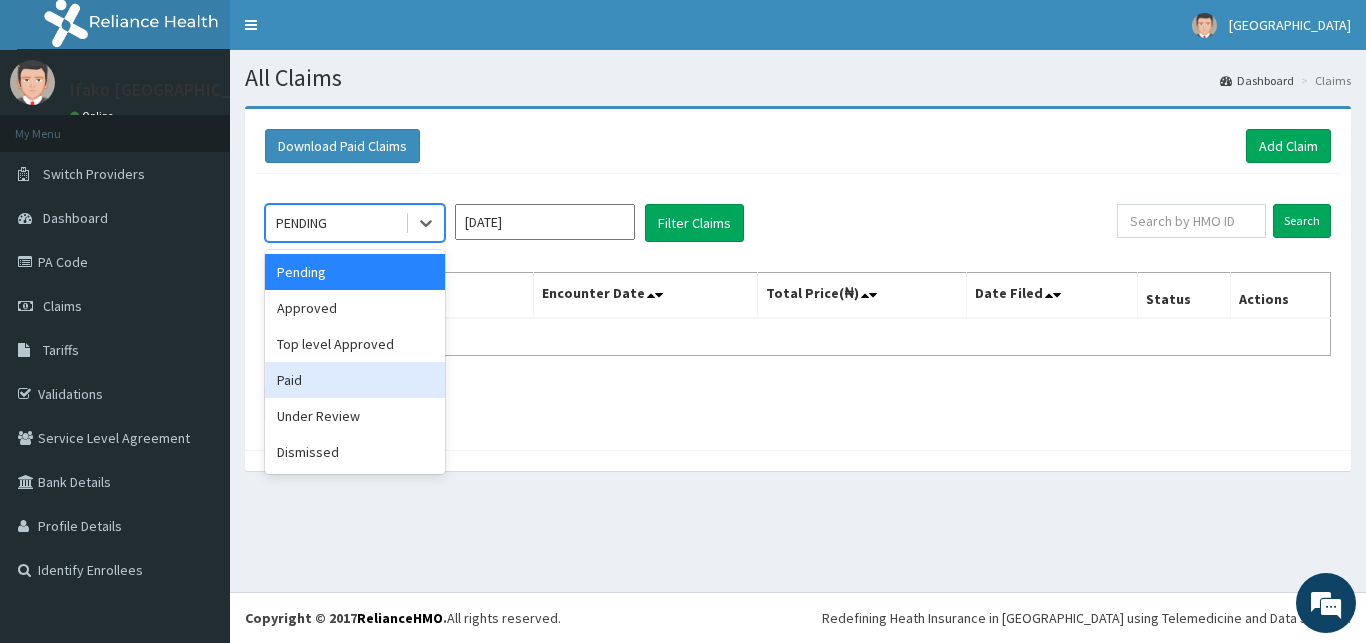 click on "Paid" at bounding box center [355, 380] 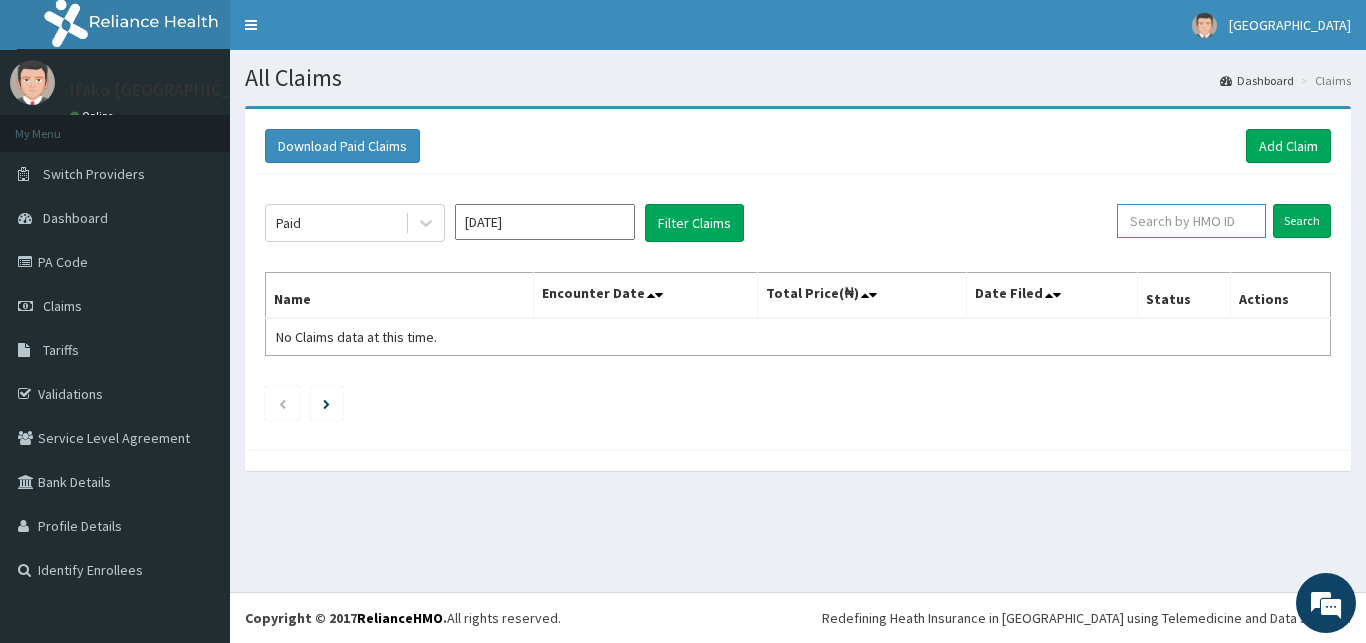 click at bounding box center [1191, 221] 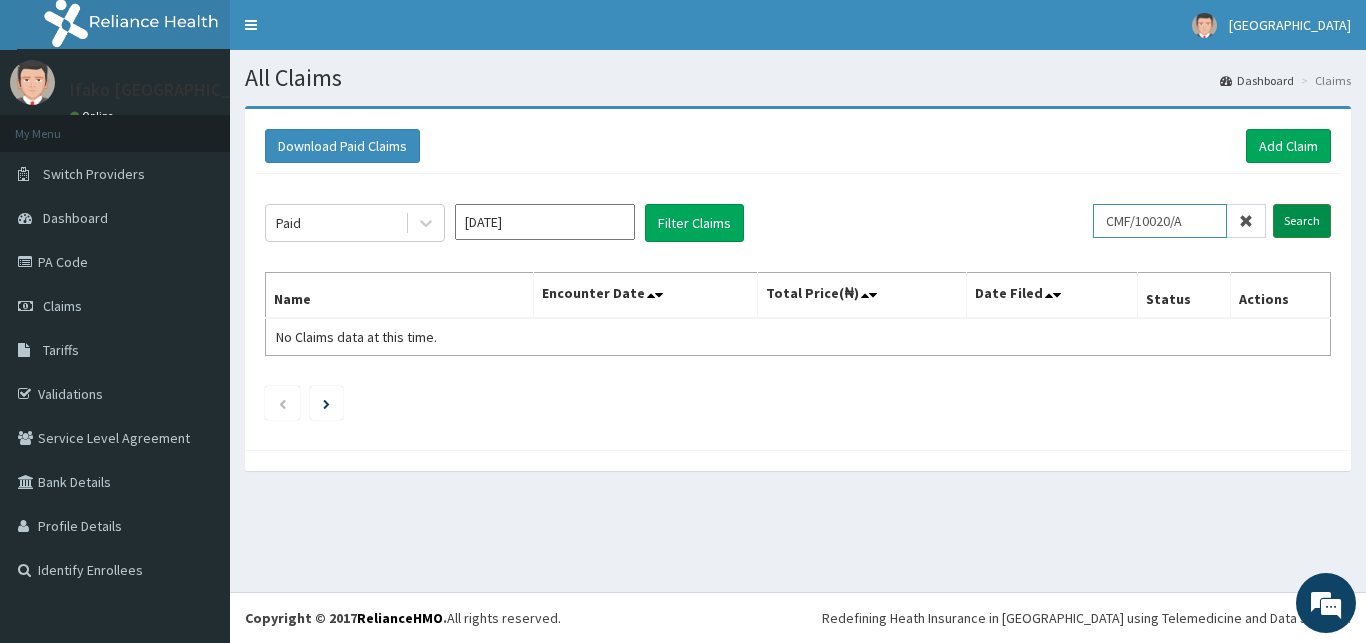 type on "CMF/10020/A" 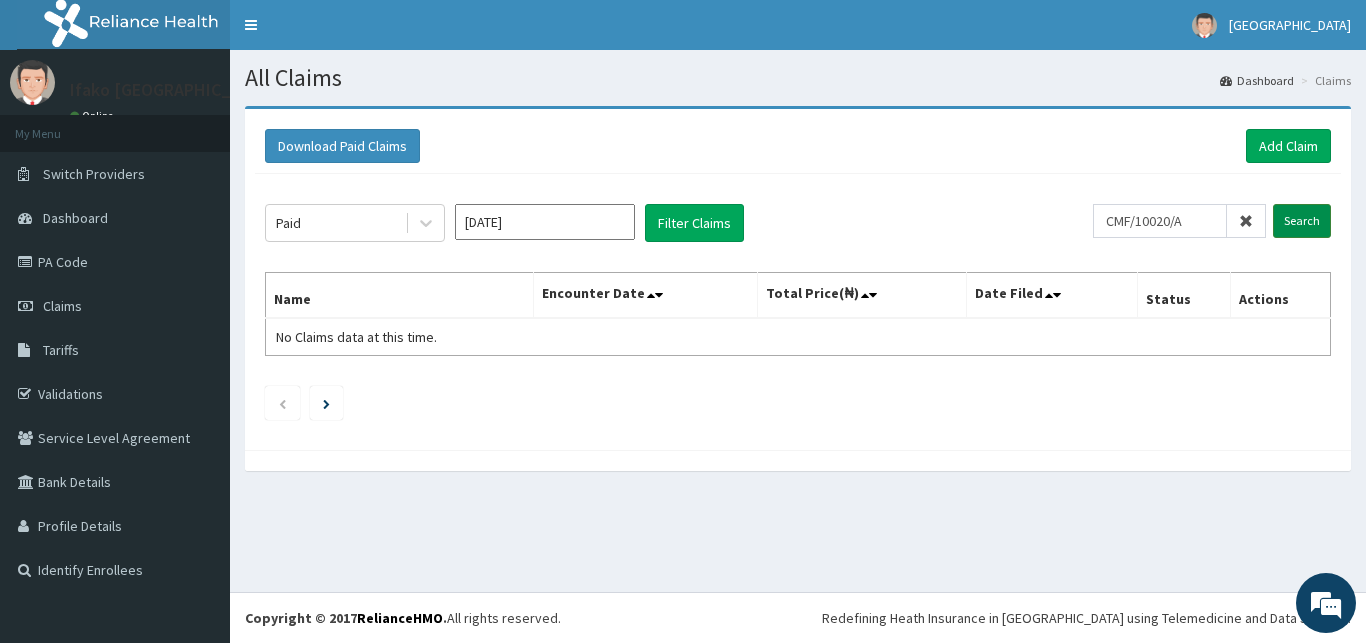 click on "Search" at bounding box center [1302, 221] 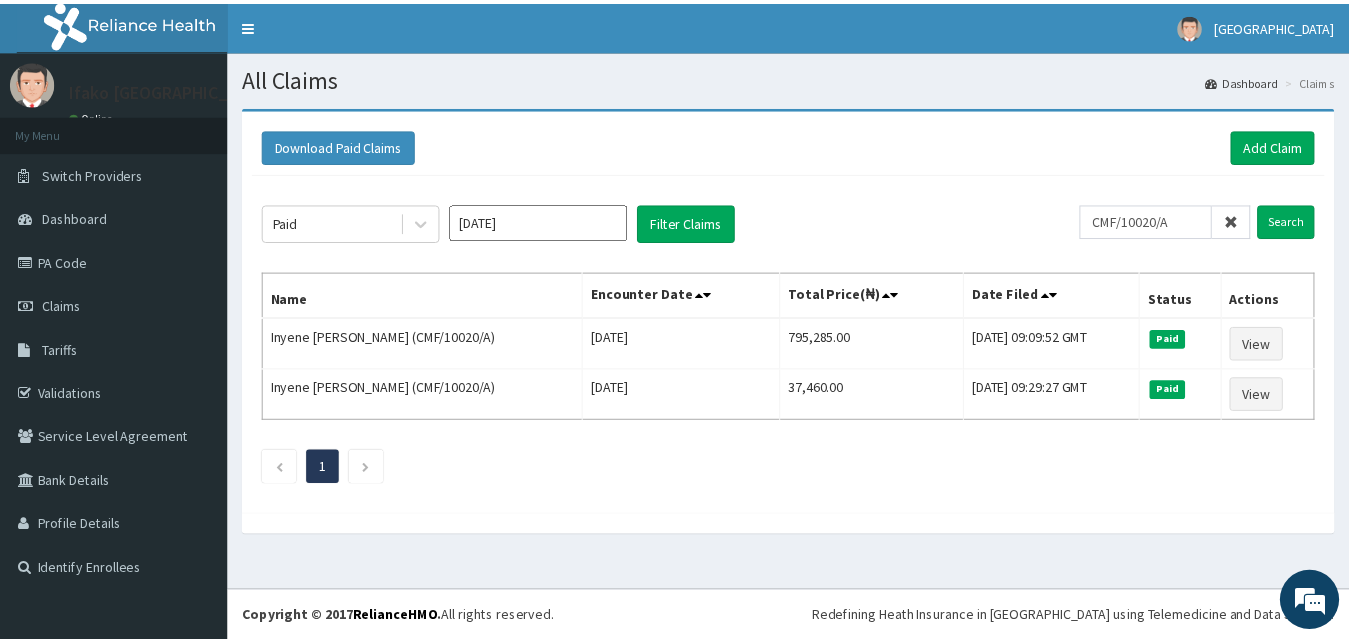 scroll, scrollTop: 0, scrollLeft: 0, axis: both 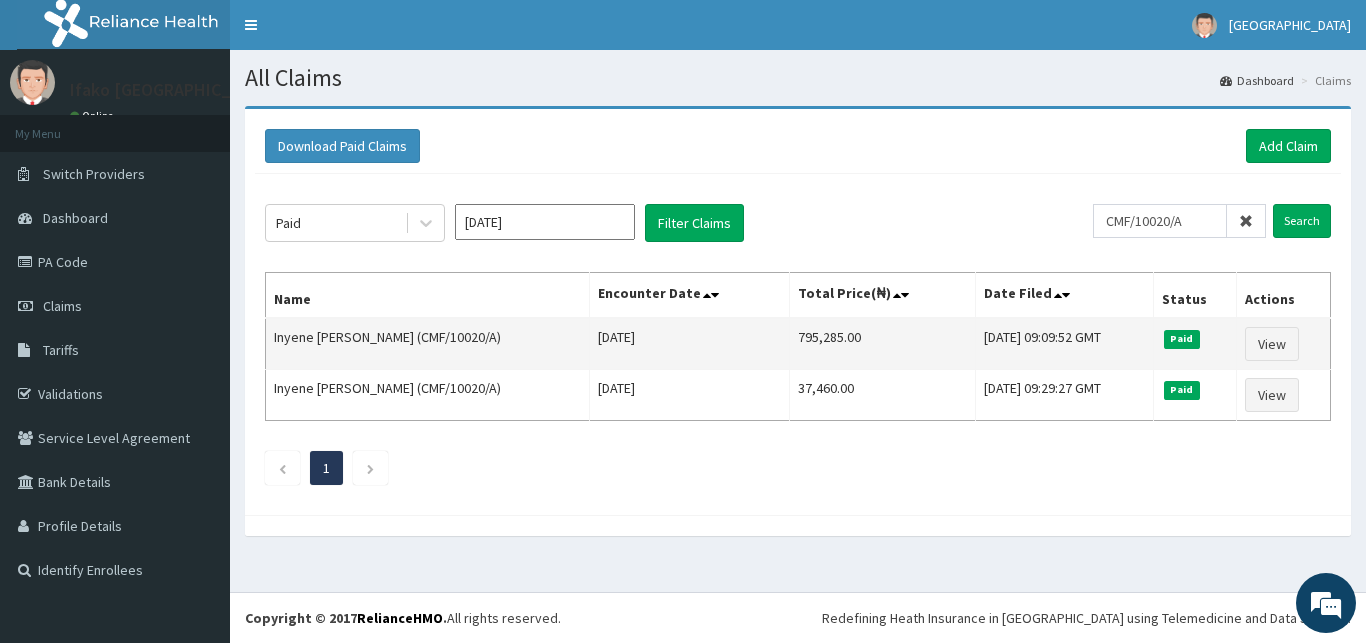 click on "795,285.00" at bounding box center (882, 344) 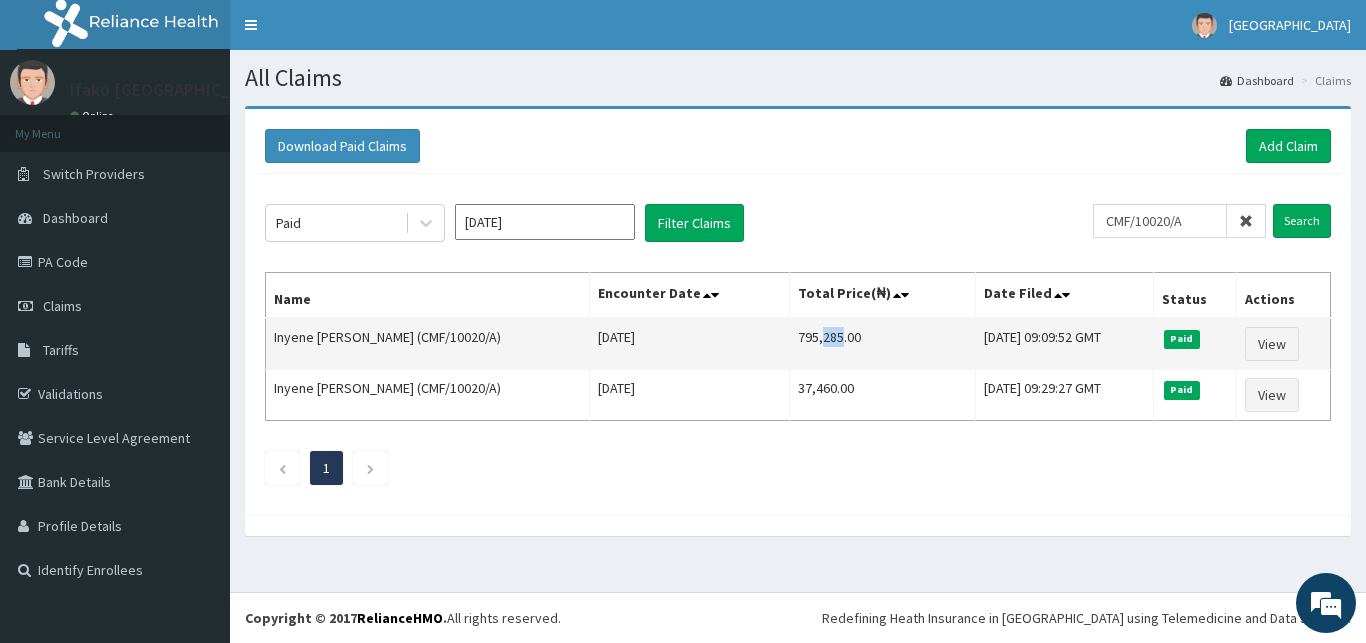 click on "795,285.00" at bounding box center (882, 344) 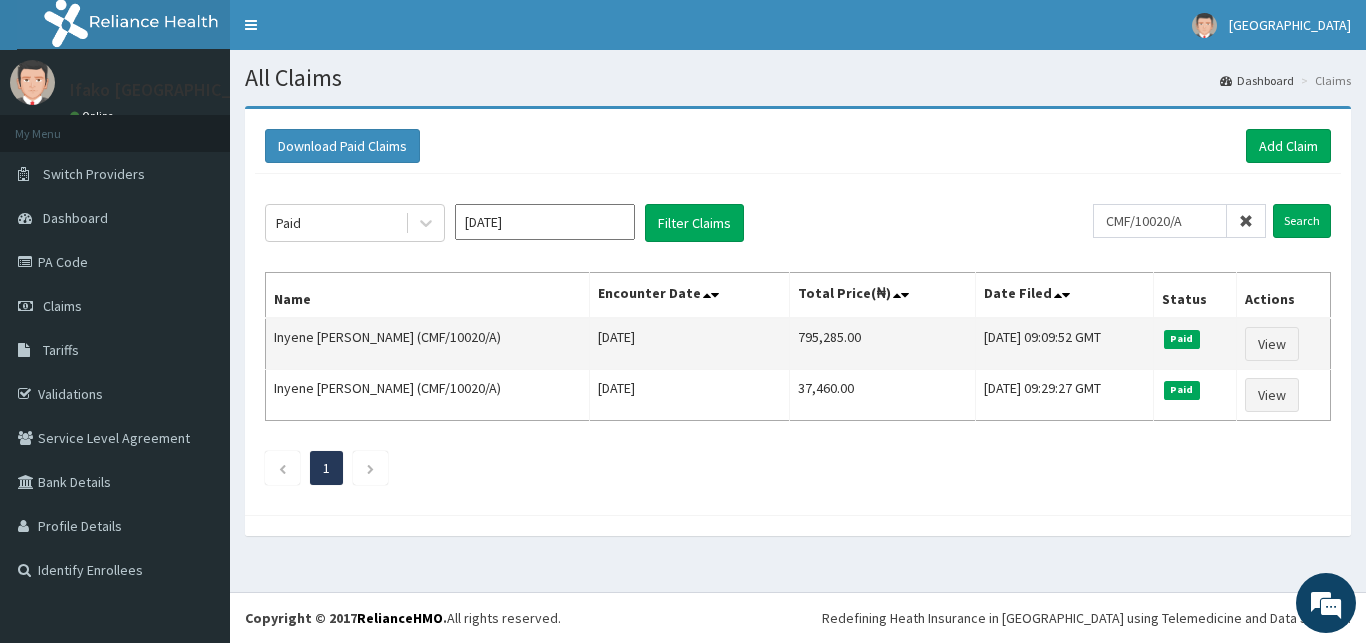 click on "795,285.00" at bounding box center [882, 344] 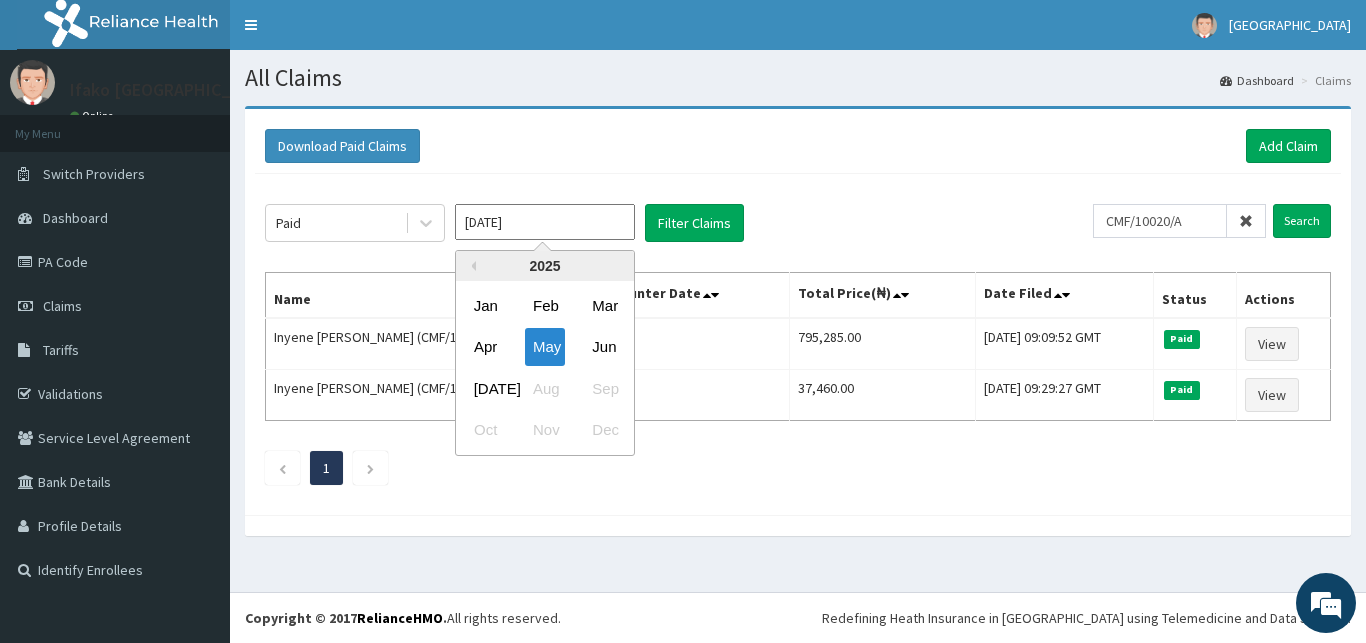 click on "May 2025" at bounding box center [545, 222] 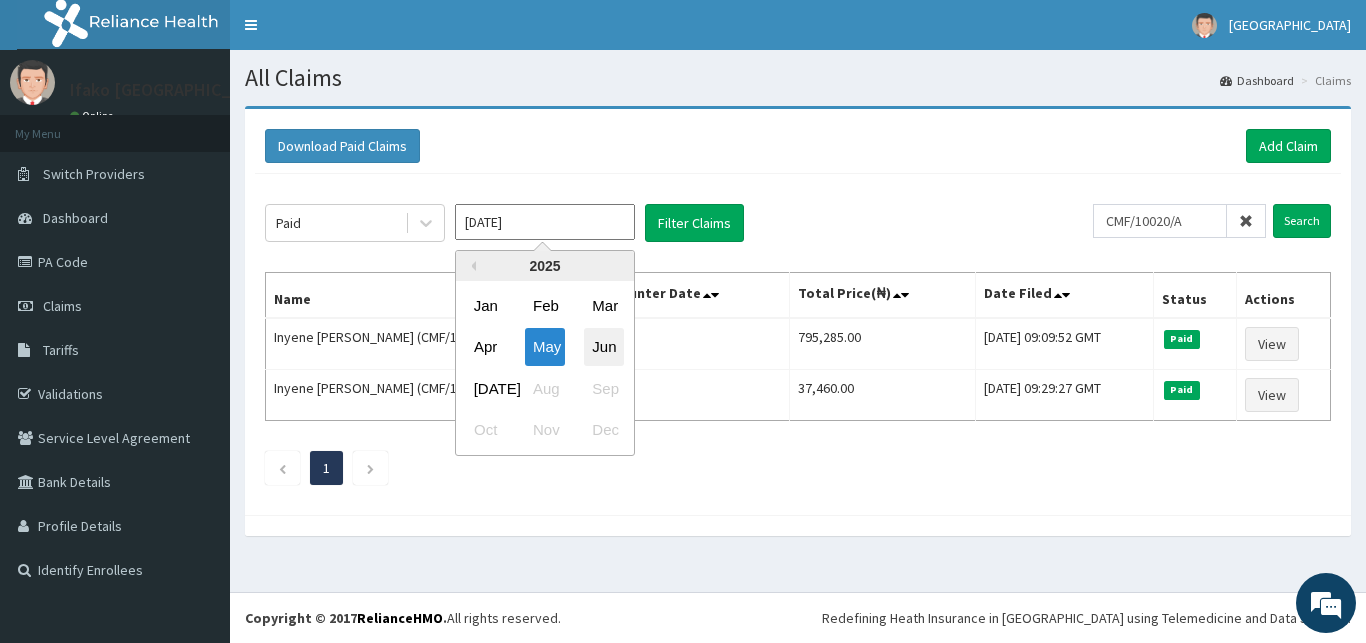 click on "Jun" at bounding box center [604, 347] 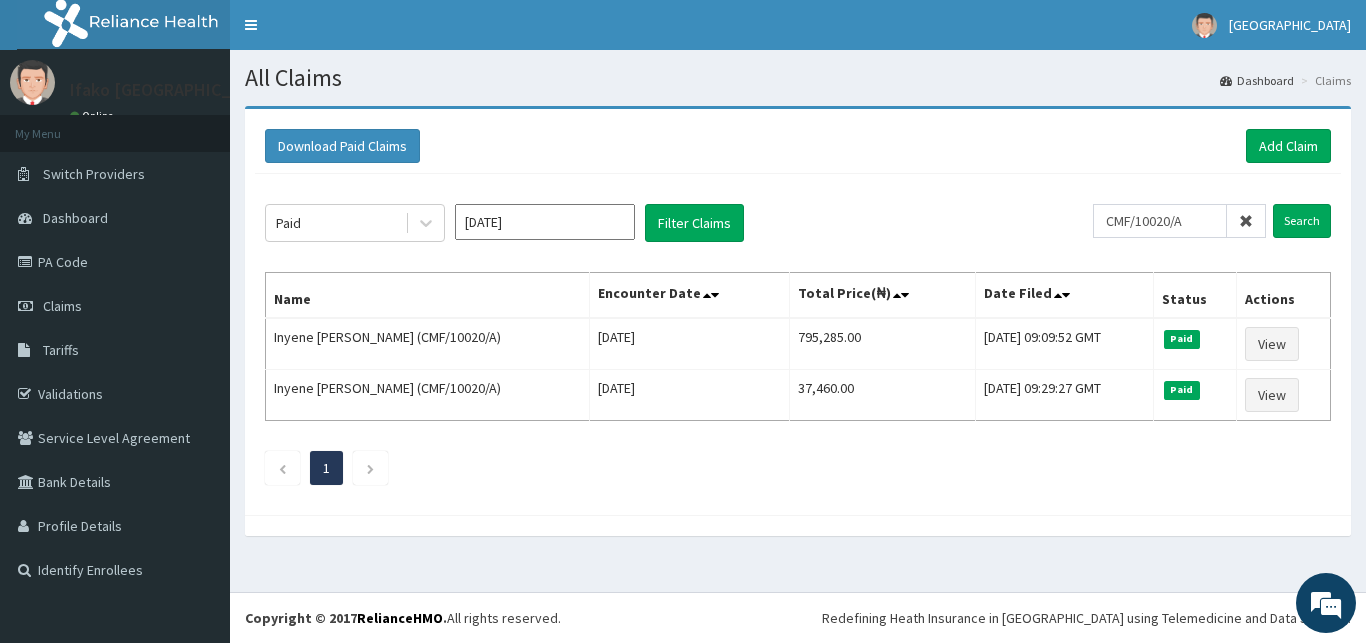 drag, startPoint x: 1240, startPoint y: 219, endPoint x: 1255, endPoint y: 220, distance: 15.033297 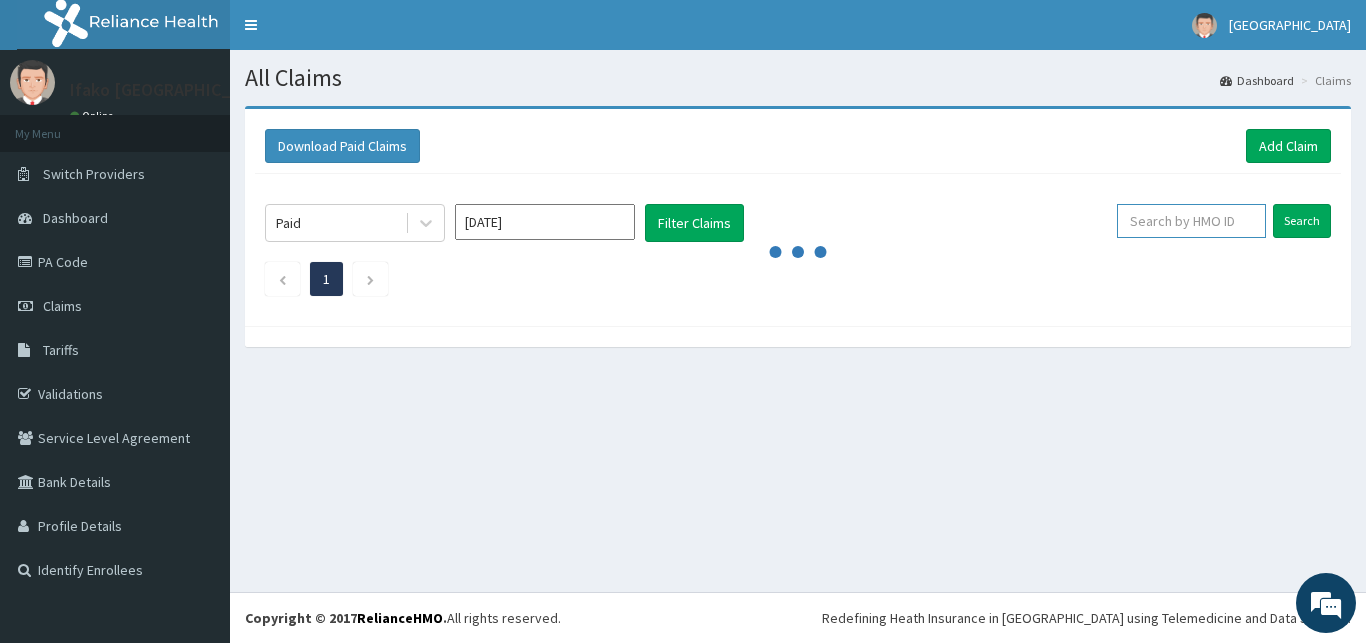 click at bounding box center (1191, 221) 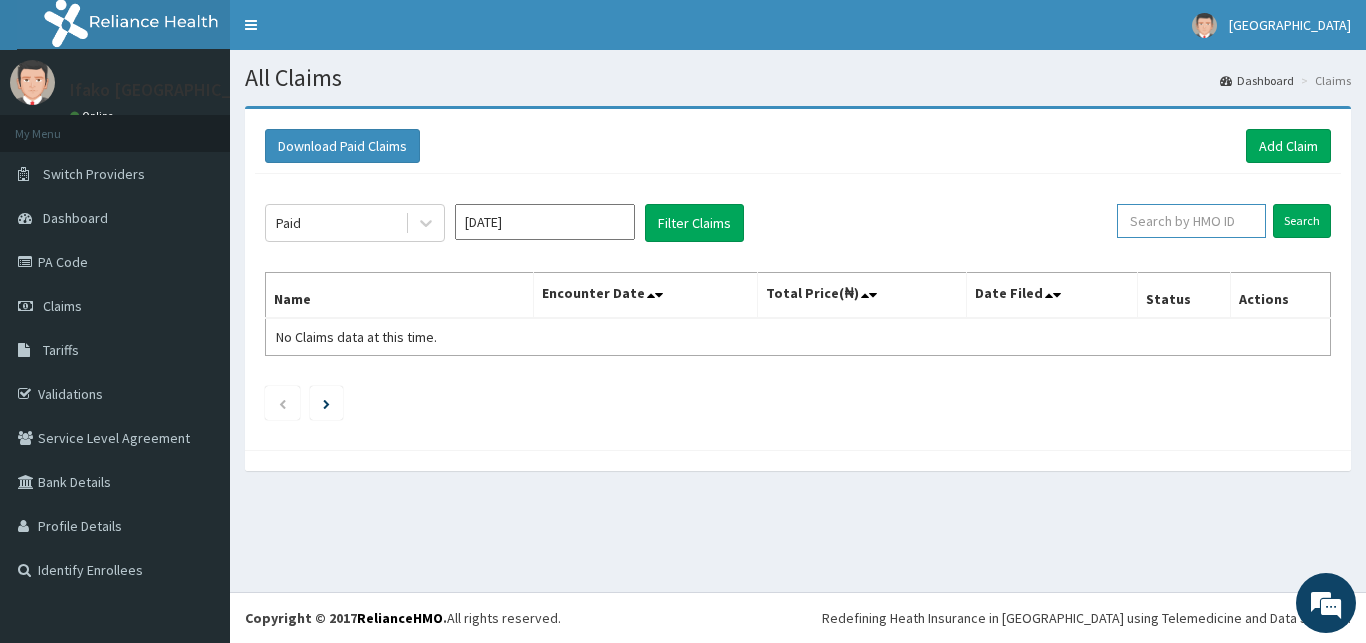 click at bounding box center (1191, 221) 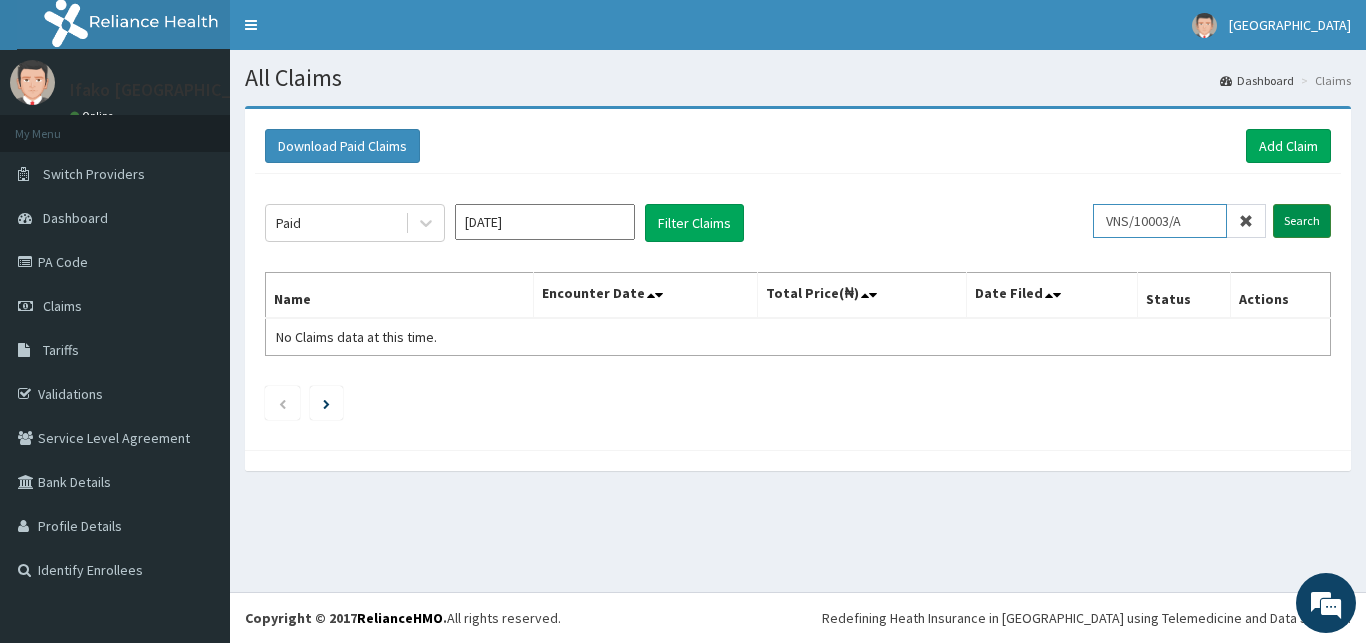 type on "VNS/10003/A" 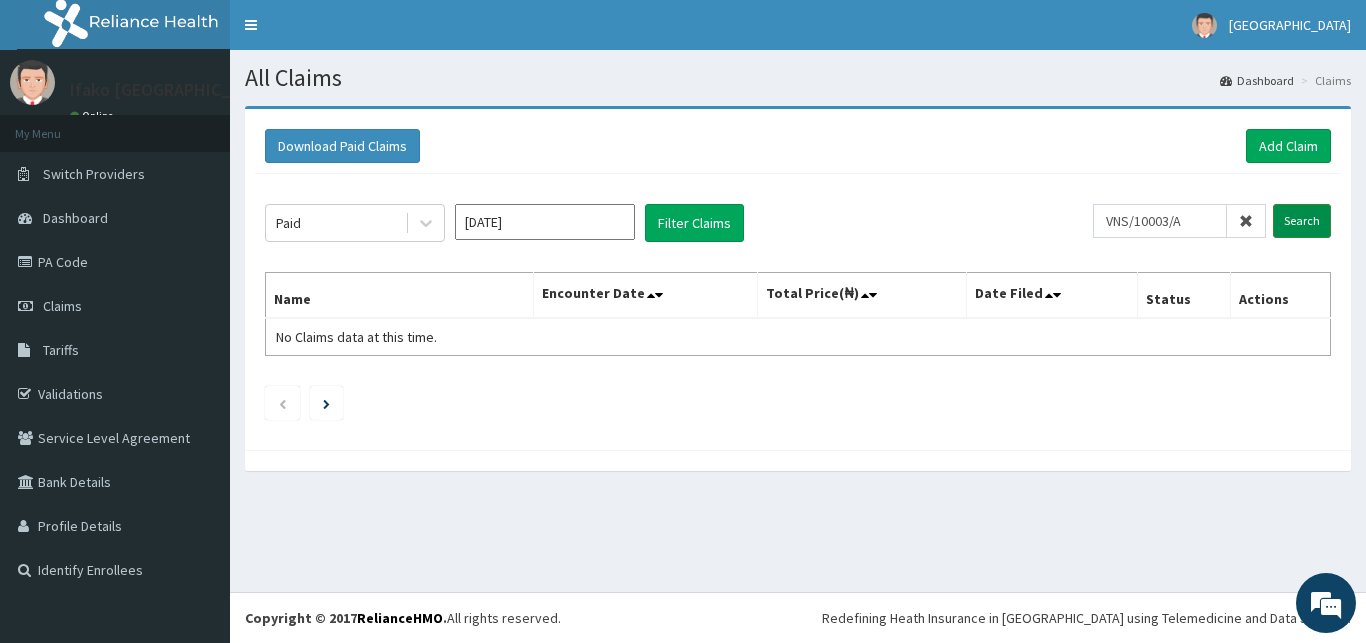 click on "Search" at bounding box center (1302, 221) 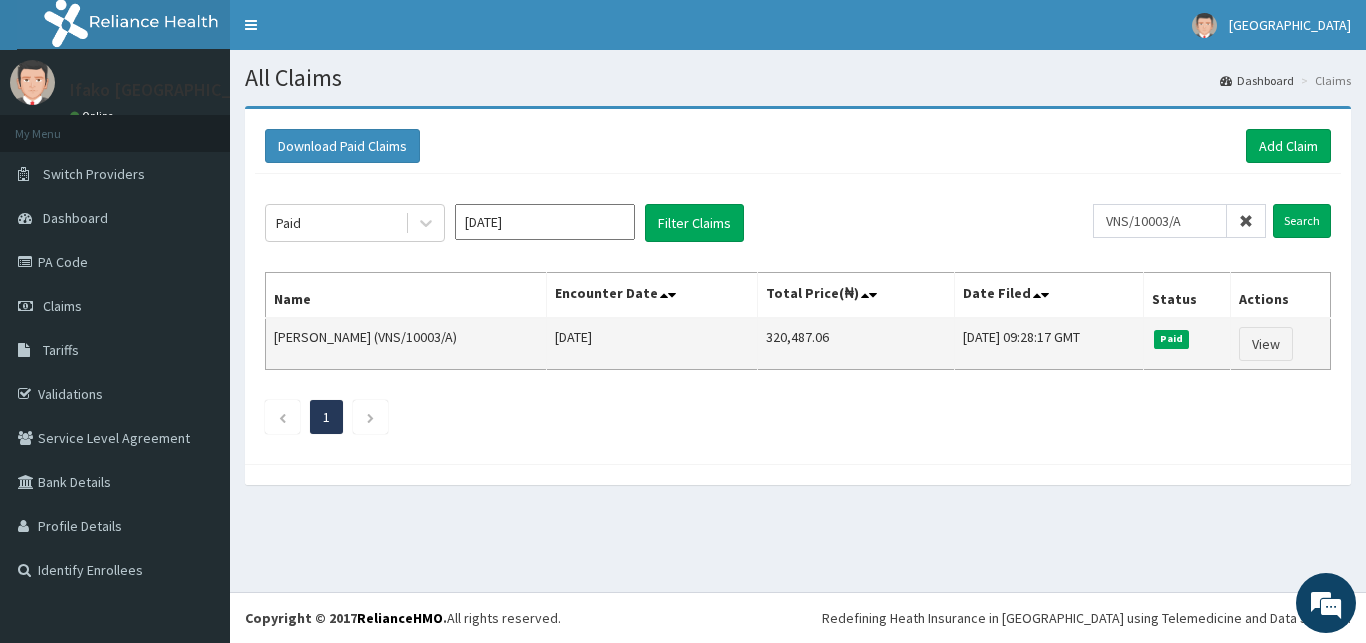 click on "320,487.06" at bounding box center (856, 344) 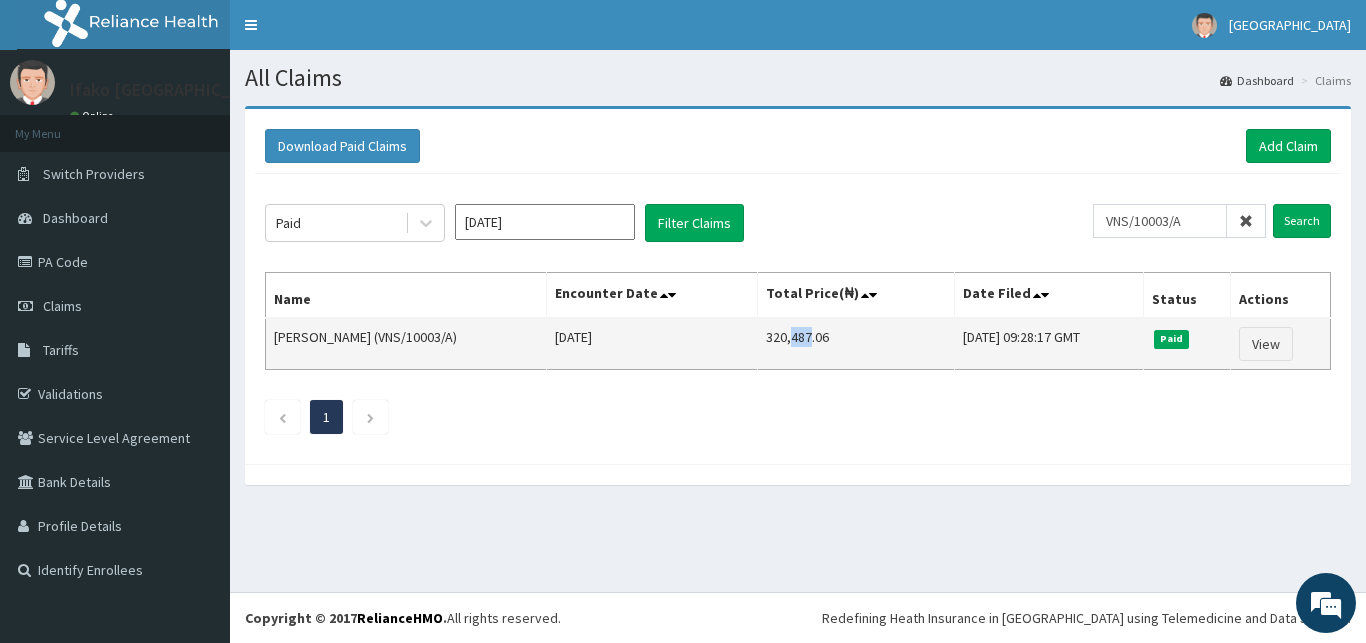 click on "320,487.06" at bounding box center [856, 344] 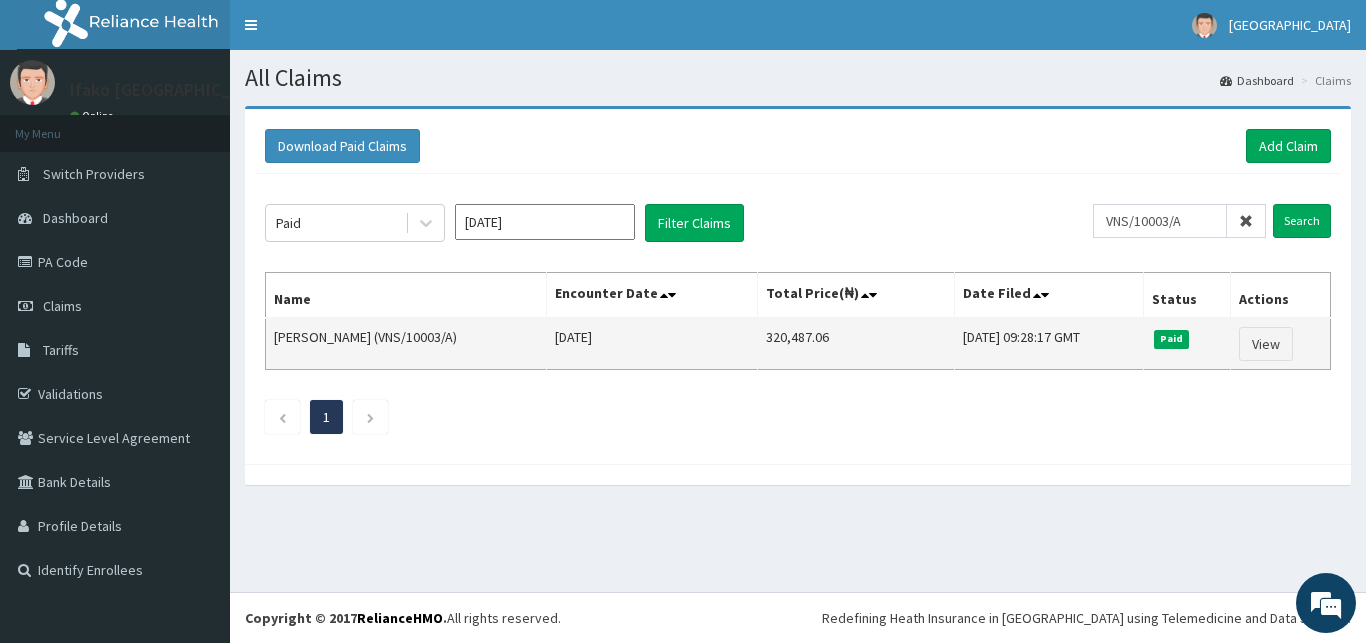 click on "320,487.06" at bounding box center [856, 344] 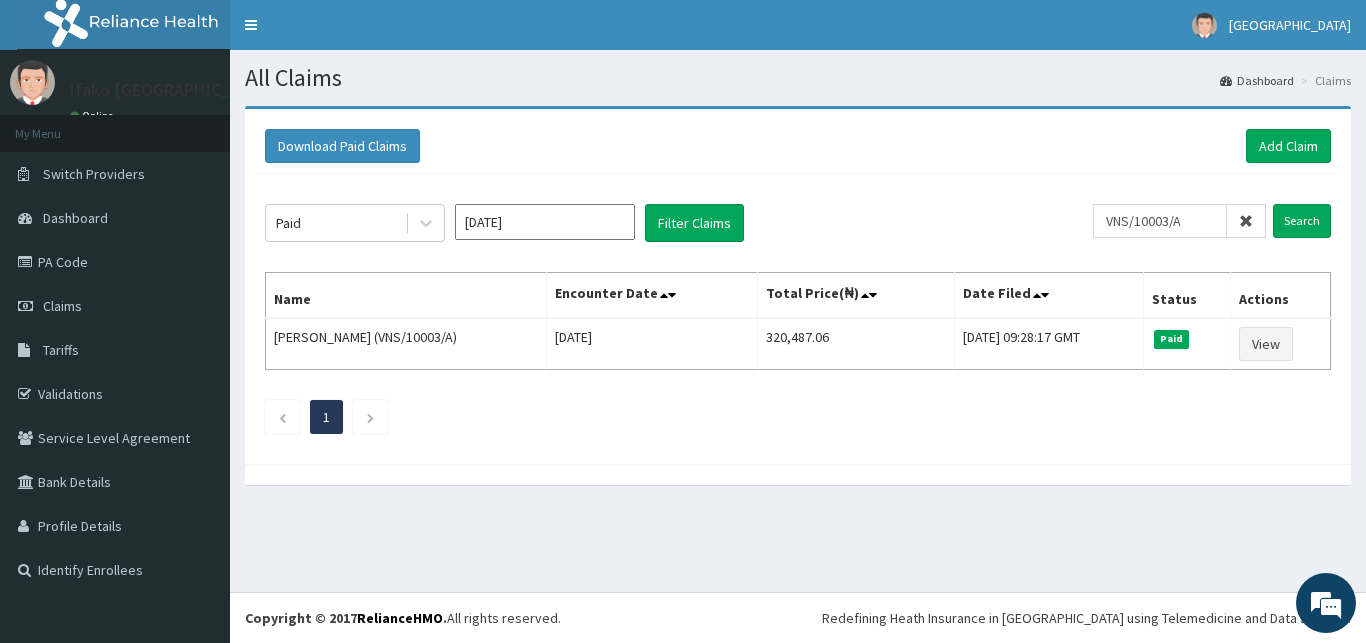click at bounding box center (1246, 221) 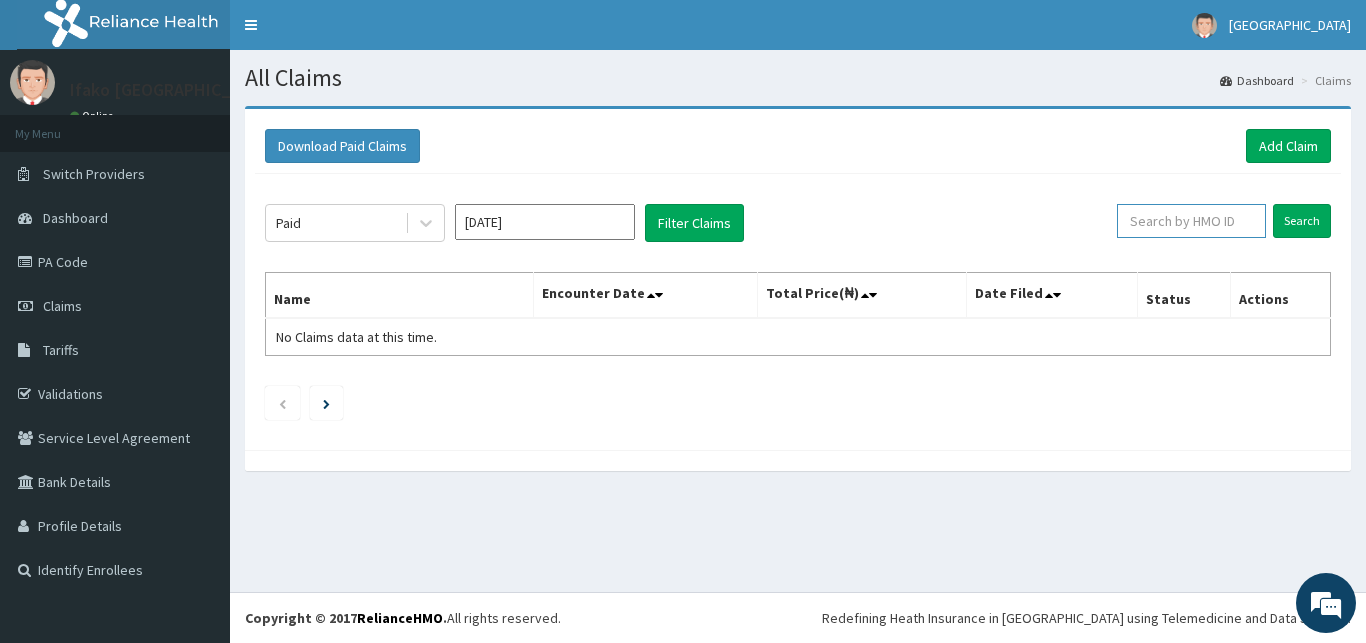 click at bounding box center [1191, 221] 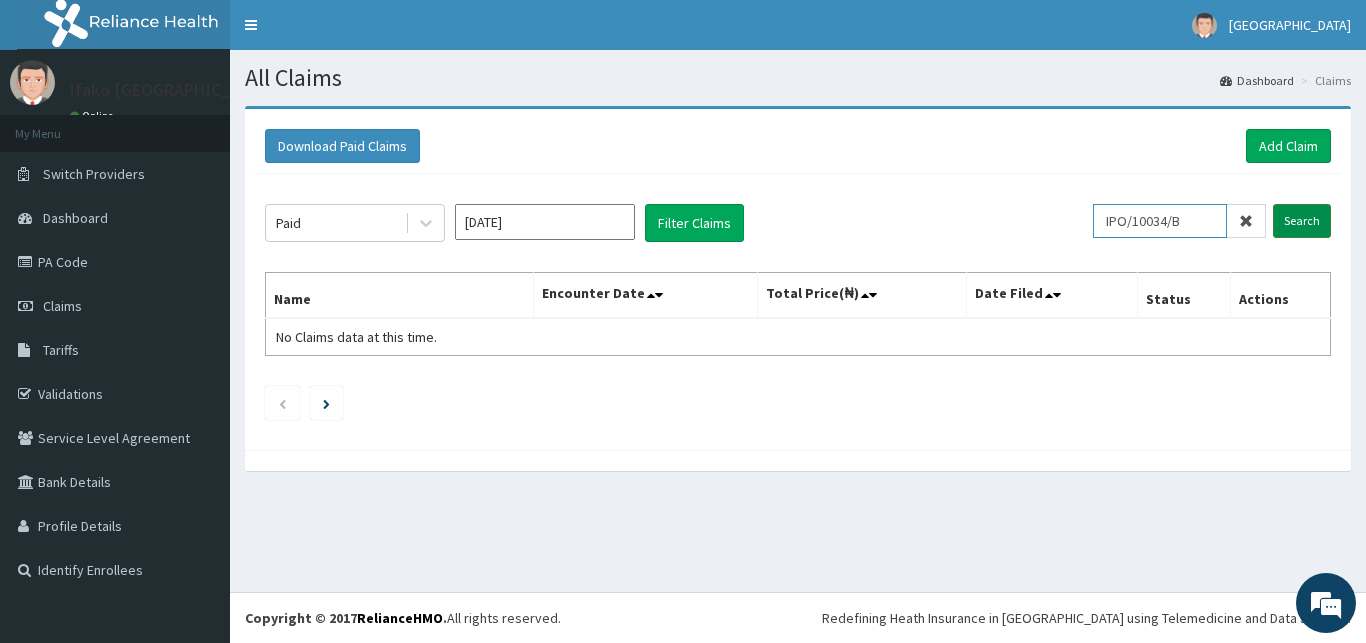 type on "IPO/10034/B" 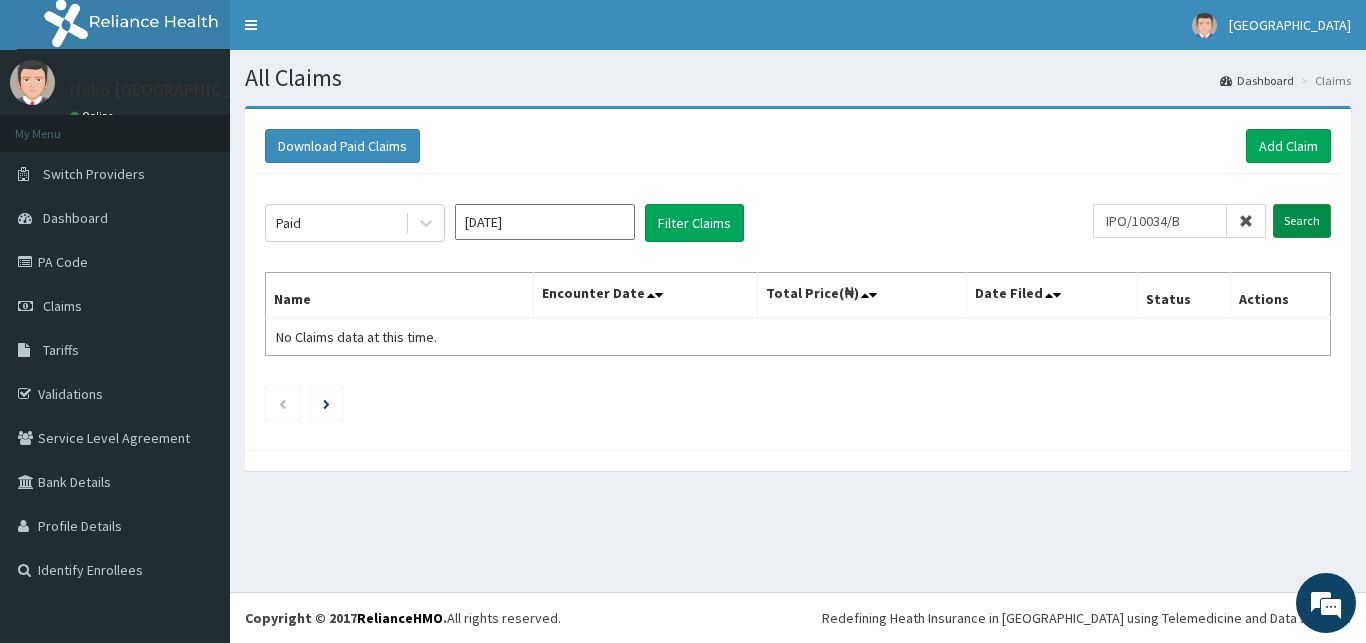 click on "Search" at bounding box center (1302, 221) 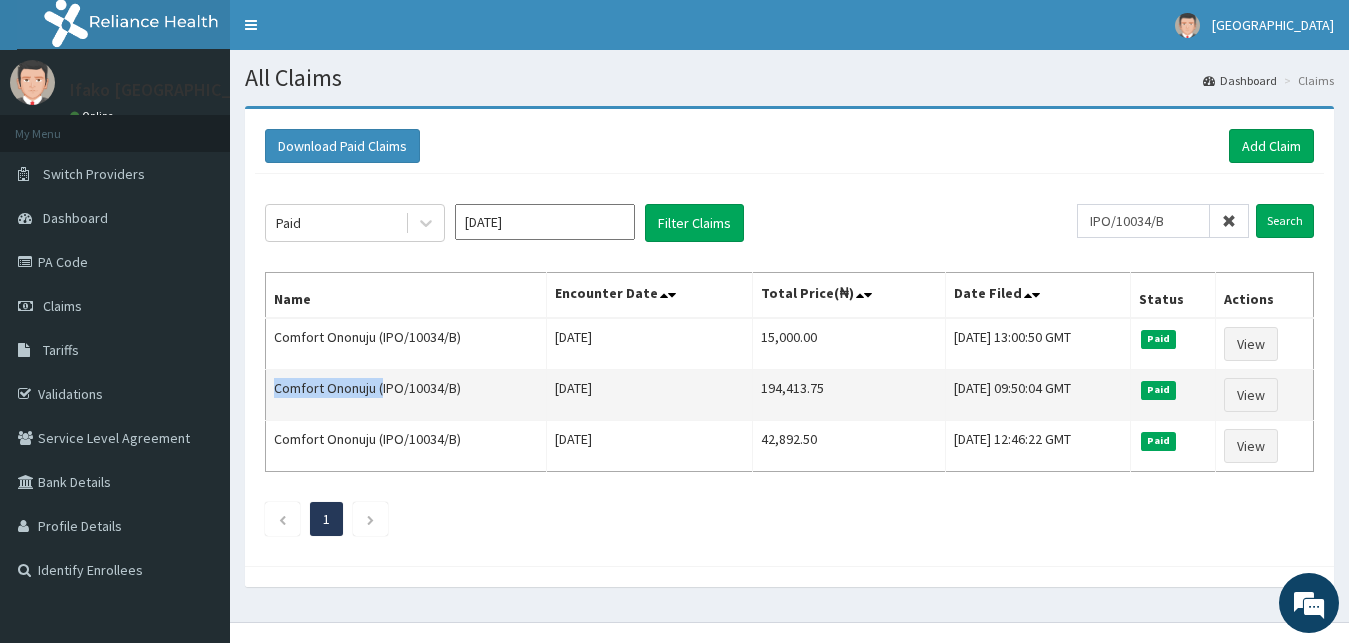 drag, startPoint x: 273, startPoint y: 387, endPoint x: 381, endPoint y: 384, distance: 108.04166 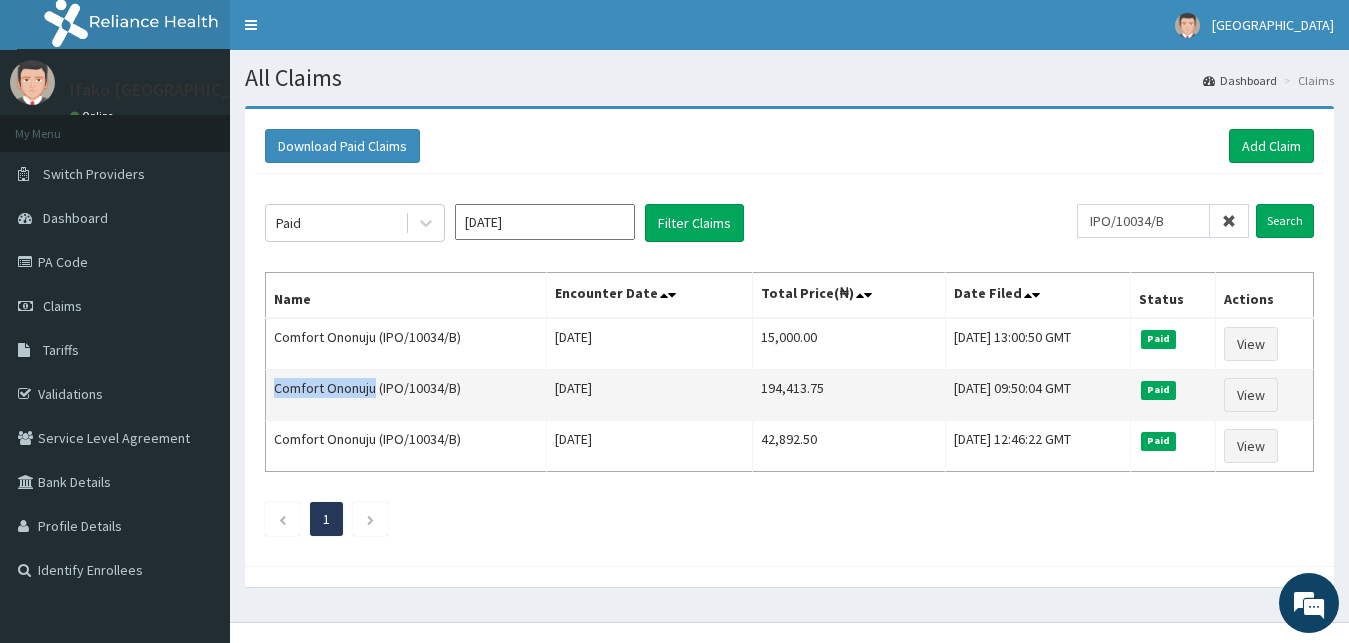 drag, startPoint x: 377, startPoint y: 391, endPoint x: 267, endPoint y: 393, distance: 110.01818 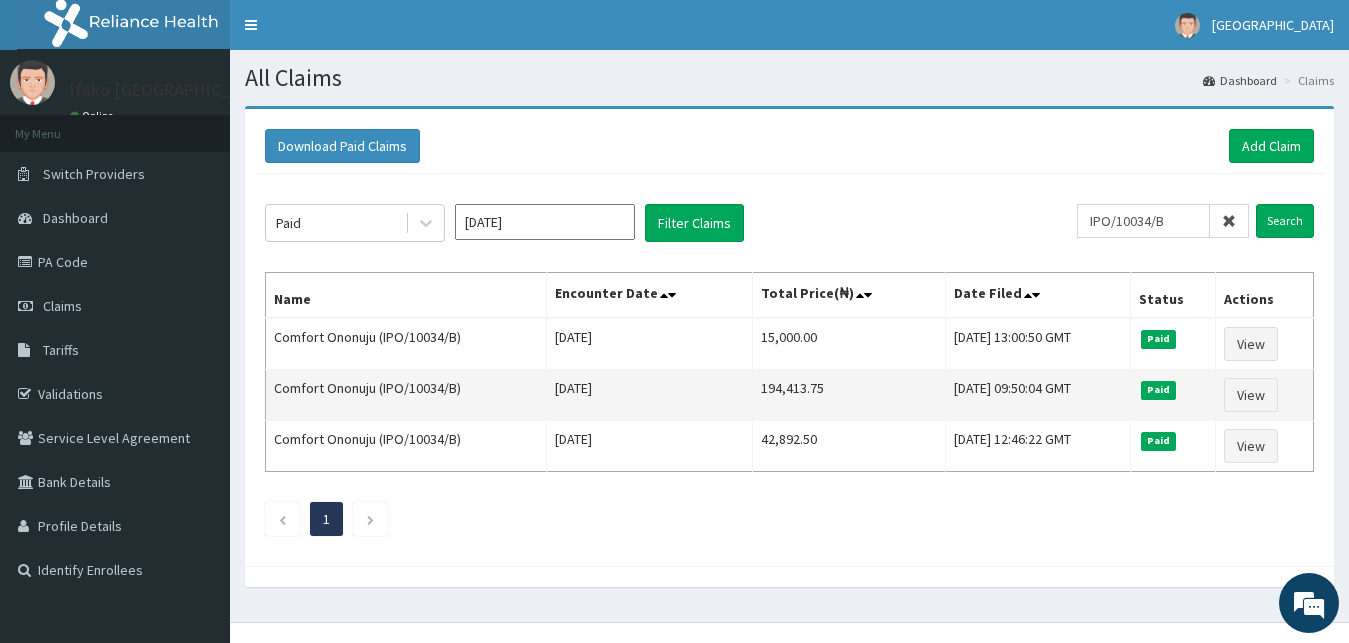 click on "194,413.75" at bounding box center [849, 395] 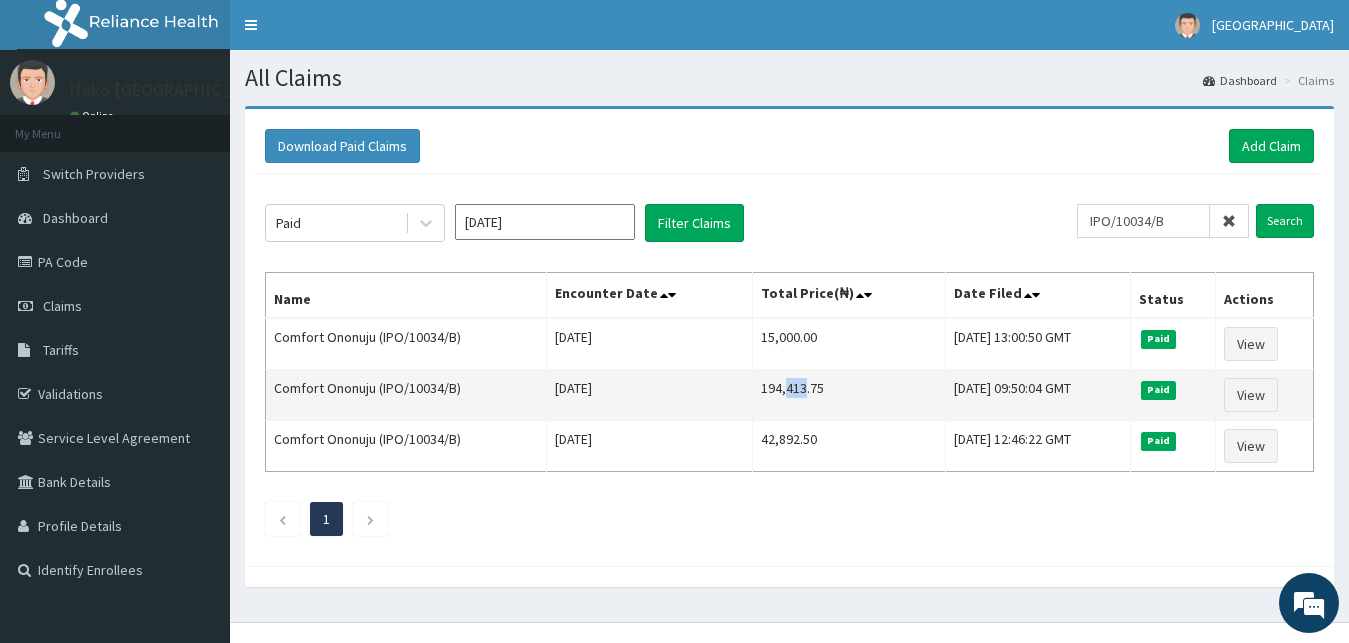 click on "194,413.75" at bounding box center (849, 395) 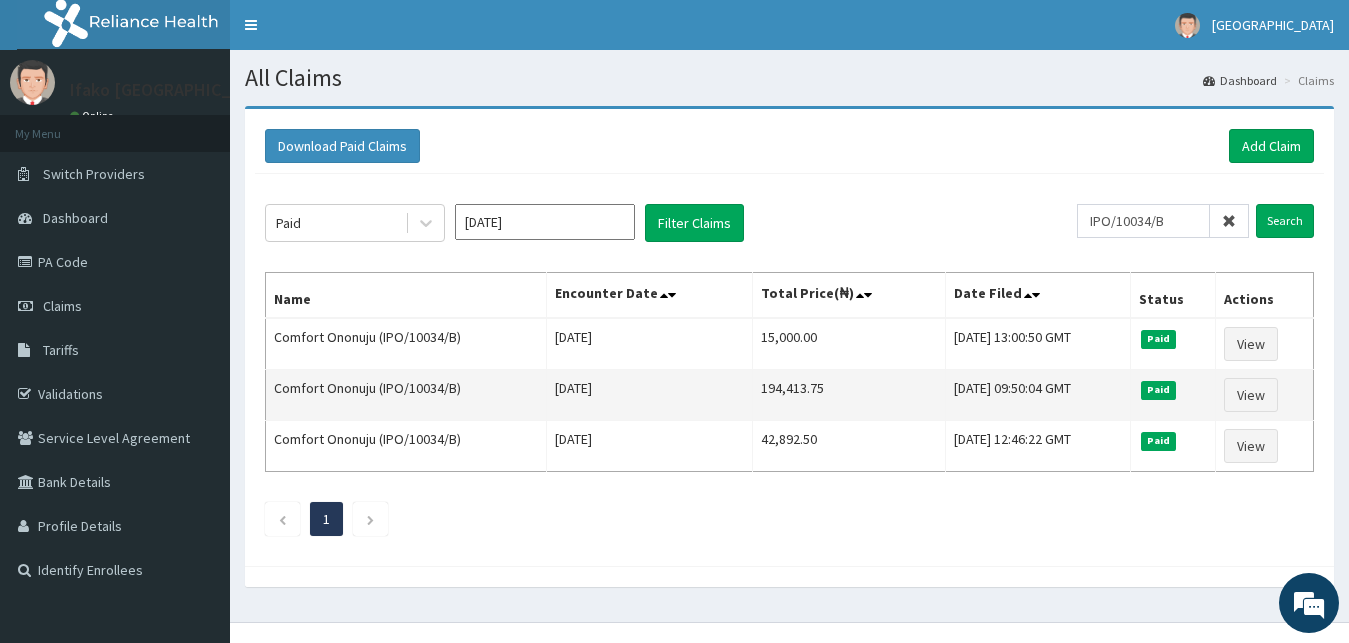 click on "194,413.75" at bounding box center [849, 395] 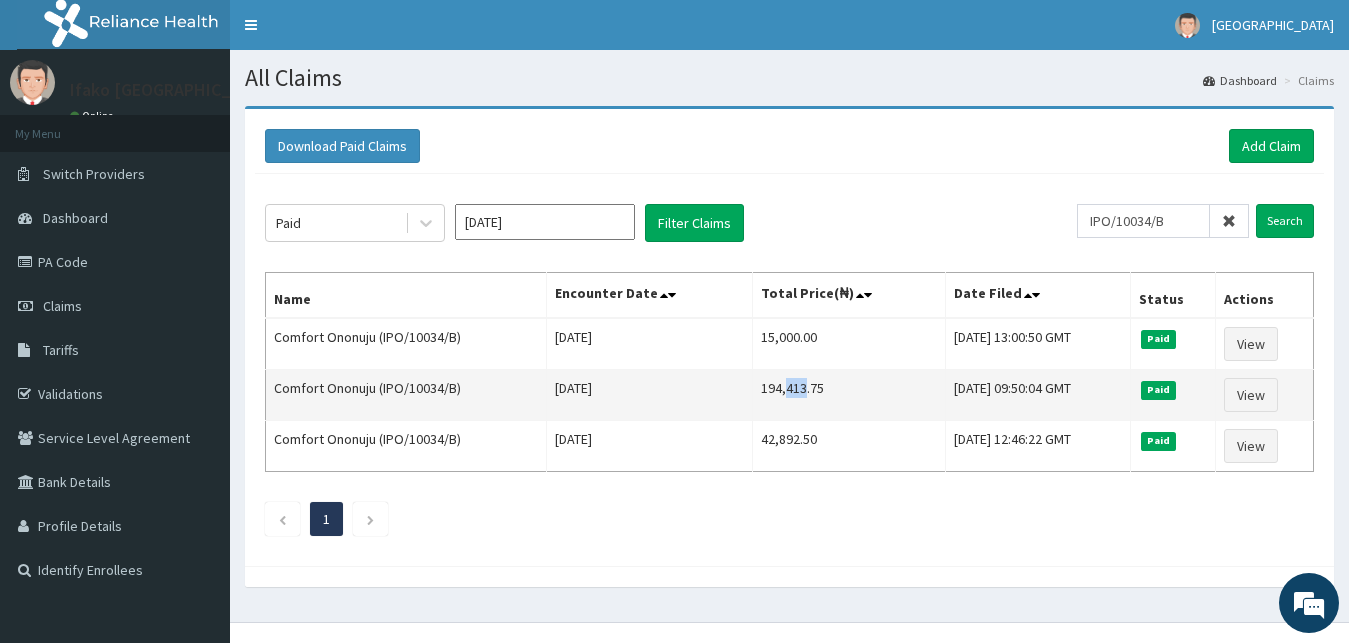 click on "194,413.75" at bounding box center [849, 395] 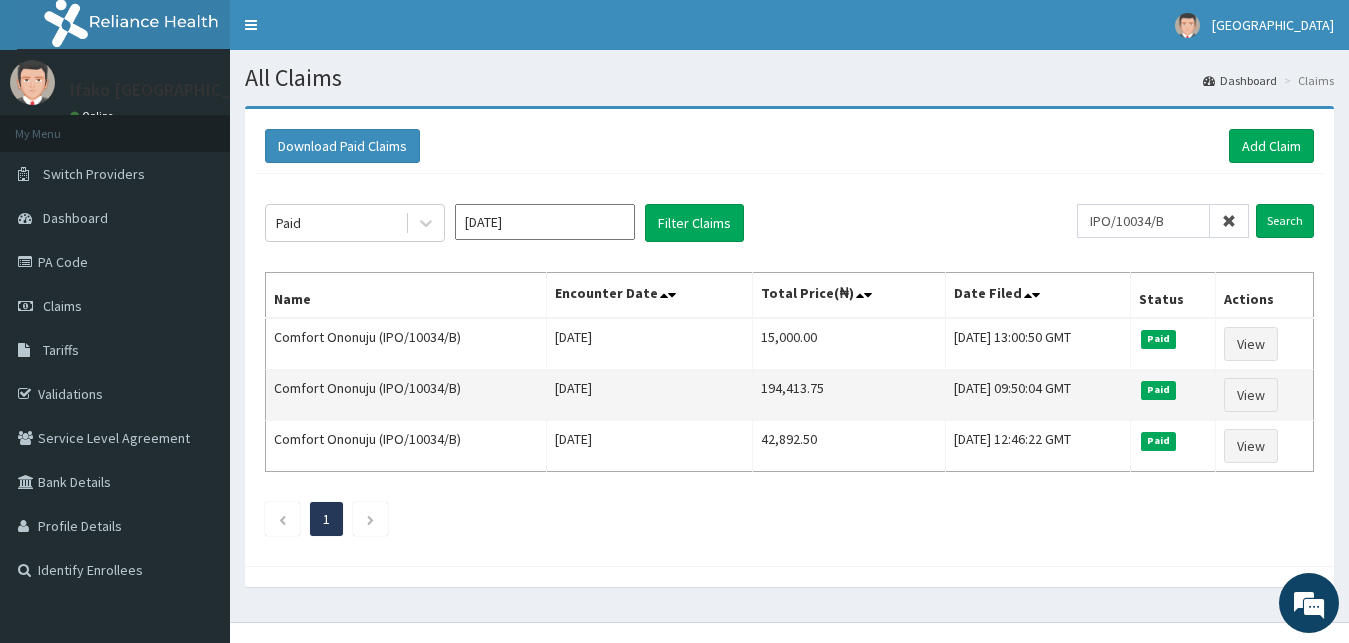click on "194,413.75" at bounding box center [849, 395] 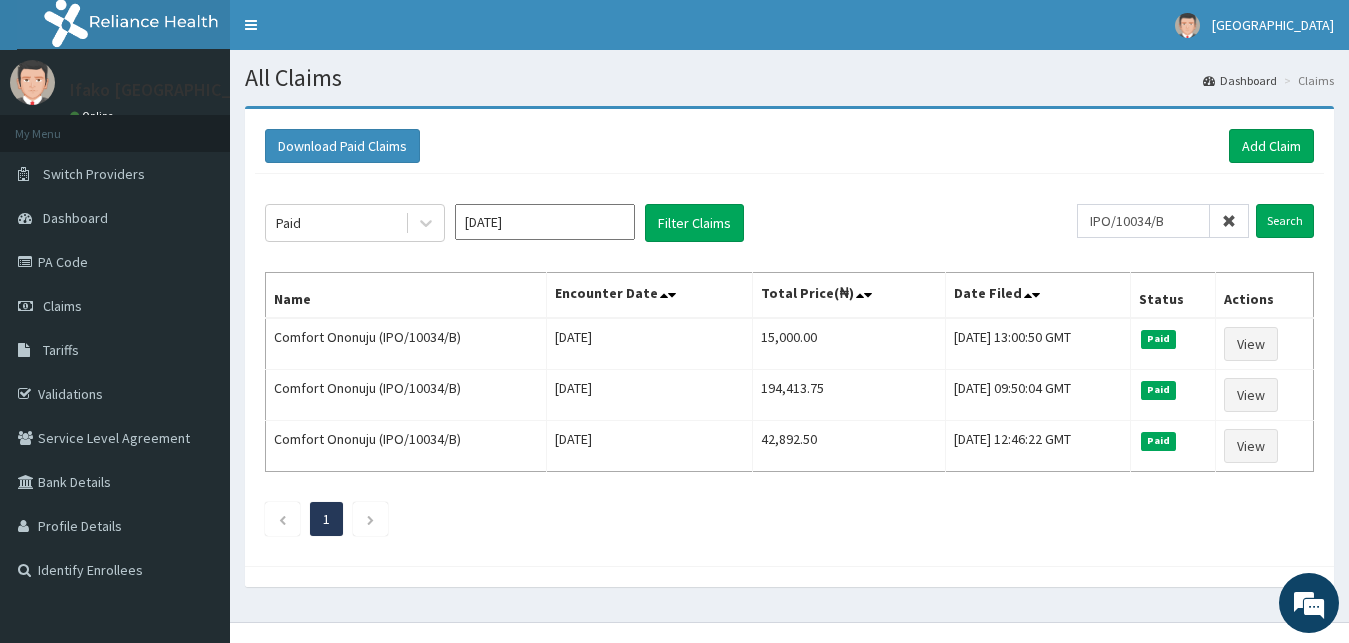 click at bounding box center [1229, 221] 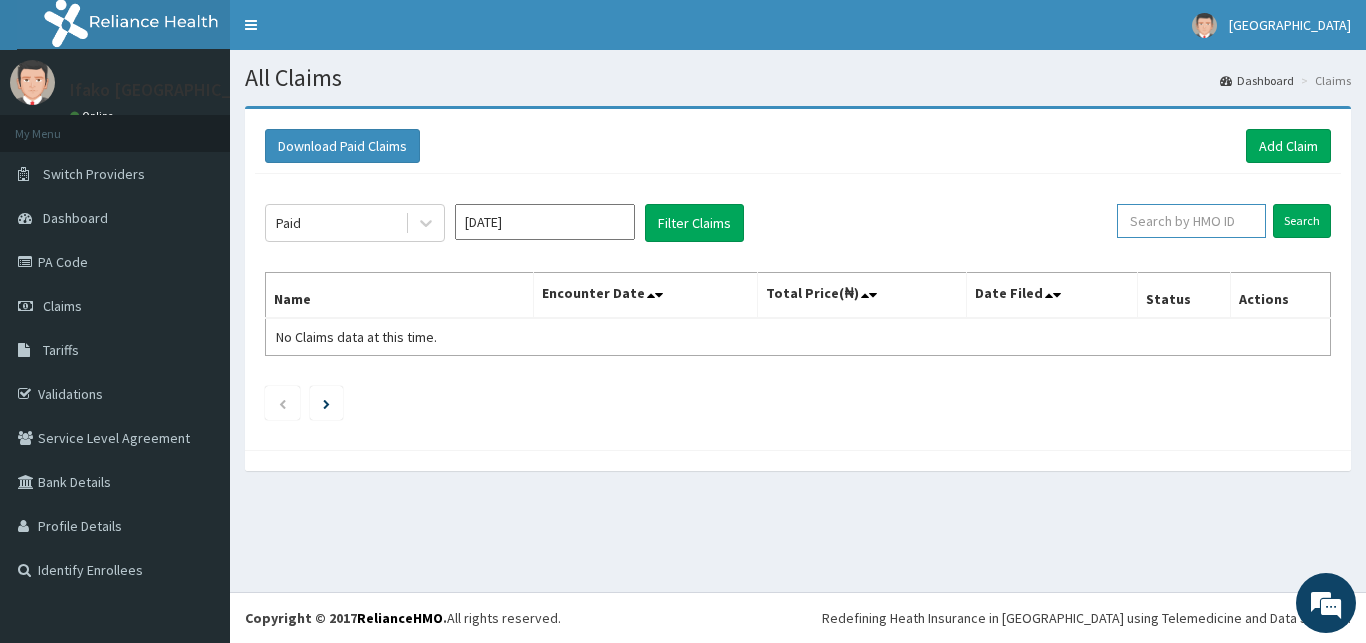 click at bounding box center [1191, 221] 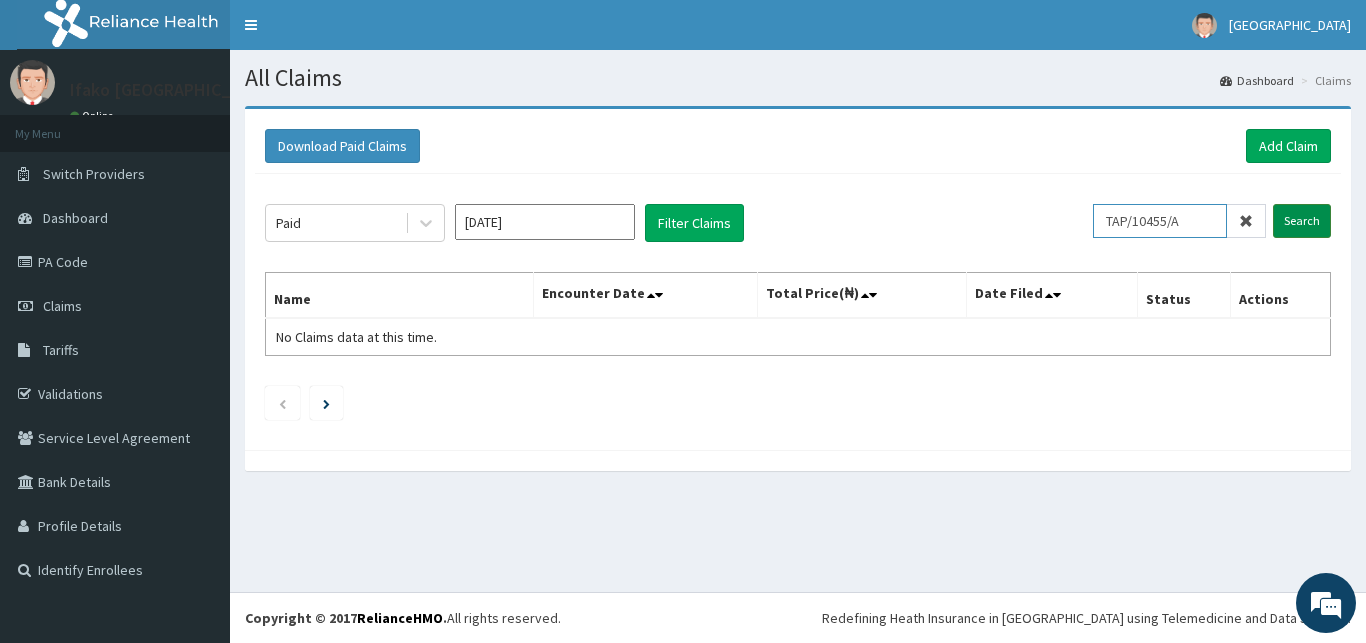 type on "TAP/10455/A" 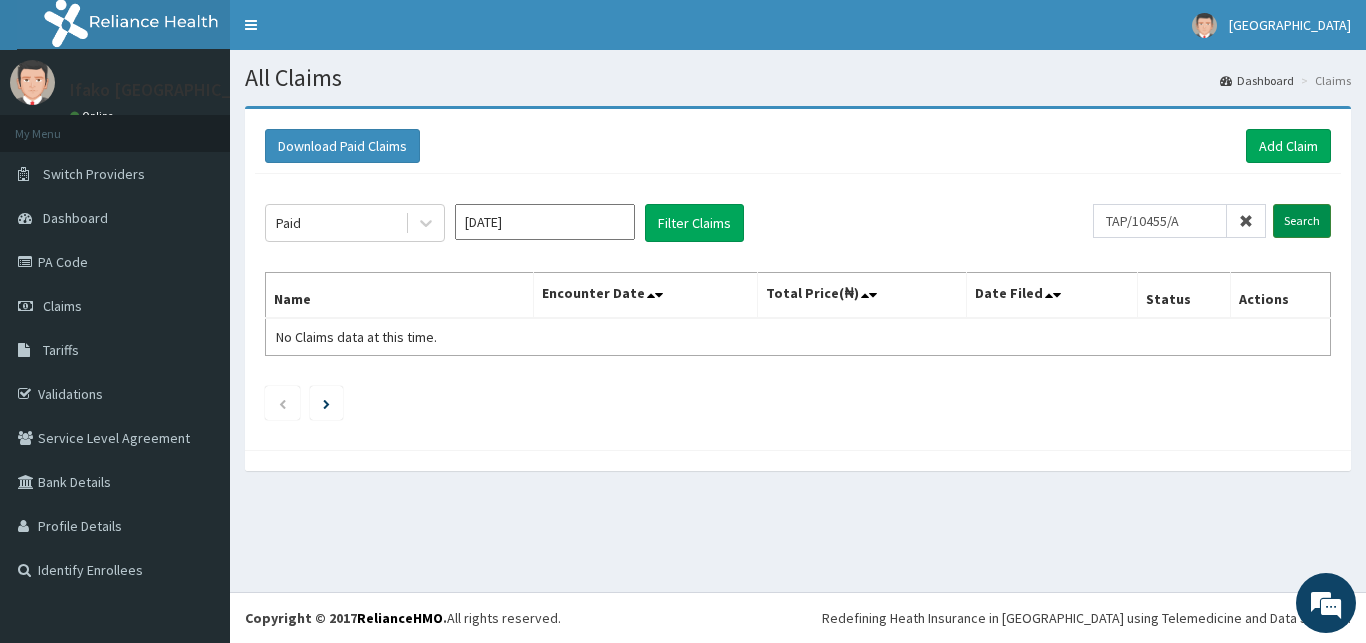 click on "Search" at bounding box center (1302, 221) 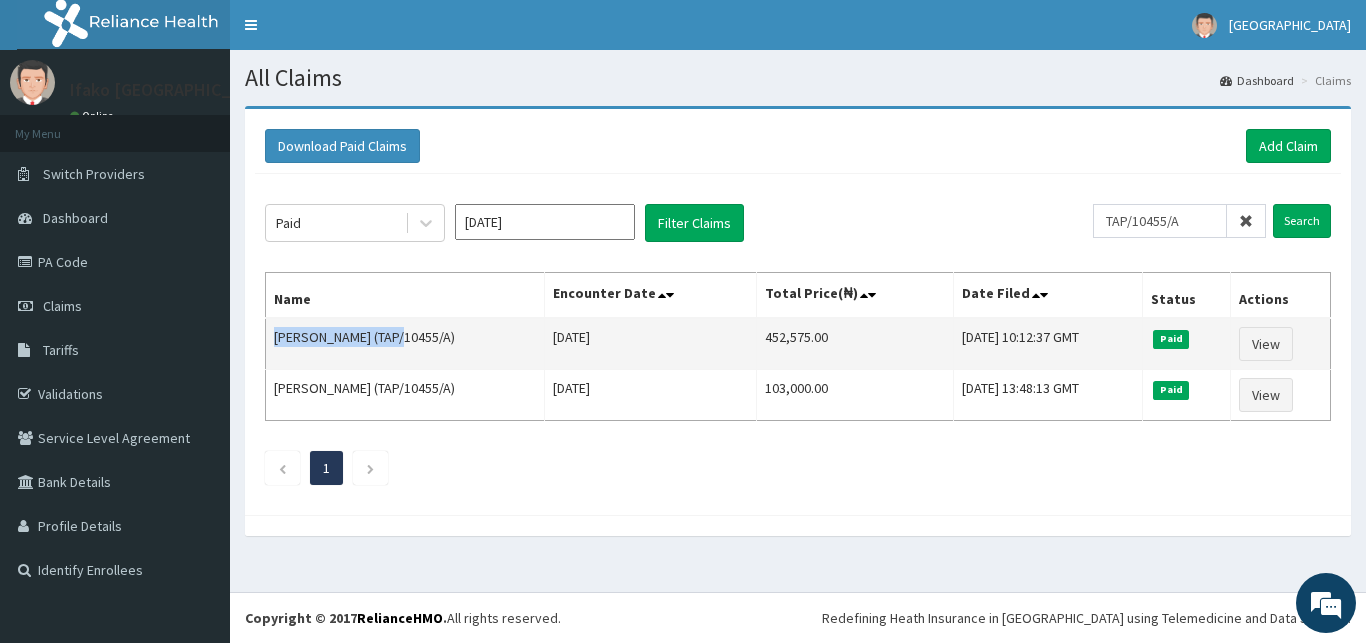 drag, startPoint x: 276, startPoint y: 336, endPoint x: 393, endPoint y: 339, distance: 117.03845 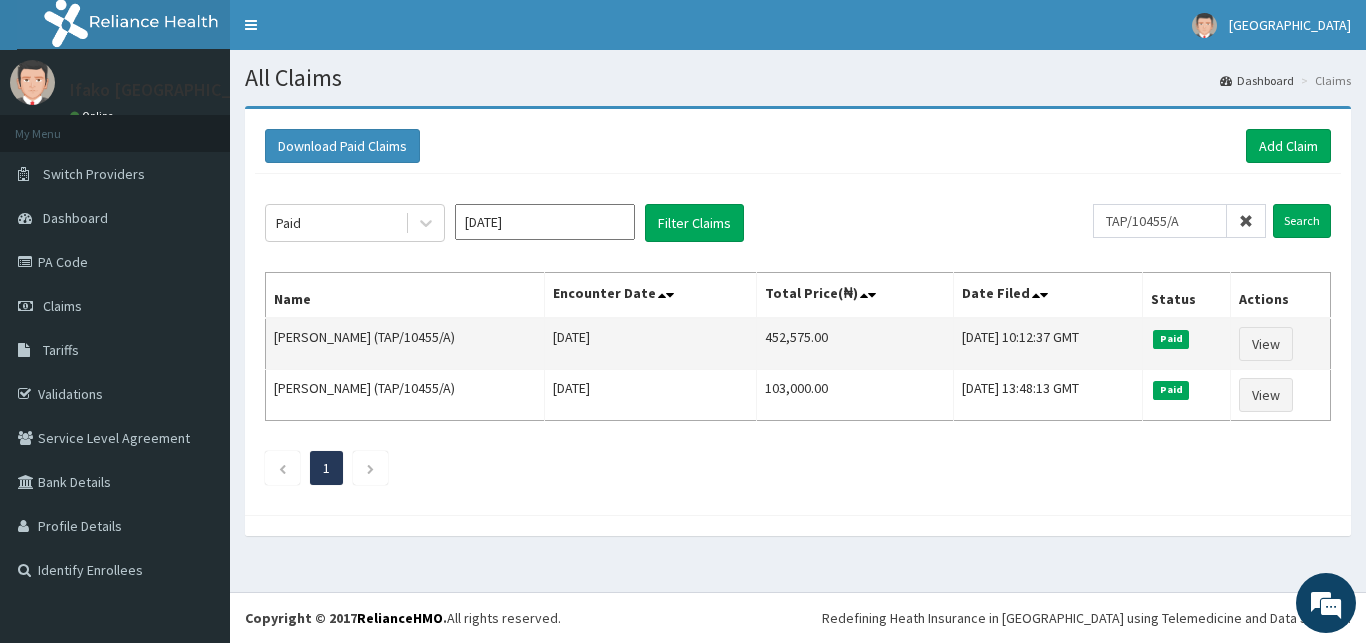 click on "452,575.00" at bounding box center [854, 344] 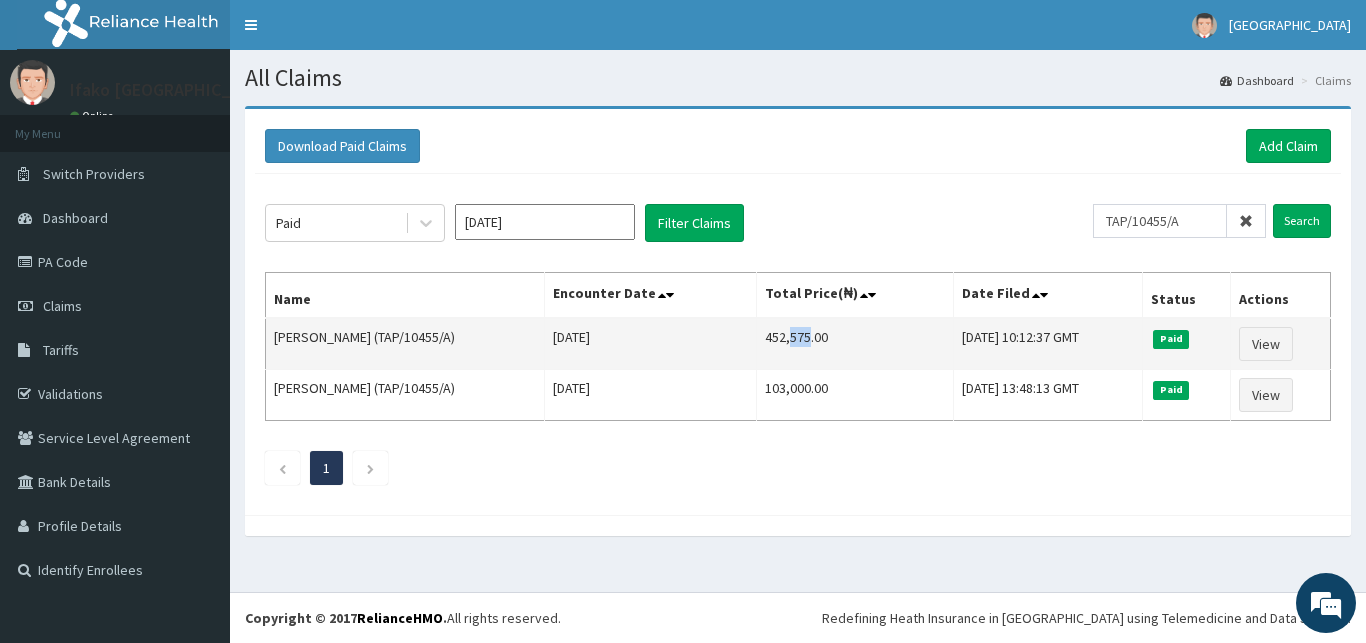 click on "452,575.00" at bounding box center [854, 344] 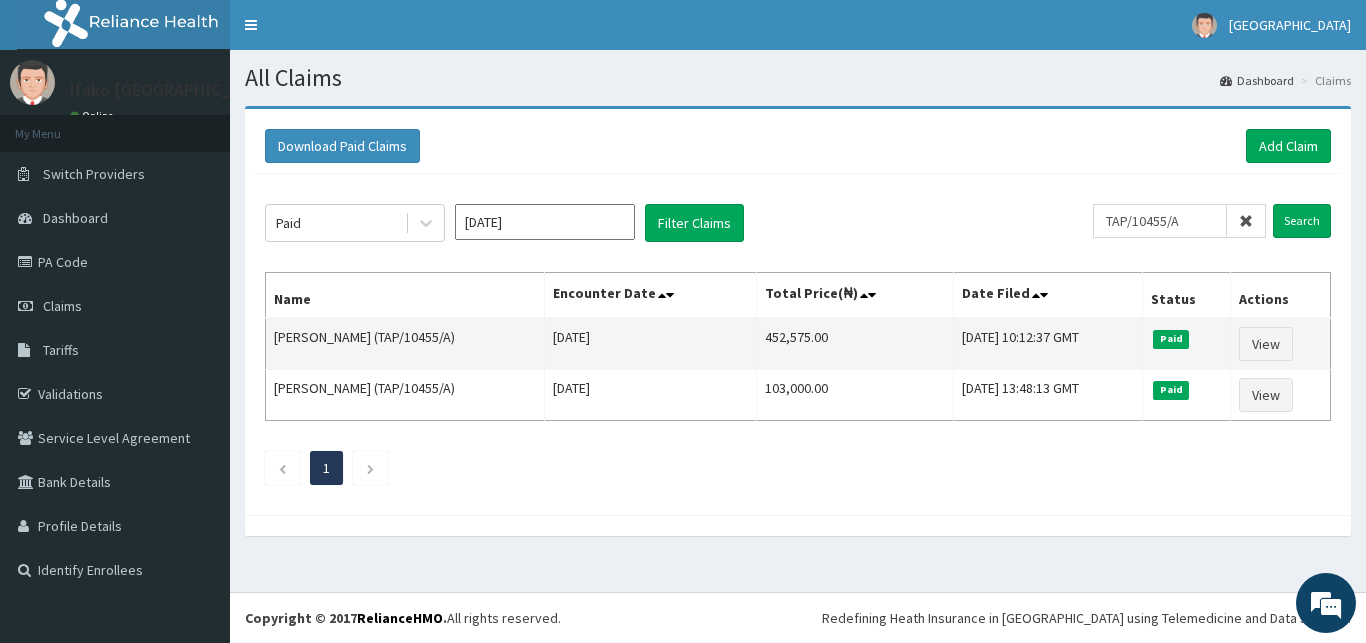 click on "452,575.00" at bounding box center (854, 344) 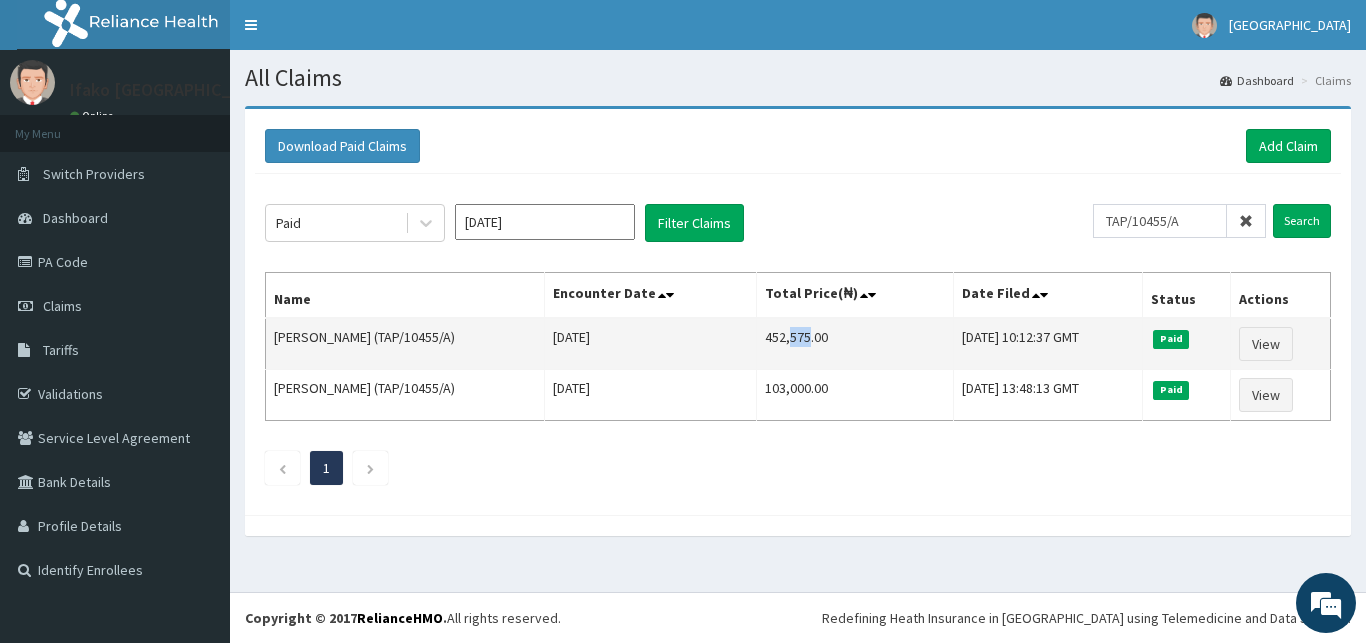 click on "452,575.00" at bounding box center (854, 344) 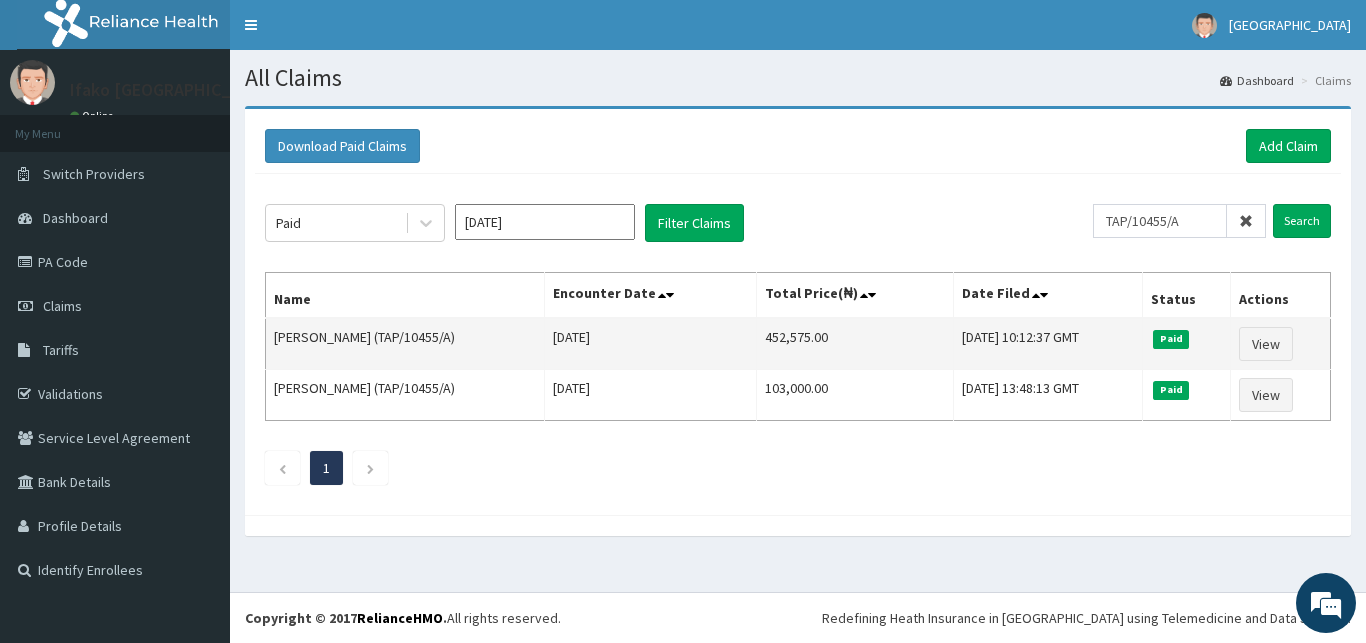 click on "452,575.00" at bounding box center [854, 344] 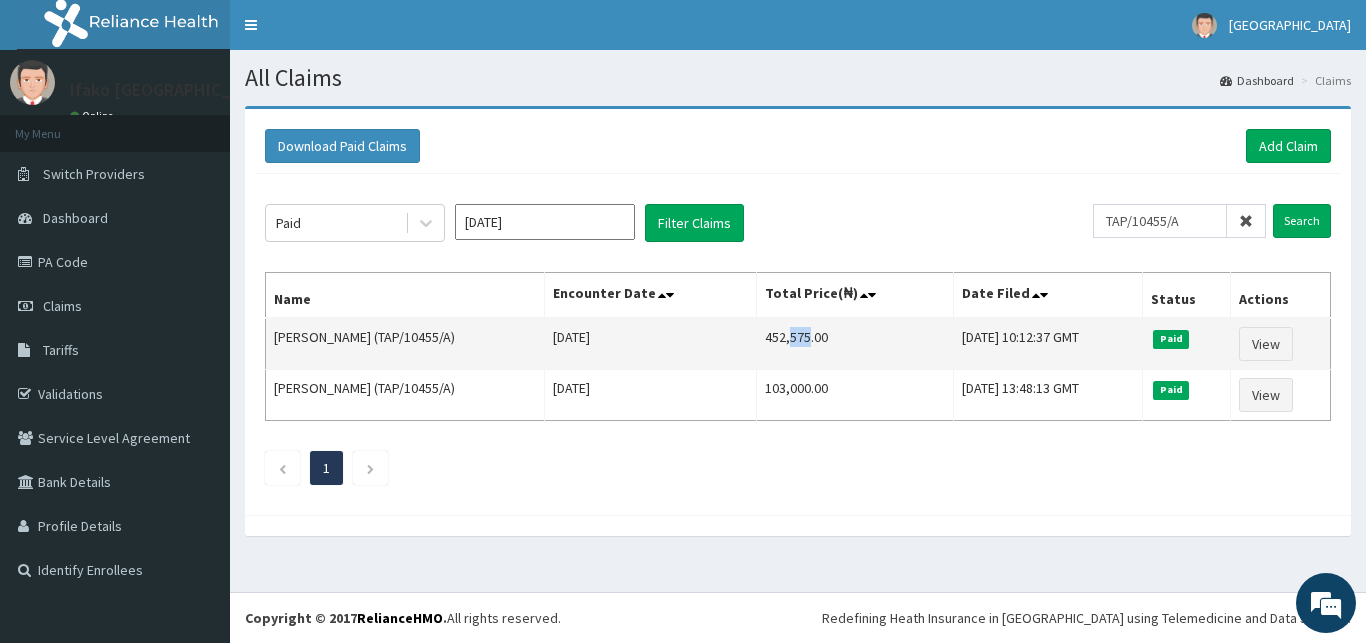 click on "452,575.00" at bounding box center (854, 344) 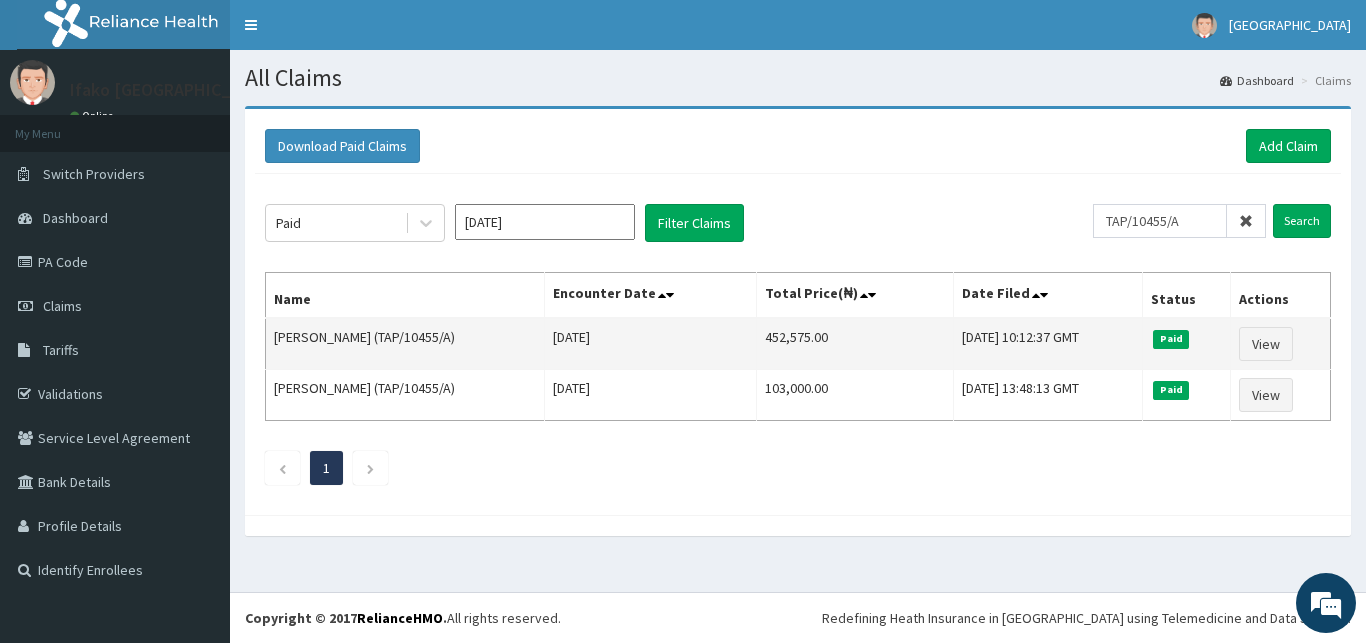 click on "452,575.00" at bounding box center (854, 344) 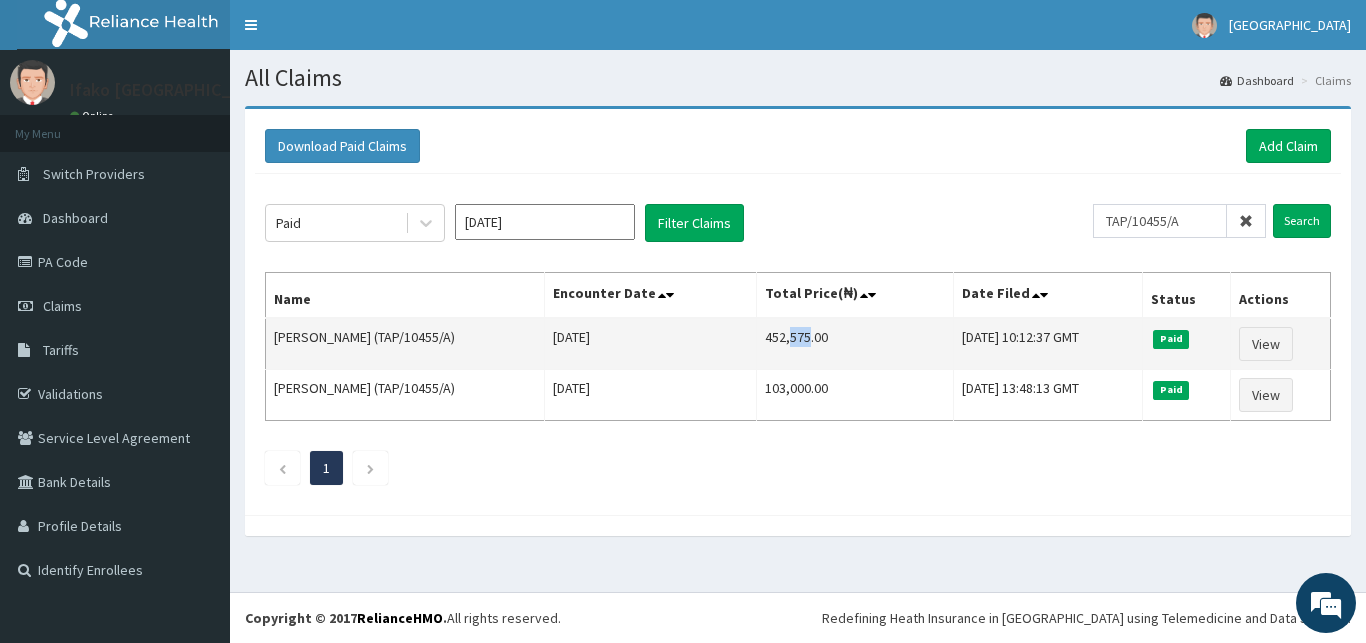 click on "452,575.00" at bounding box center (854, 344) 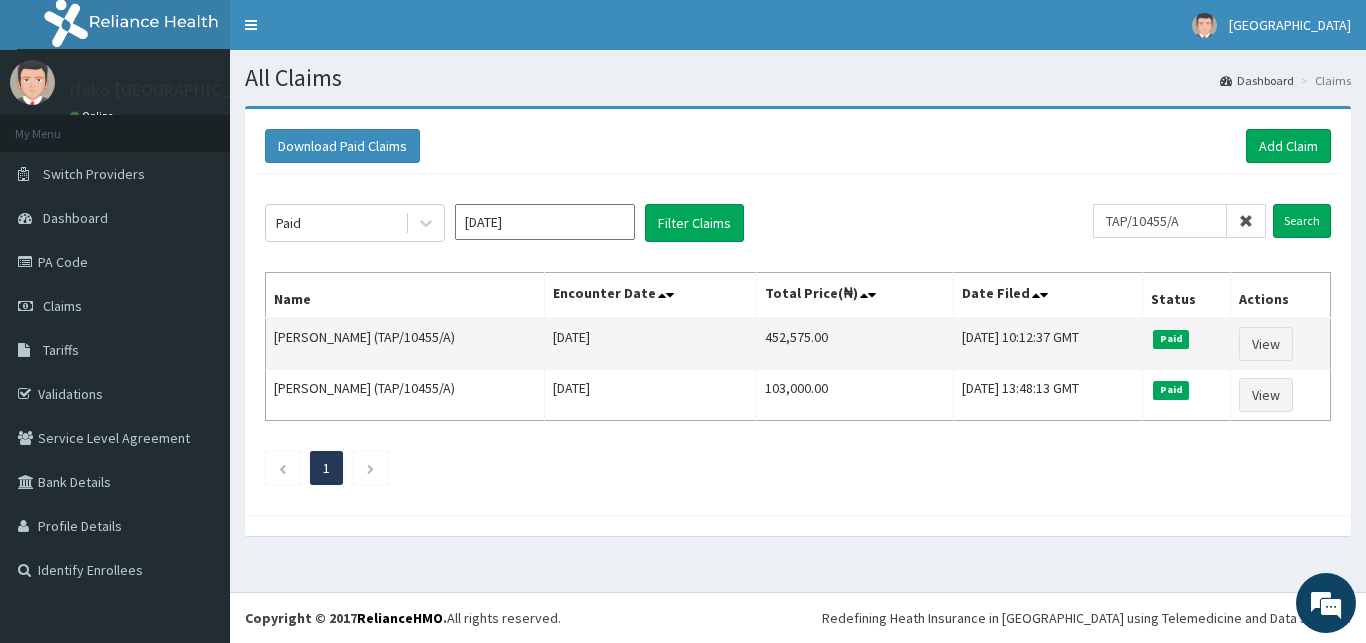 click on "452,575.00" at bounding box center [854, 344] 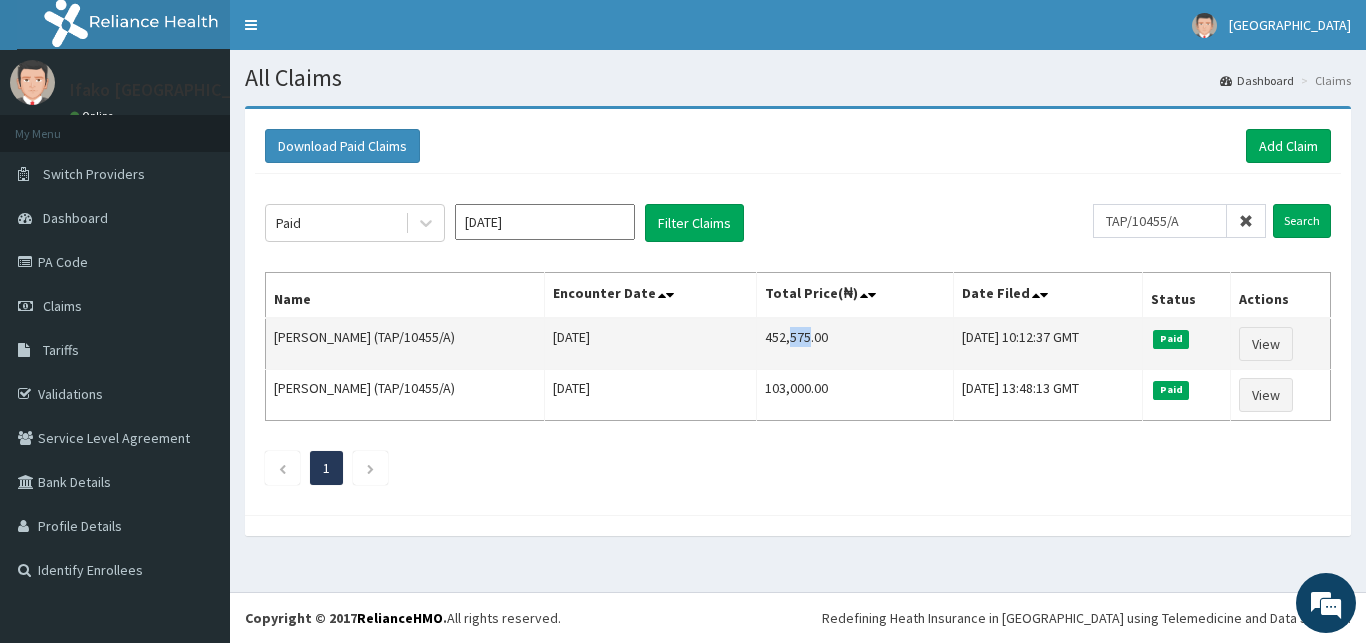 click on "452,575.00" at bounding box center [854, 344] 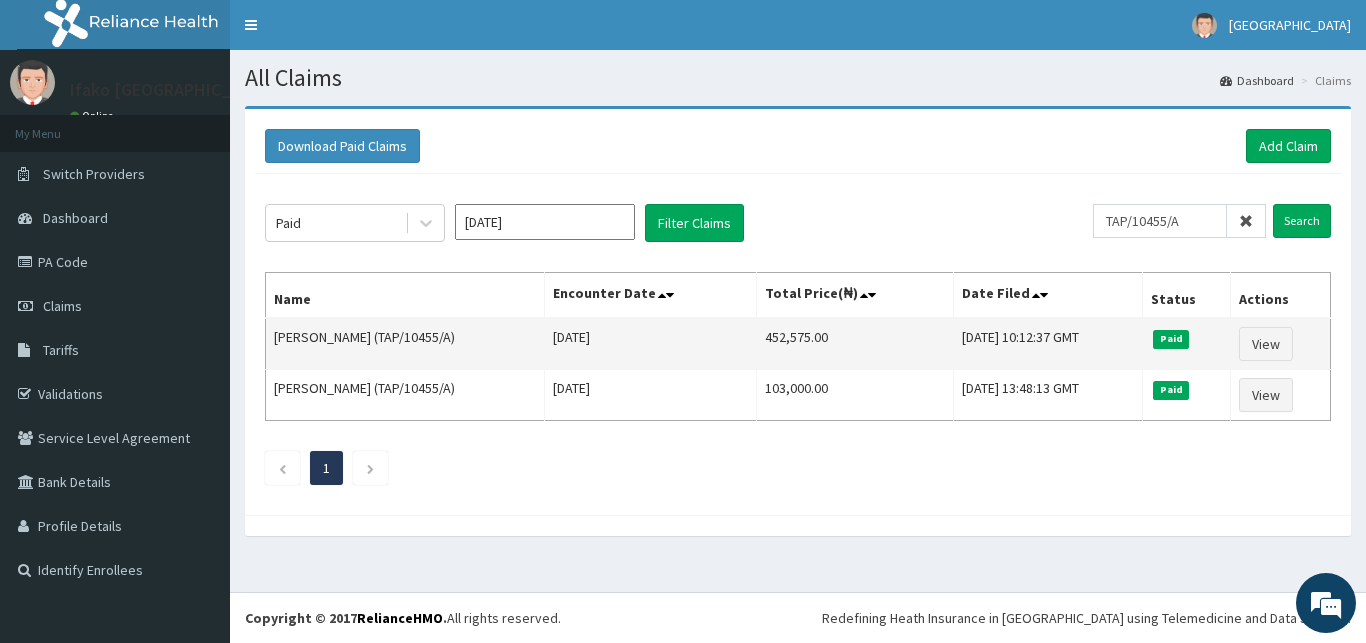 click on "452,575.00" at bounding box center (854, 344) 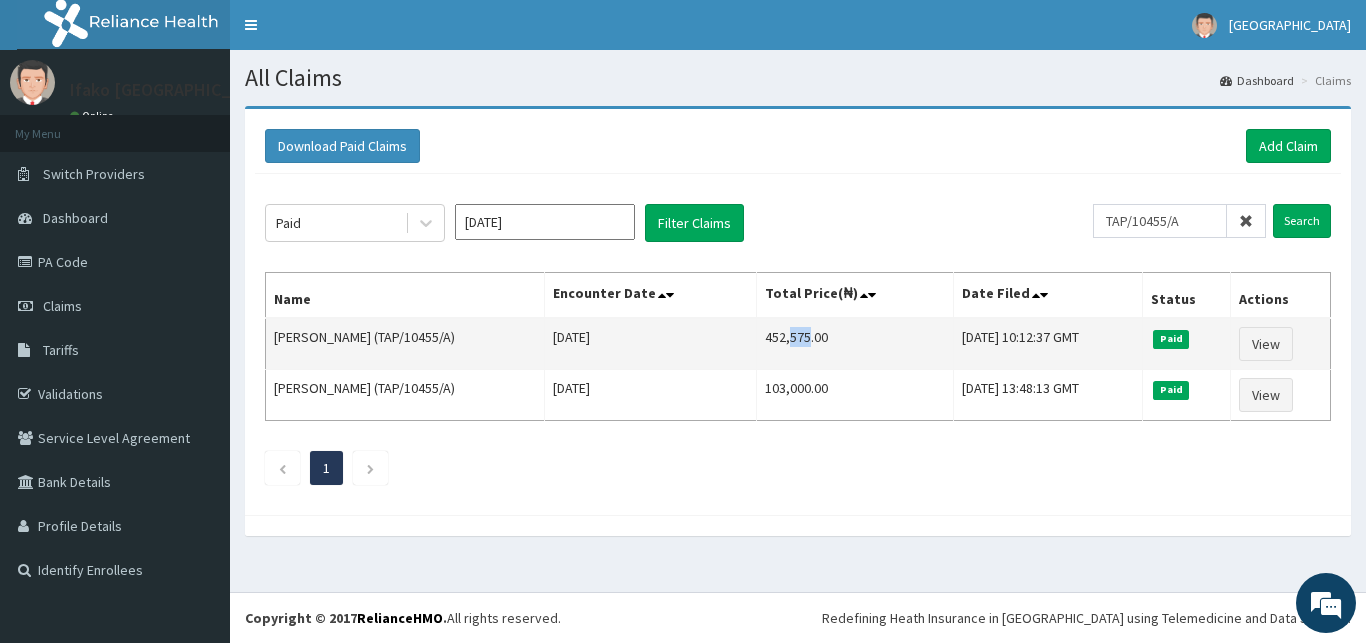click on "452,575.00" at bounding box center [854, 344] 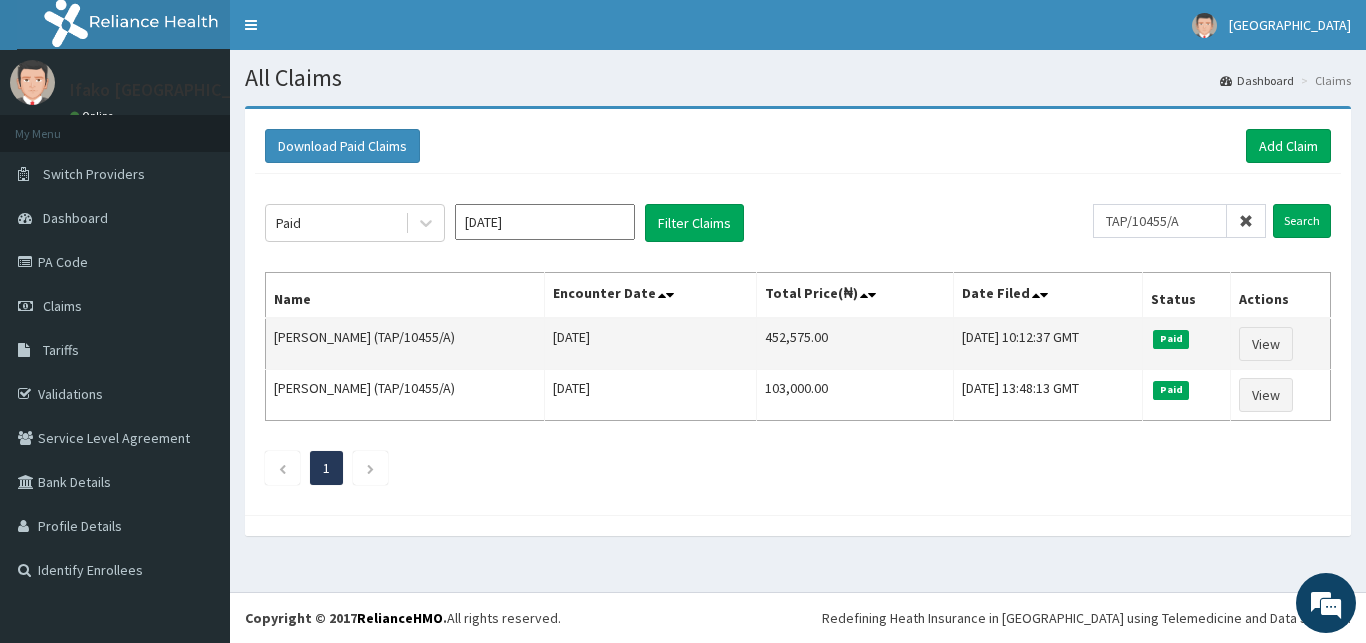 click on "452,575.00" at bounding box center (854, 344) 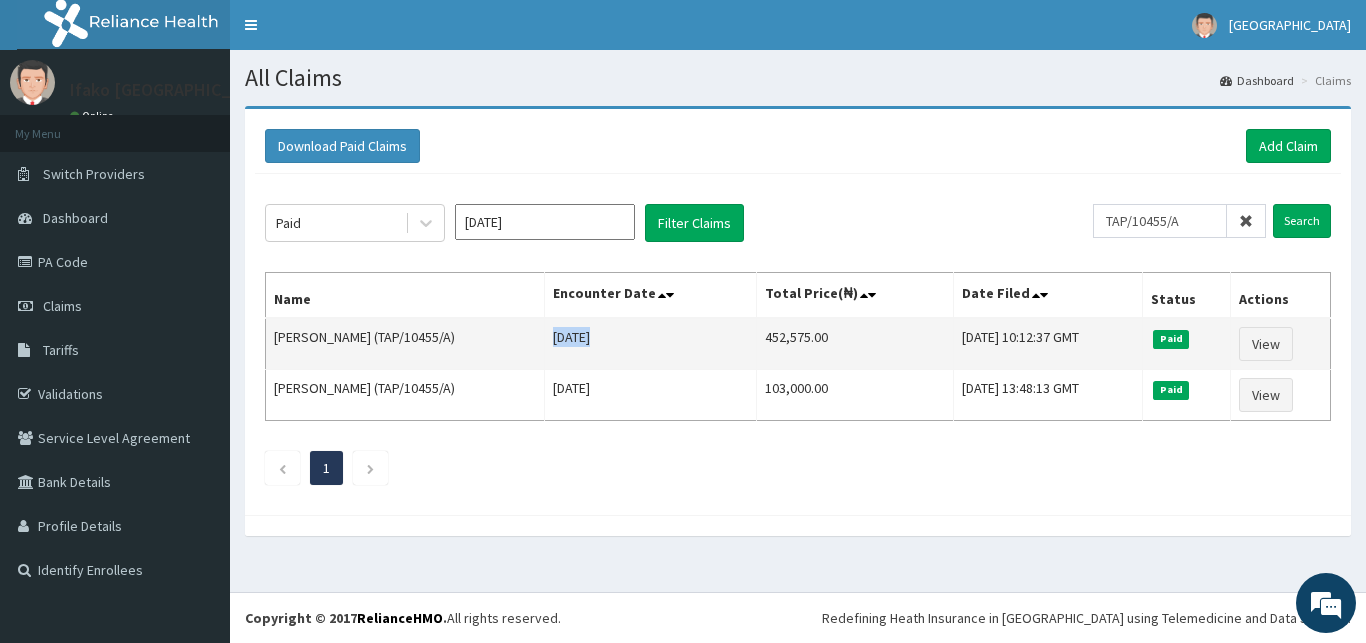 click on "452,575.00" at bounding box center [854, 344] 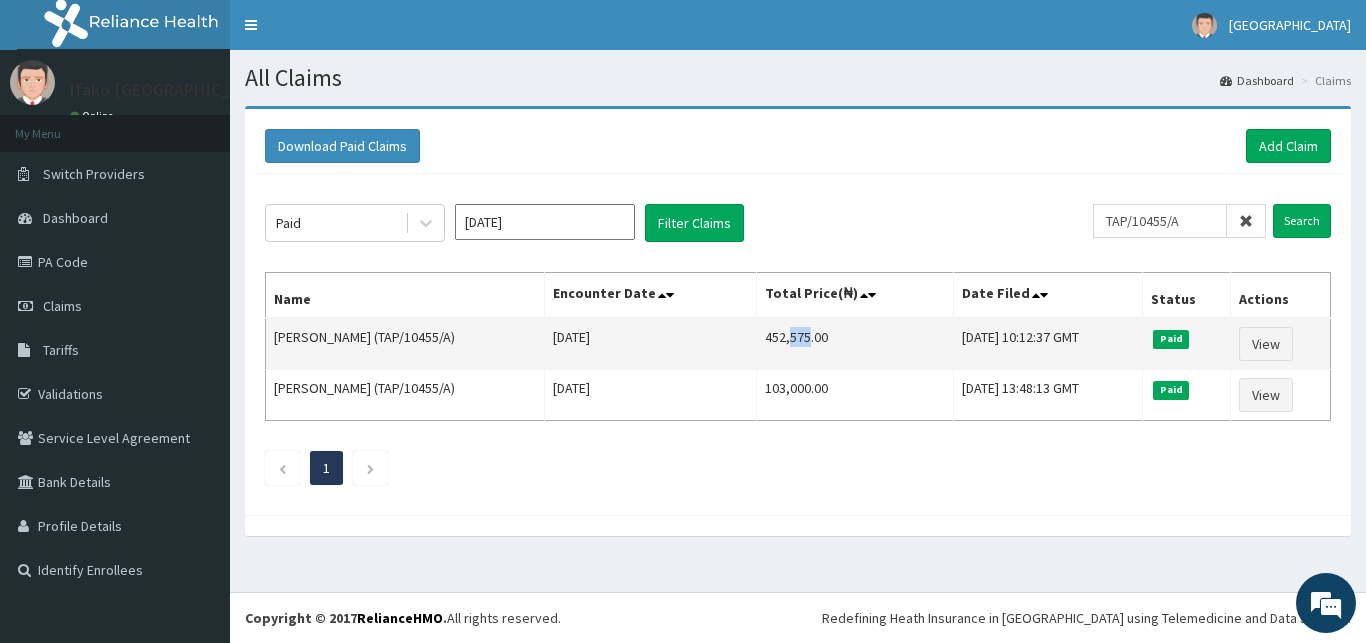 click on "452,575.00" at bounding box center (854, 344) 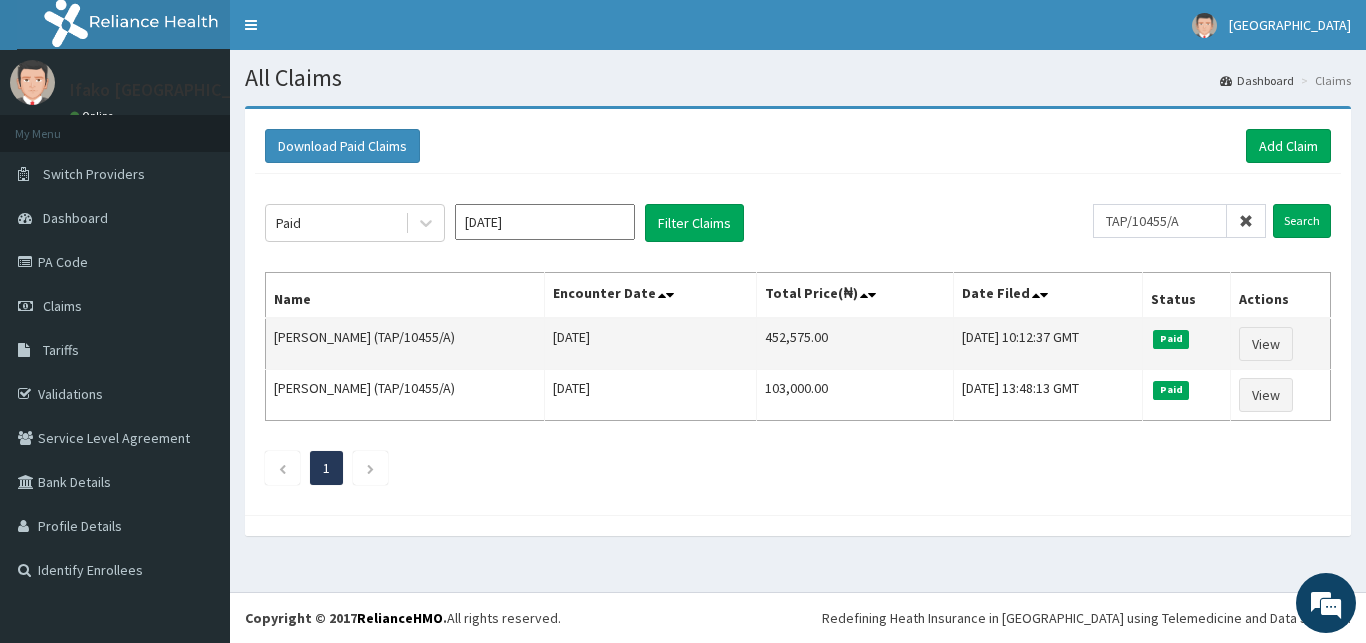 click on "452,575.00" at bounding box center (854, 344) 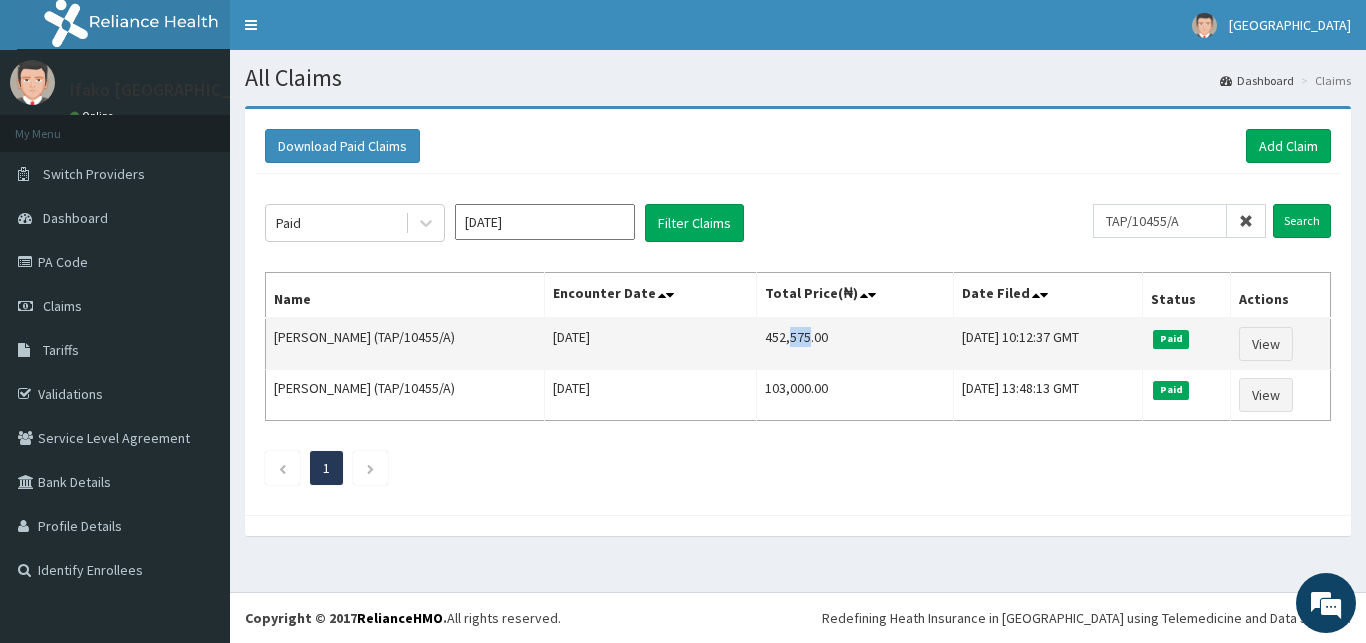 click on "452,575.00" at bounding box center (854, 344) 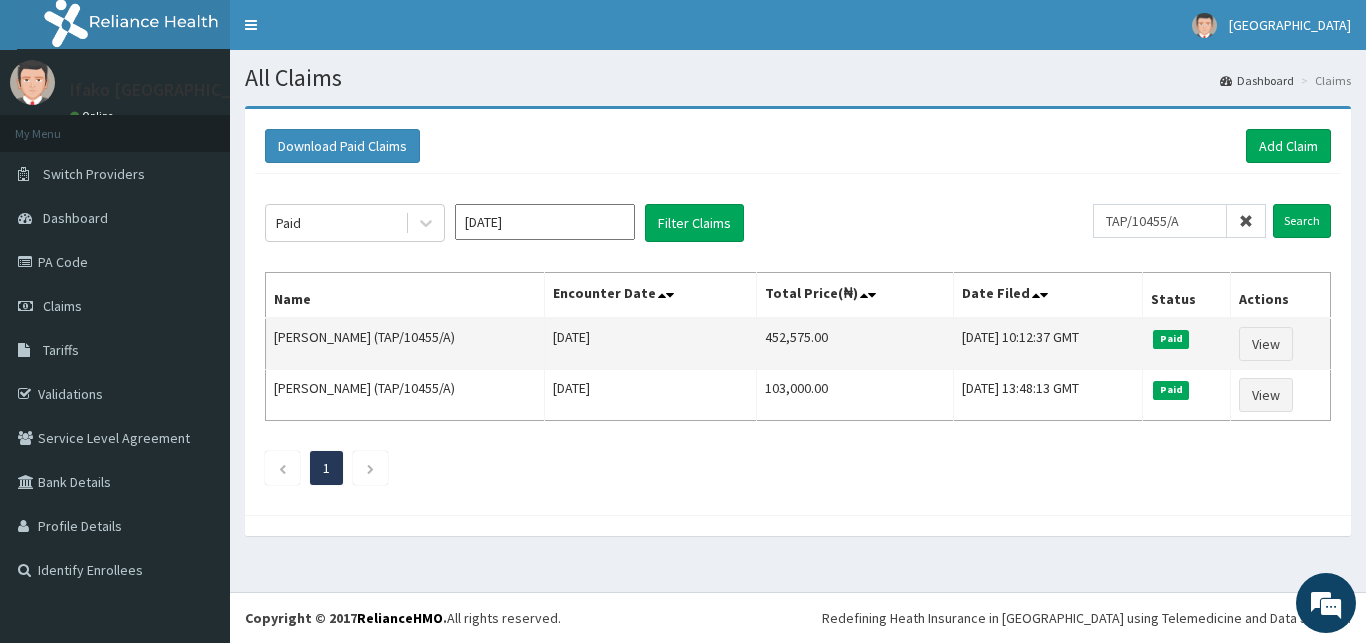 click on "452,575.00" at bounding box center [854, 344] 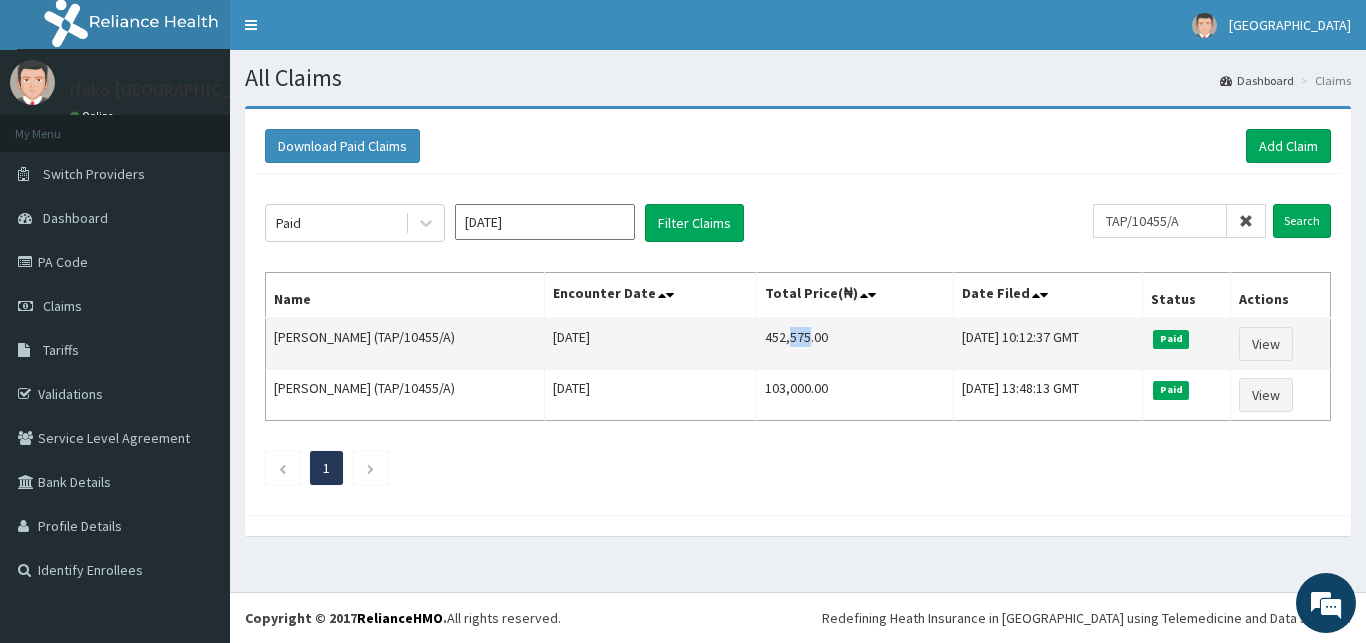click on "452,575.00" at bounding box center [854, 344] 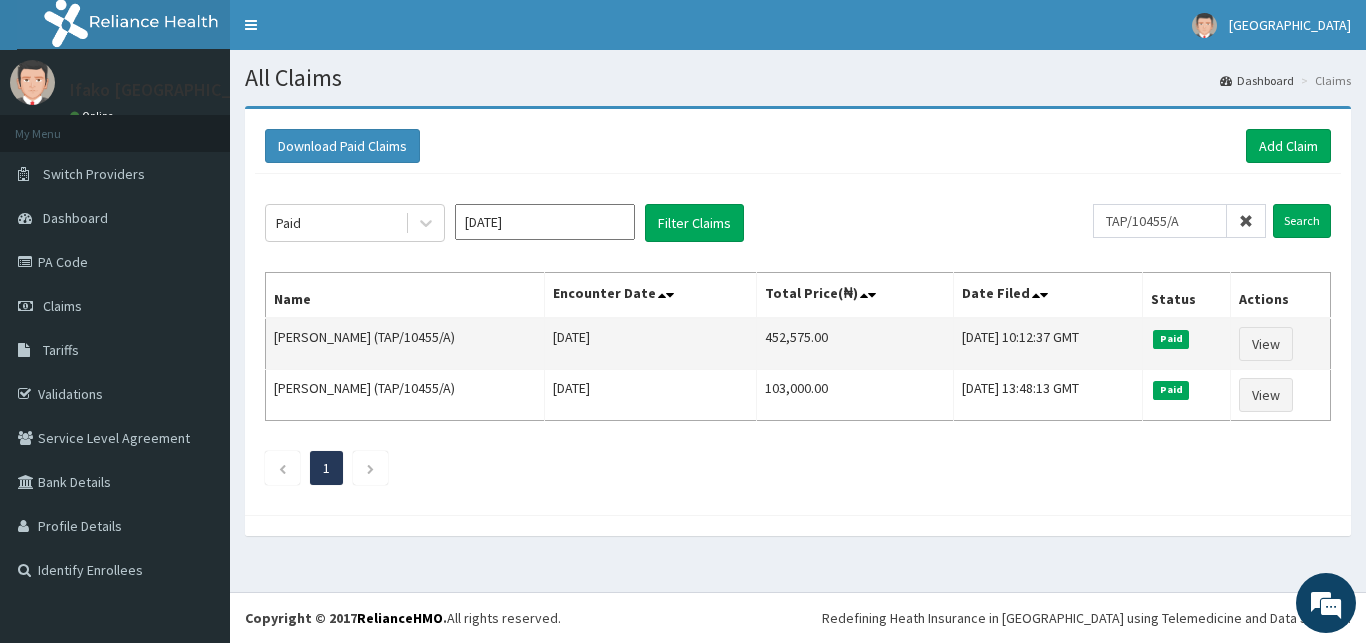 click on "452,575.00" at bounding box center (854, 344) 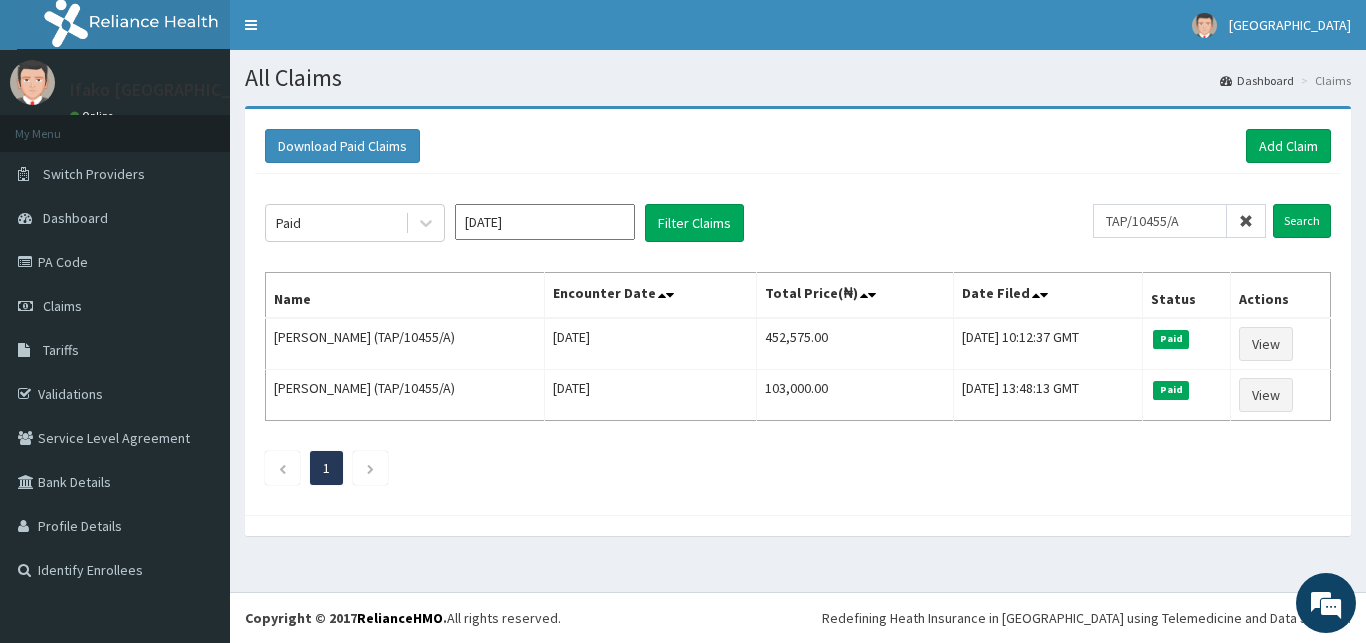 click at bounding box center [1246, 221] 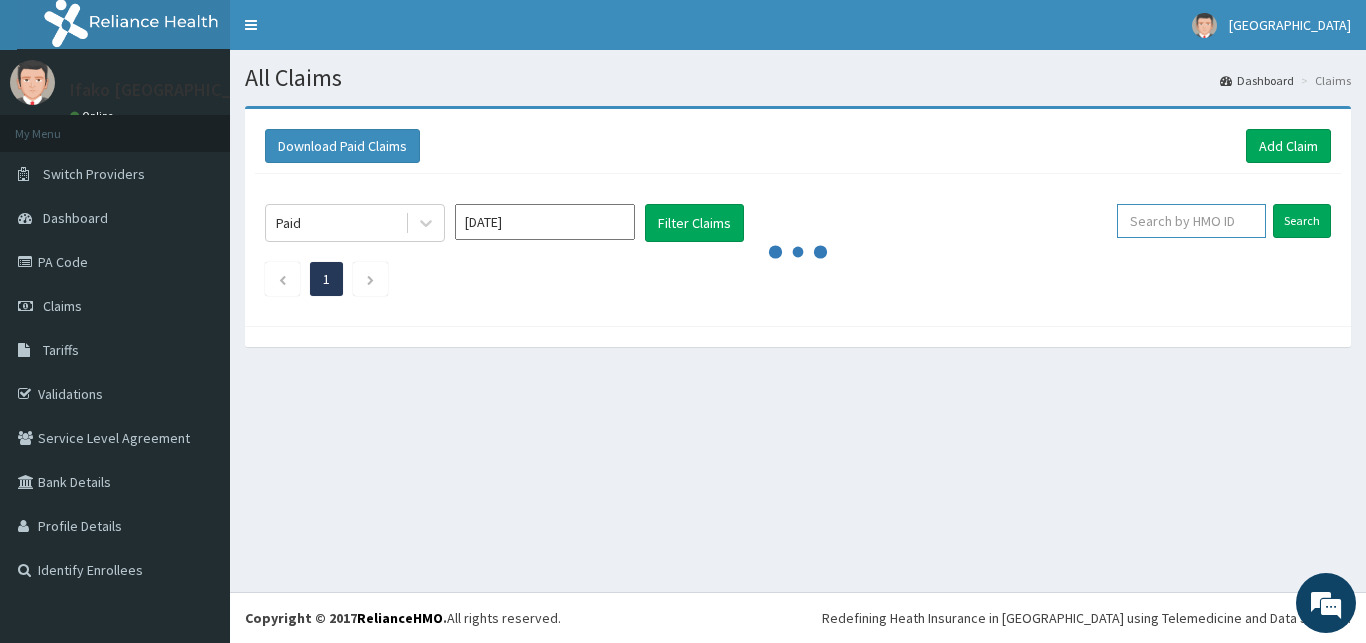 click at bounding box center [1191, 221] 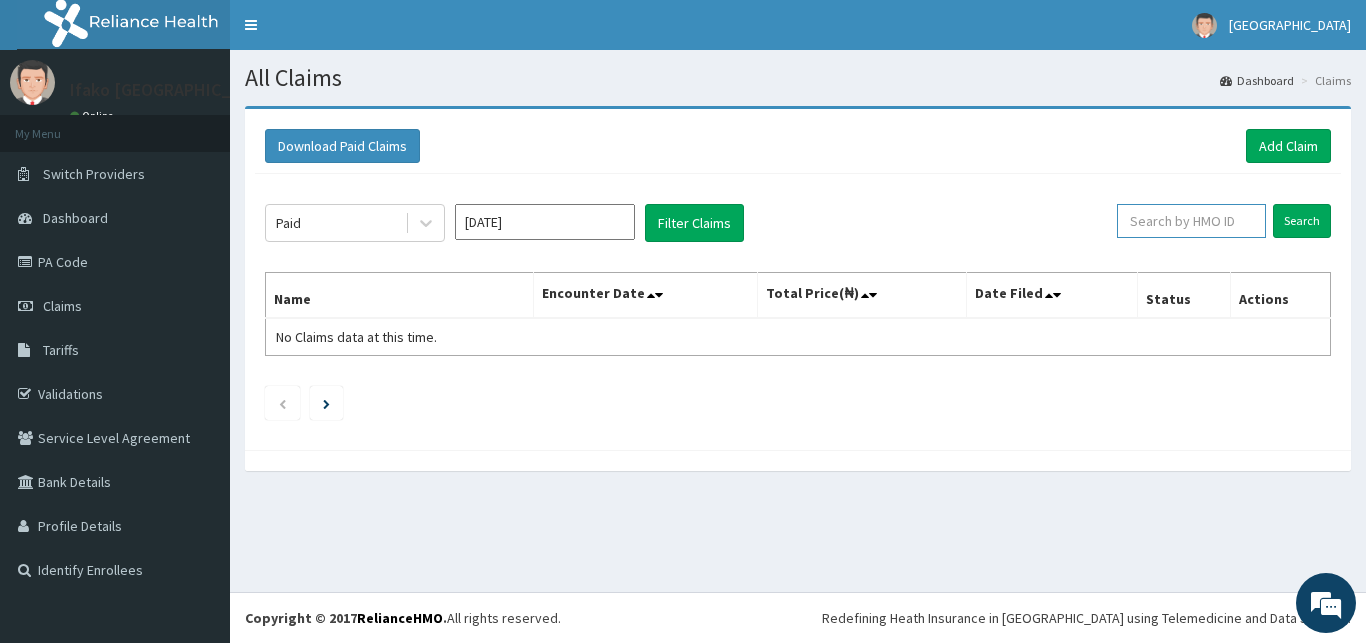 click at bounding box center (1191, 221) 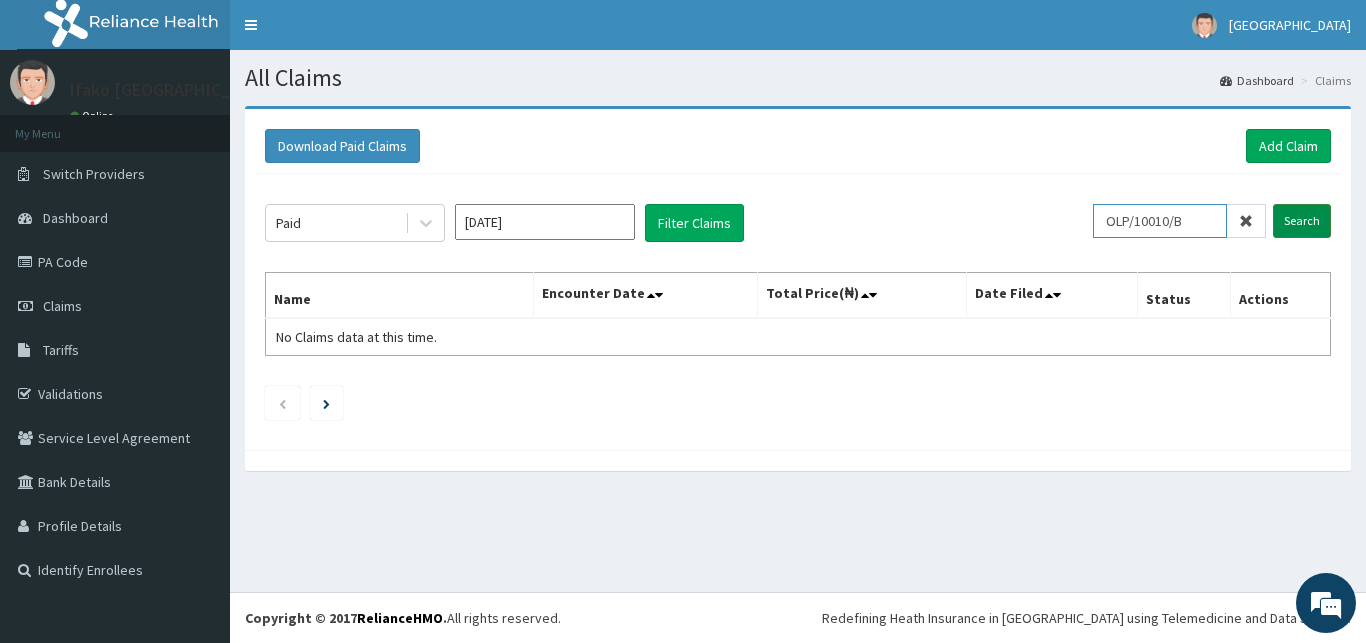 type on "OLP/10010/B" 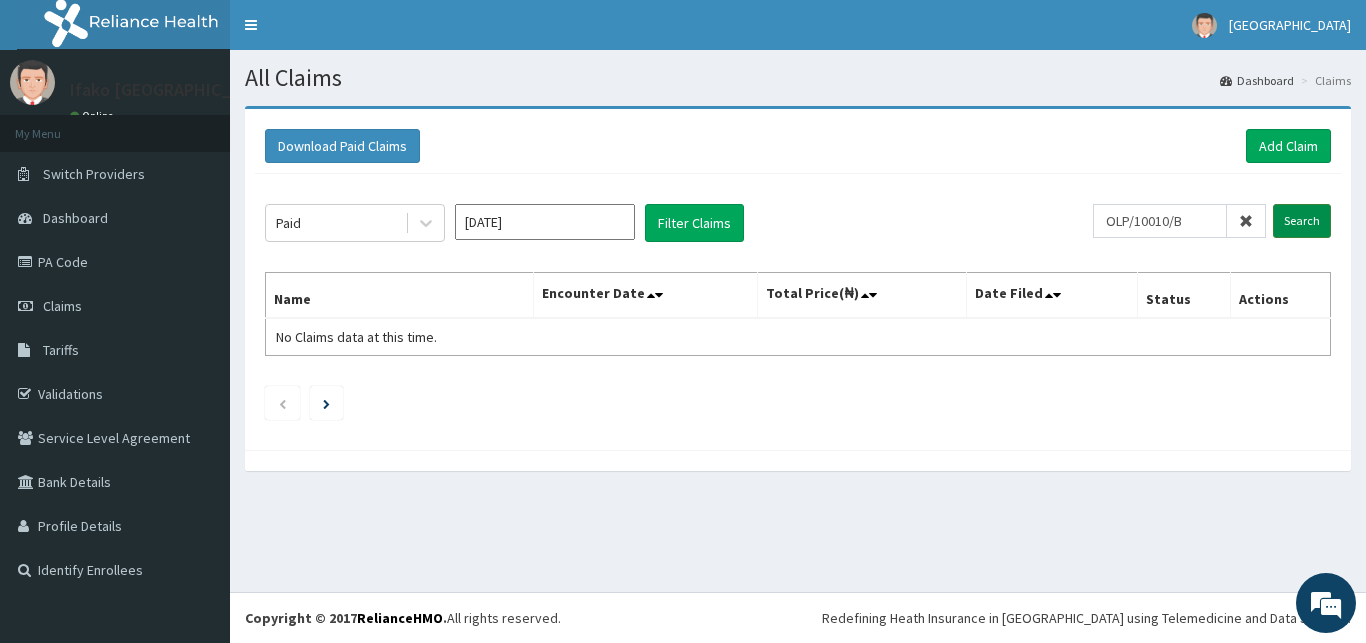 click on "Search" at bounding box center [1302, 221] 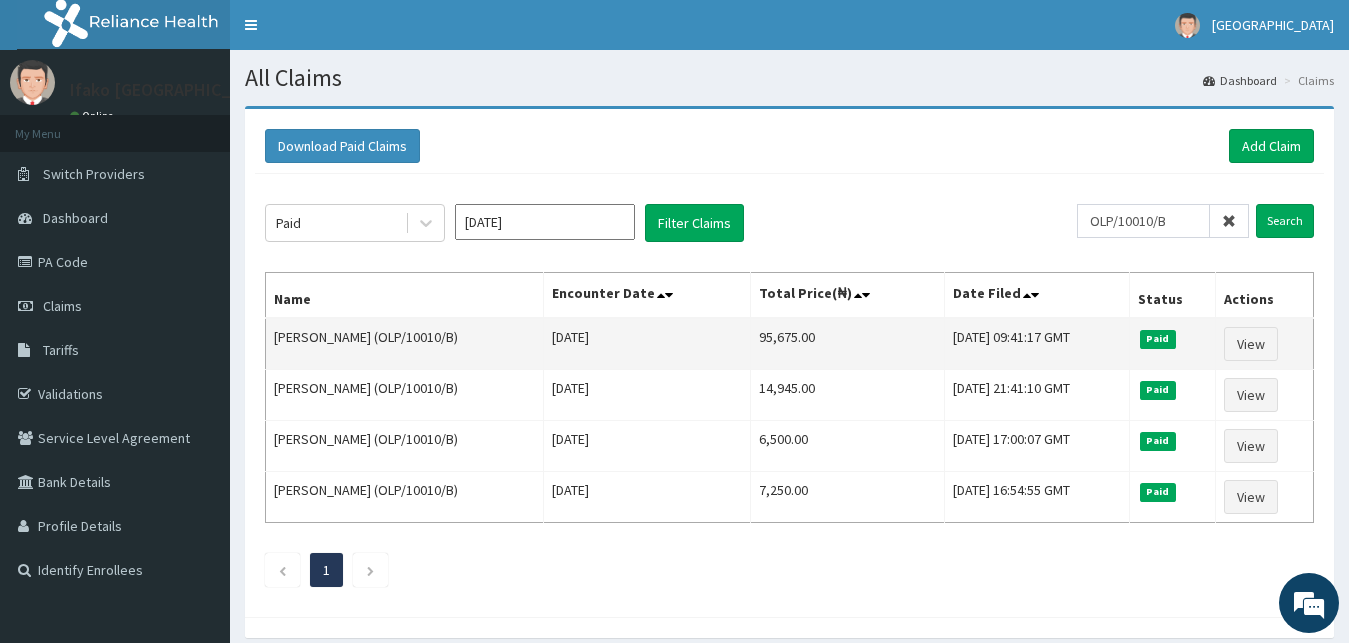 click on "95,675.00" at bounding box center (848, 344) 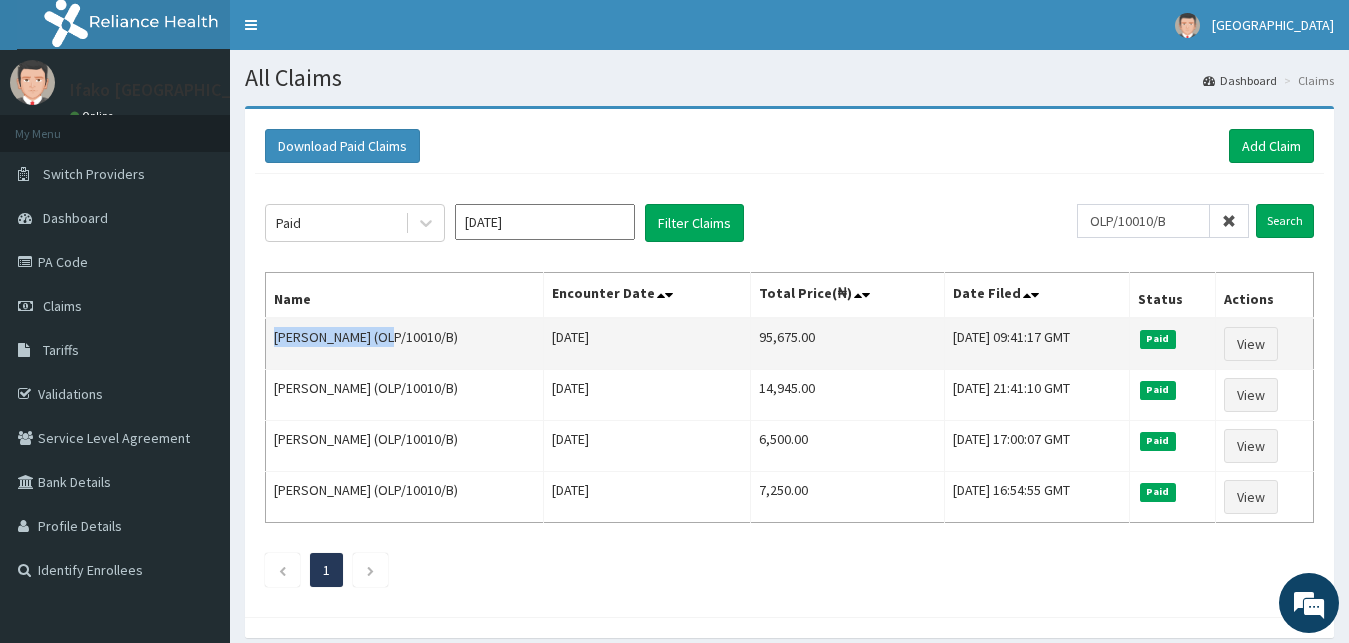 drag, startPoint x: 274, startPoint y: 341, endPoint x: 386, endPoint y: 330, distance: 112.53888 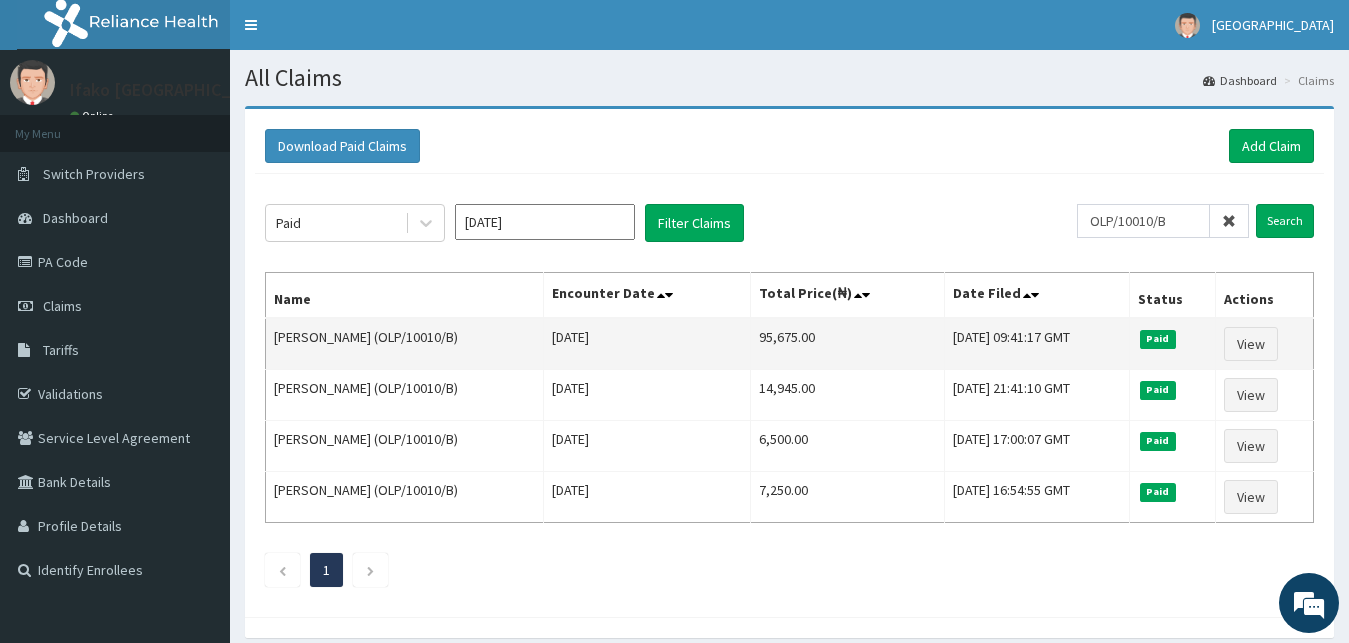 click on "95,675.00" at bounding box center [848, 344] 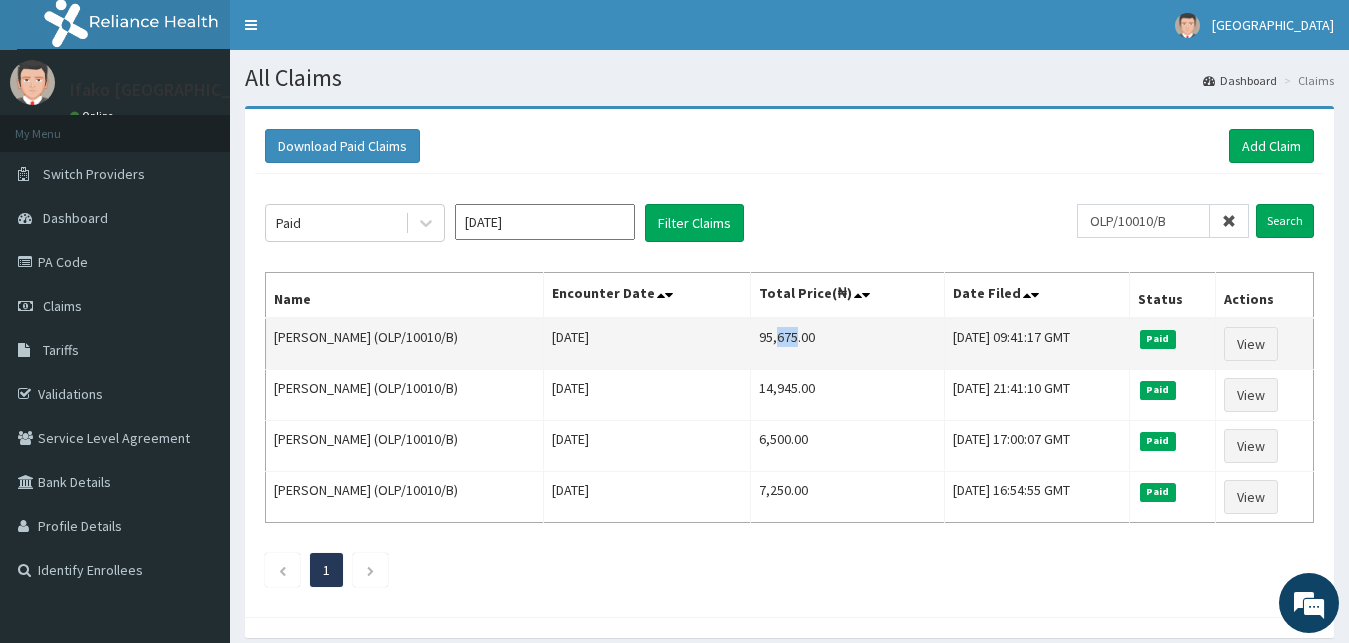 click on "95,675.00" at bounding box center (848, 344) 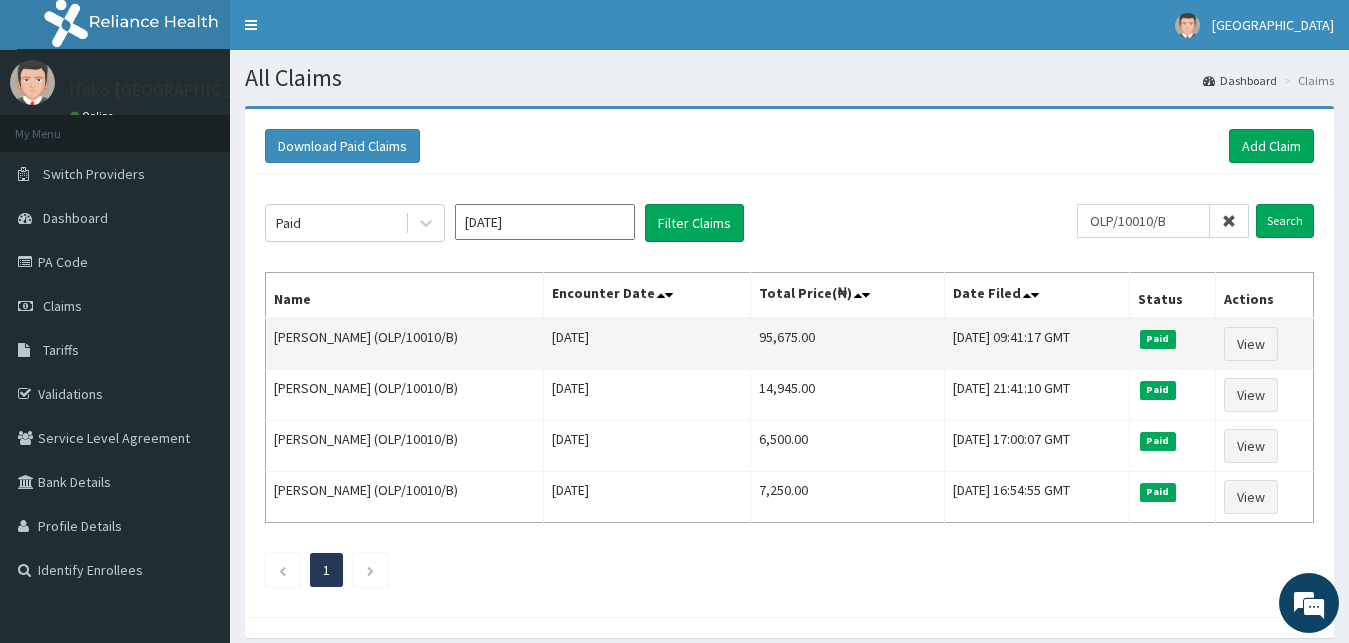 click on "95,675.00" at bounding box center (848, 344) 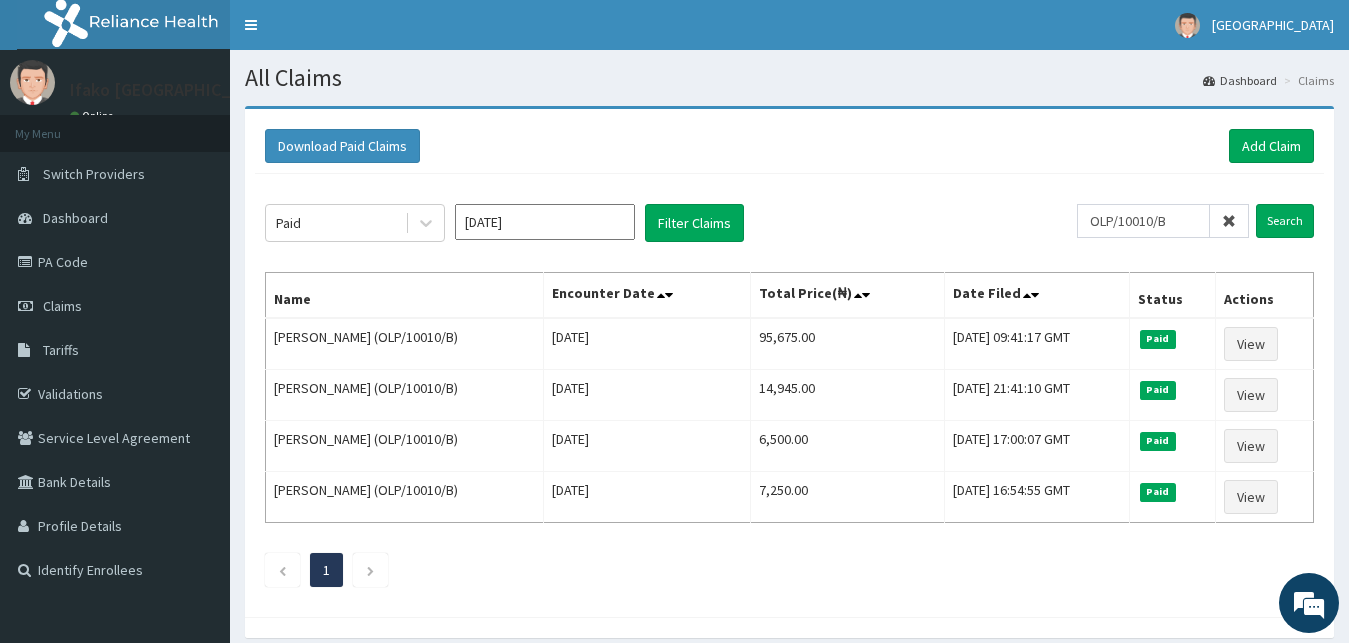 click at bounding box center [1229, 221] 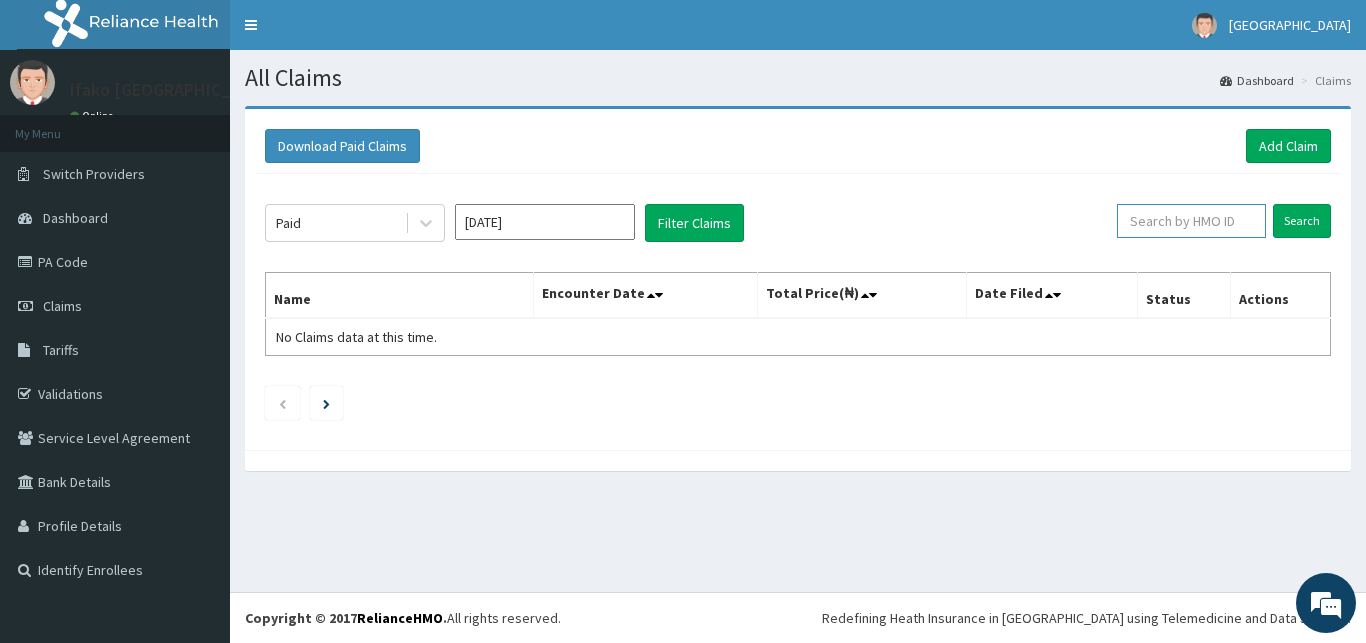 click at bounding box center [1191, 221] 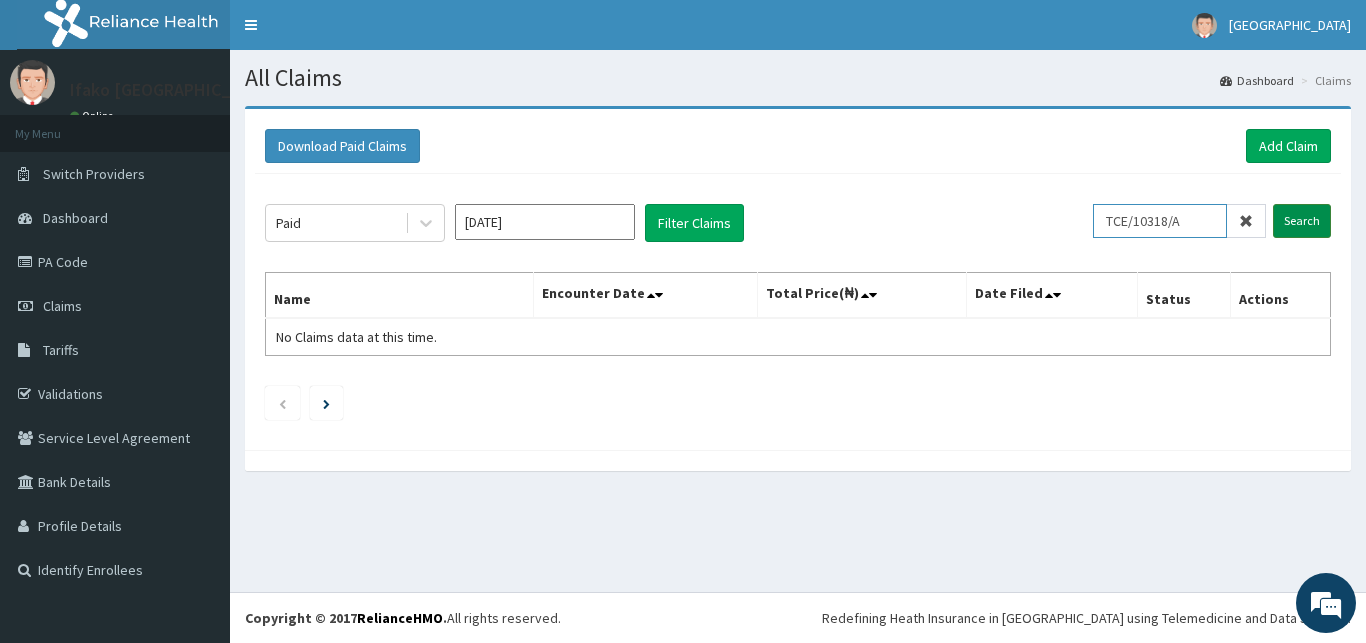 type on "TCE/10318/A" 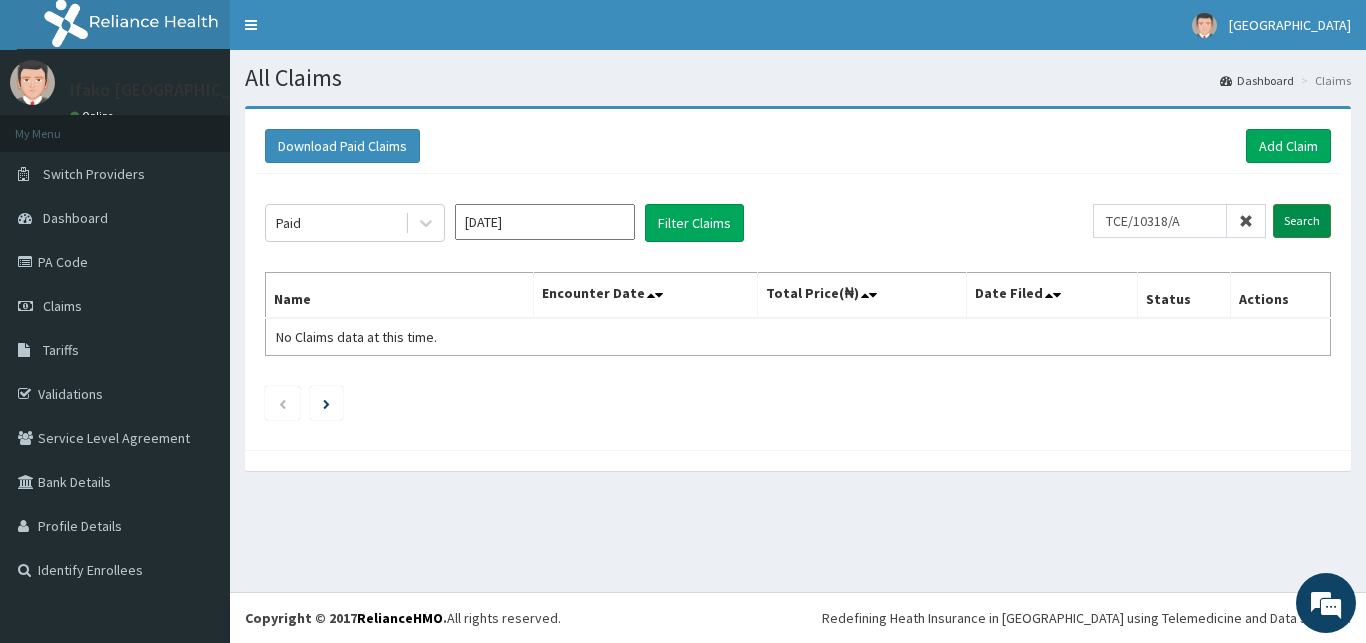 click on "Search" at bounding box center [1302, 221] 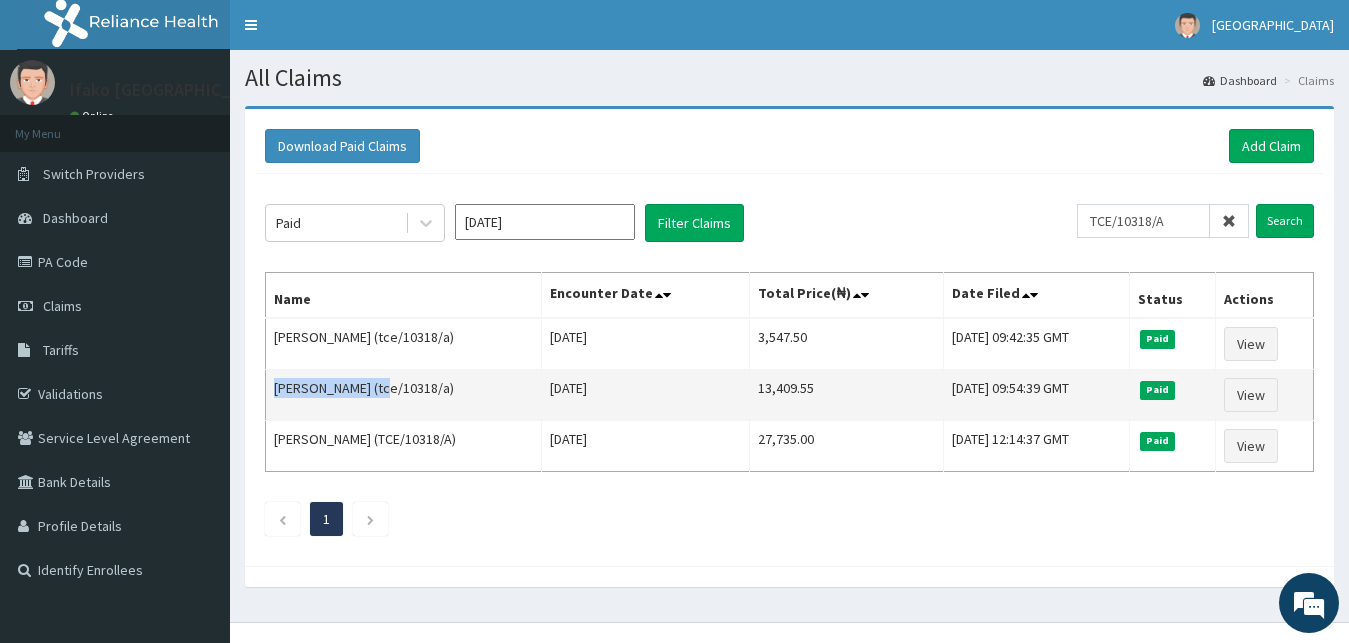 drag, startPoint x: 382, startPoint y: 391, endPoint x: 271, endPoint y: 387, distance: 111.07205 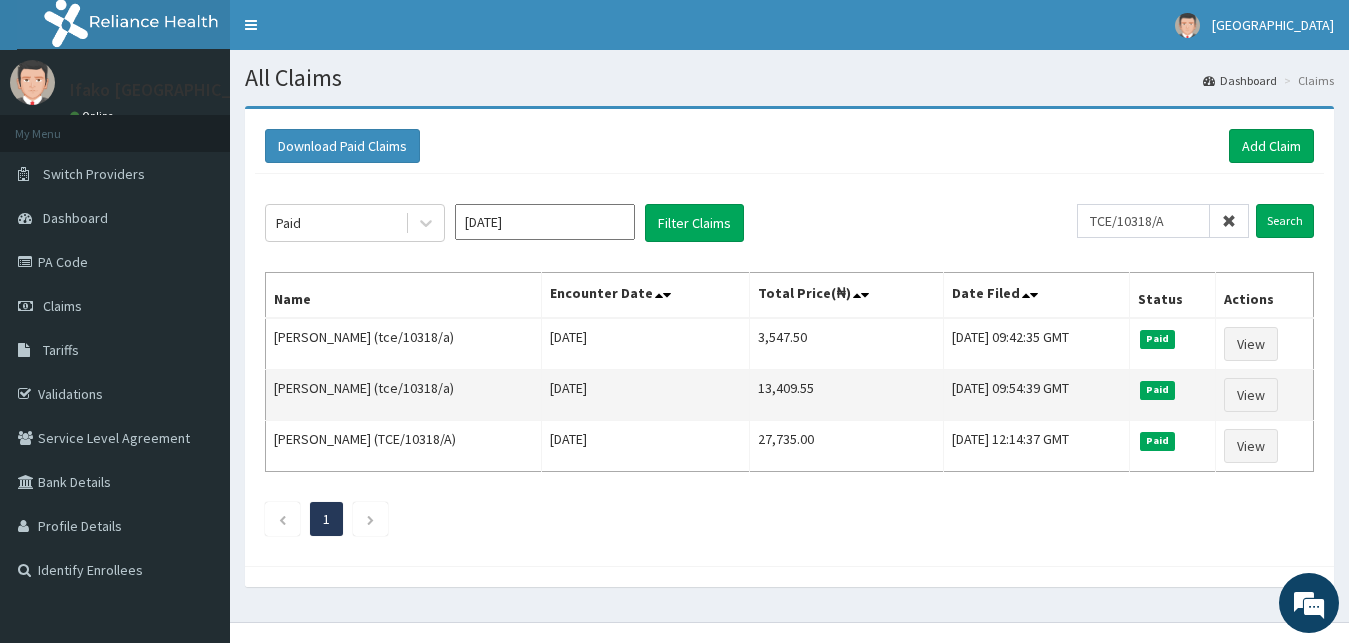 click on "13,409.55" at bounding box center (846, 395) 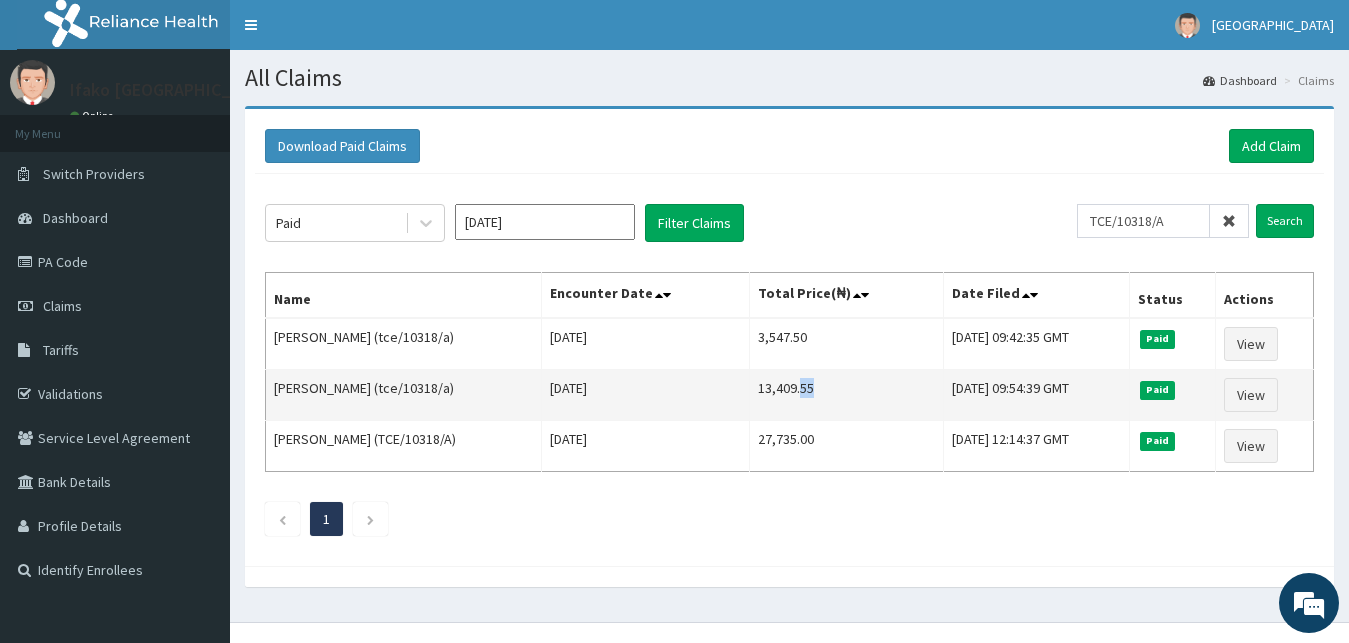 click on "13,409.55" at bounding box center (846, 395) 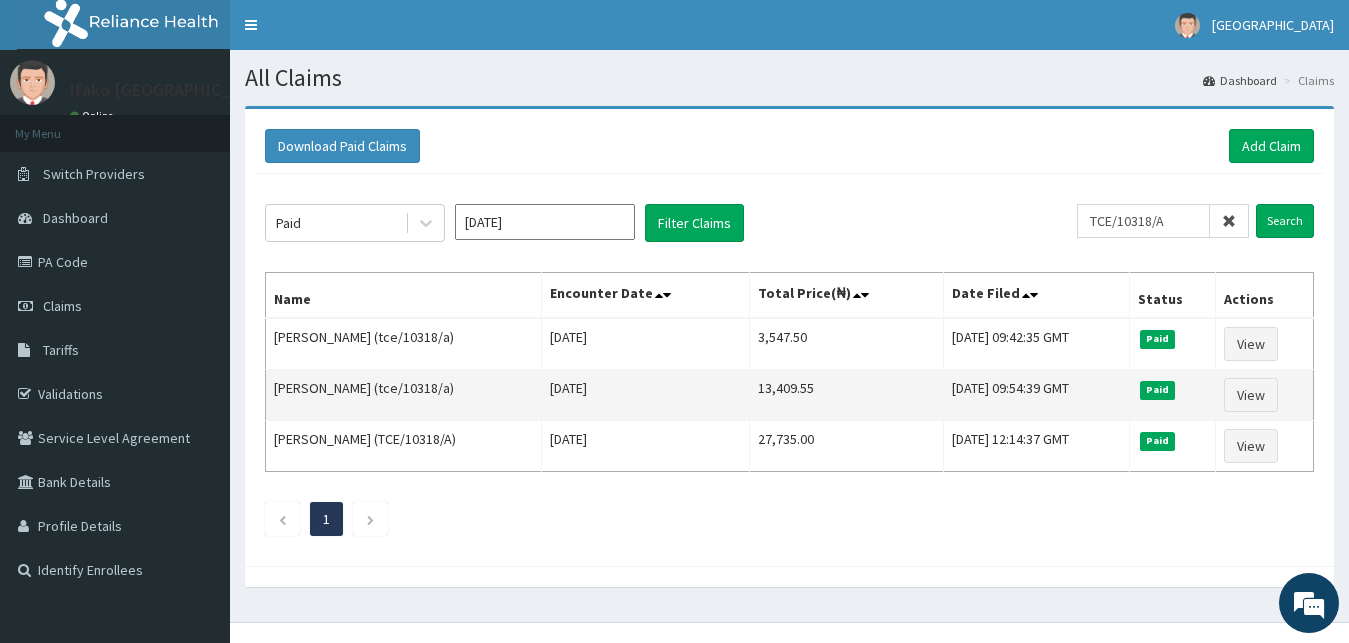 click on "13,409.55" at bounding box center (846, 395) 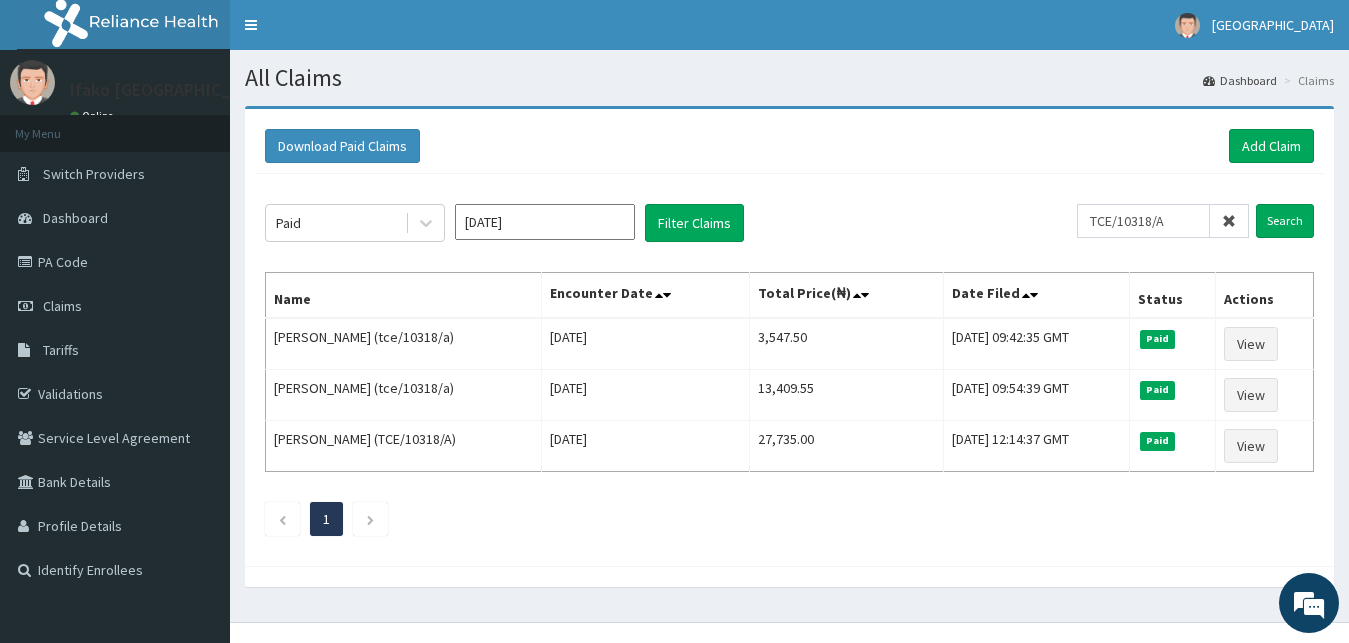 click at bounding box center (1229, 221) 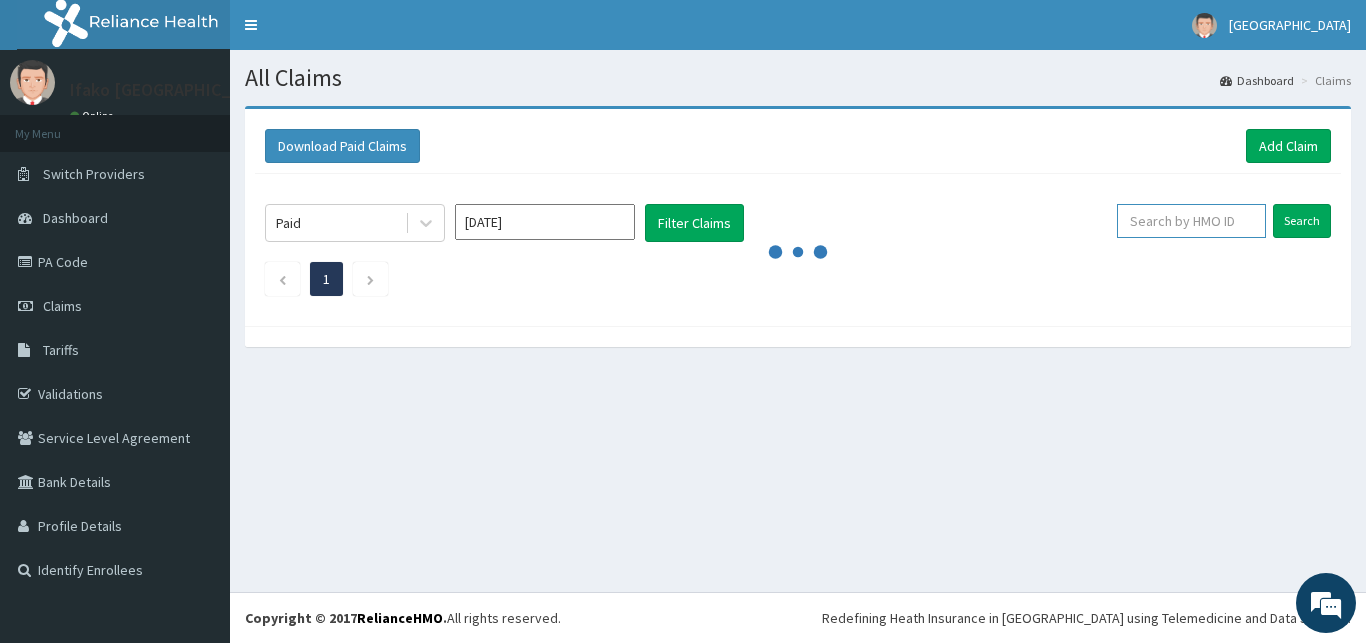 click at bounding box center (1191, 221) 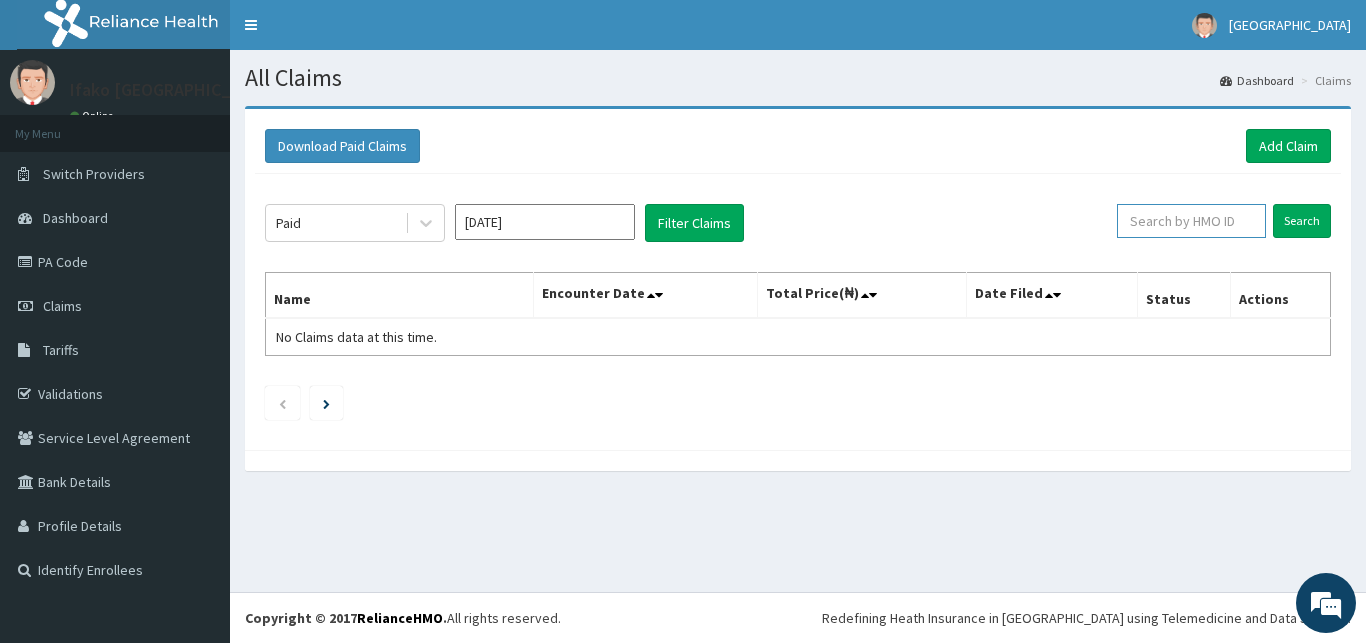 paste on "CPD/10060/A" 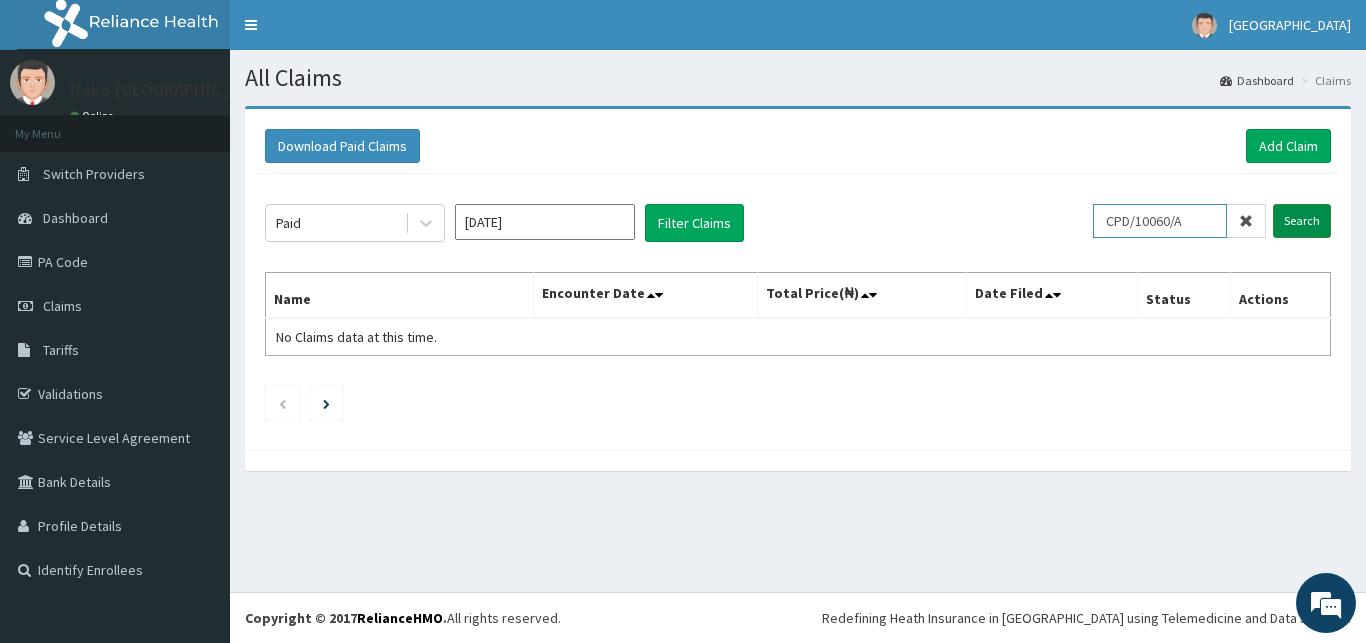 type on "CPD/10060/A" 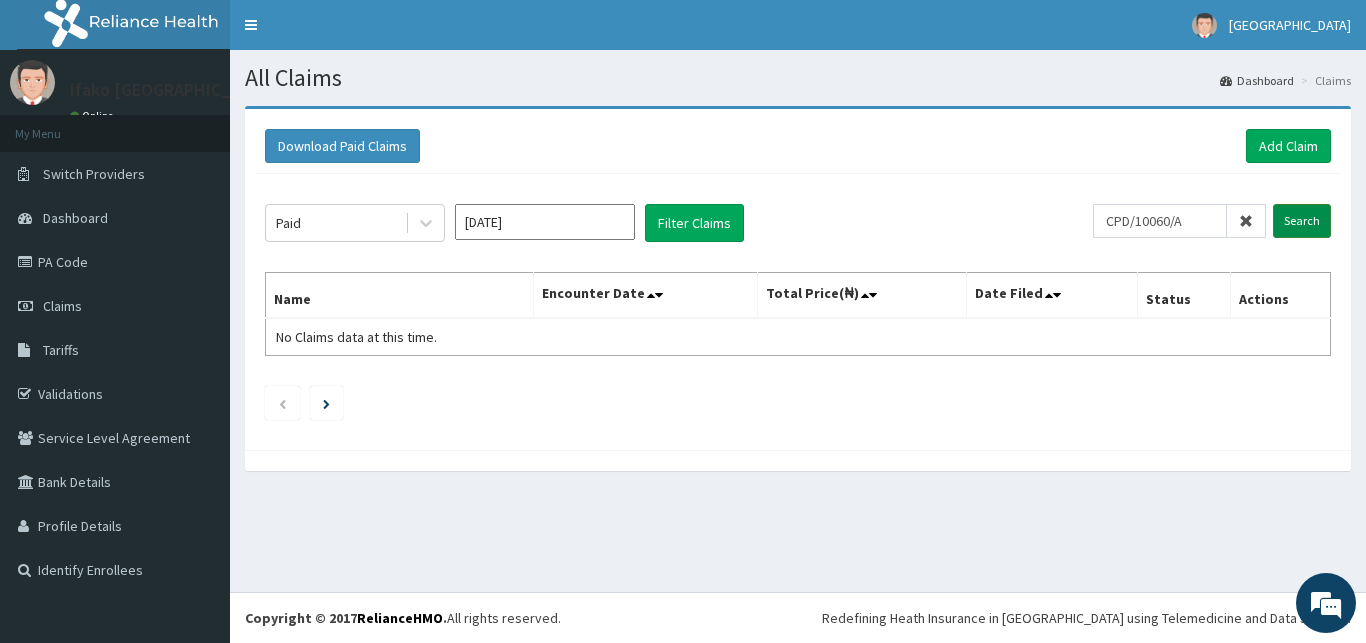 click on "Search" at bounding box center [1302, 221] 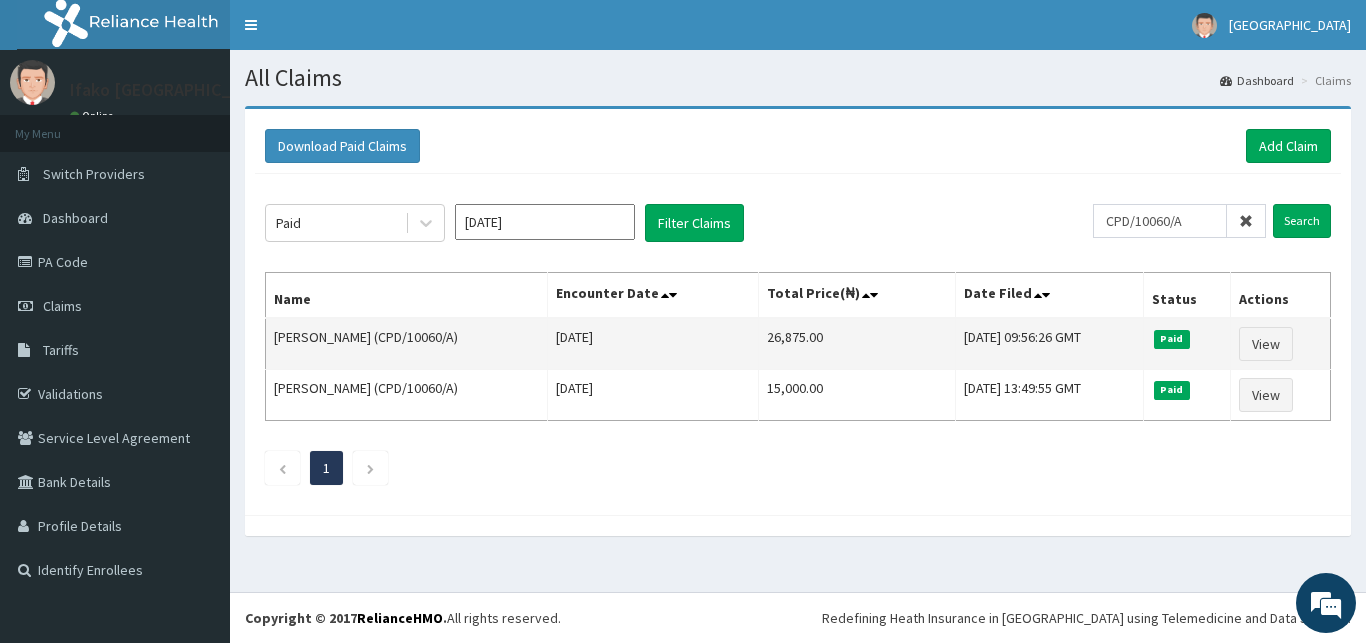 click on "26,875.00" at bounding box center [857, 344] 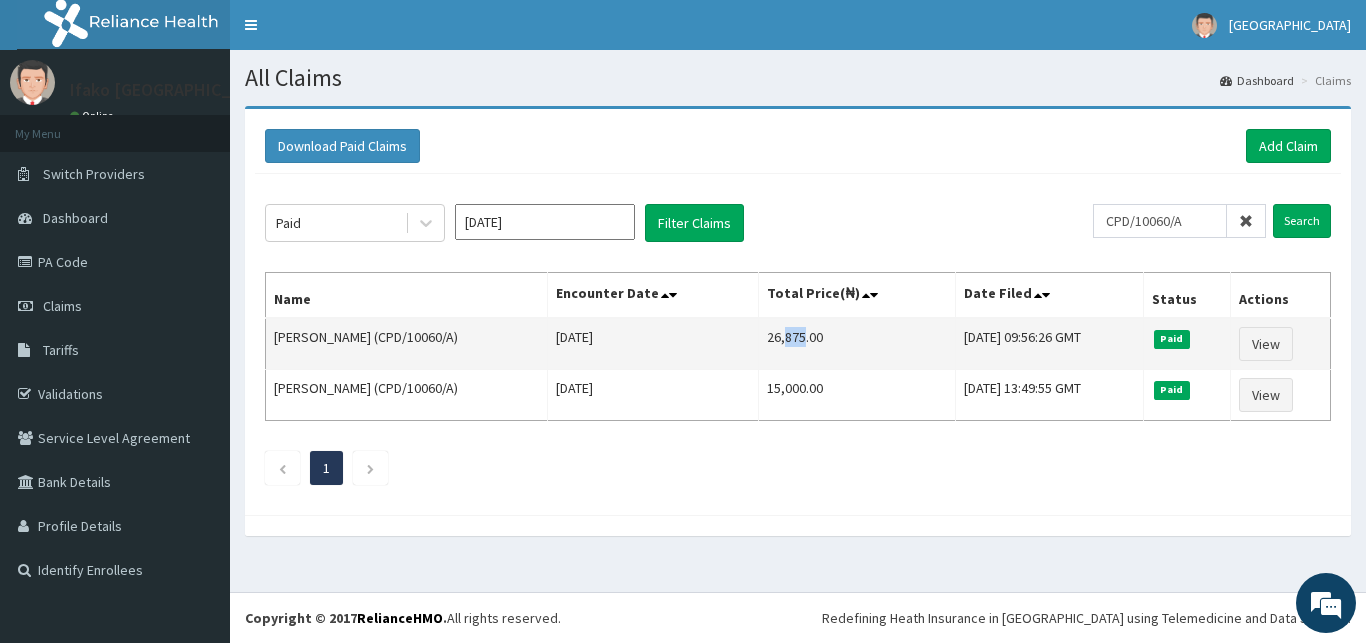 click on "26,875.00" at bounding box center [857, 344] 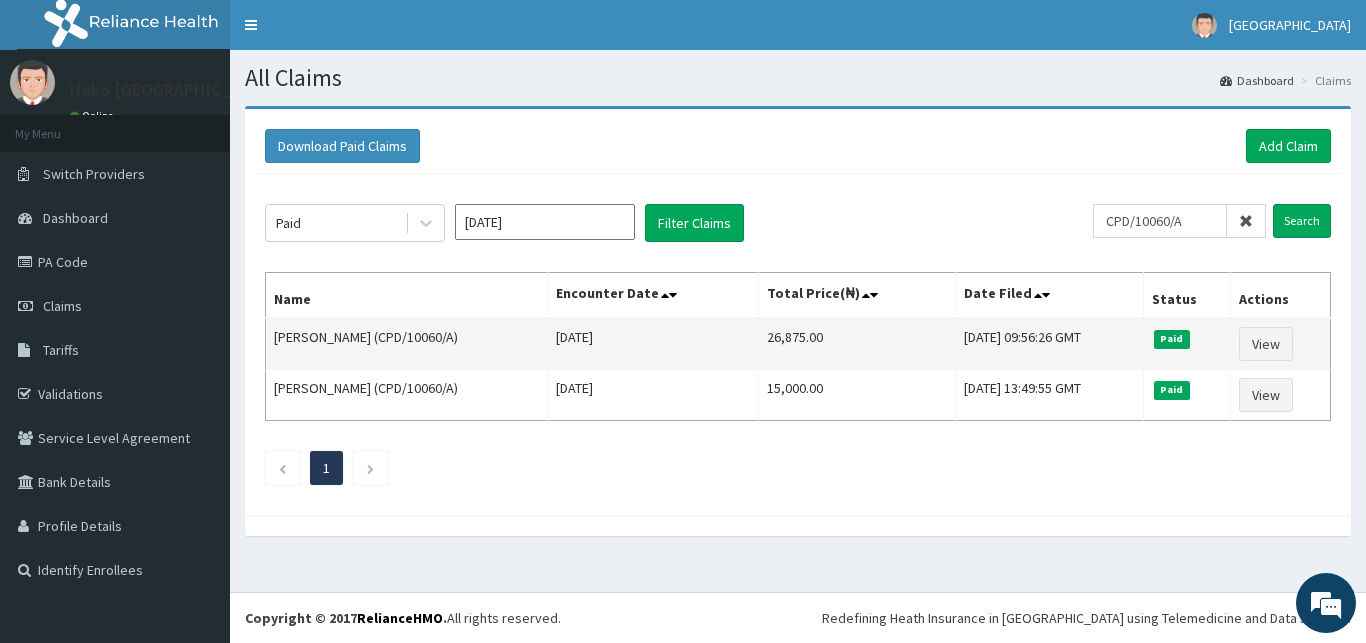 click on "26,875.00" at bounding box center [857, 344] 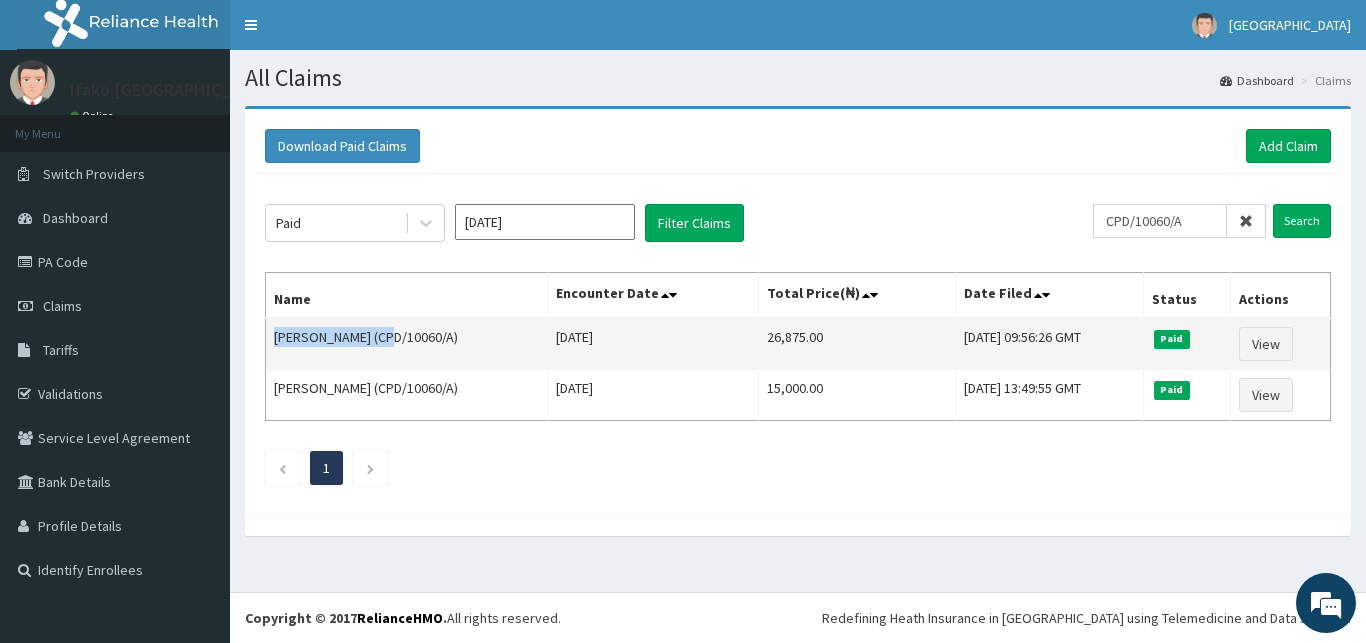 drag, startPoint x: 269, startPoint y: 338, endPoint x: 403, endPoint y: 336, distance: 134.01492 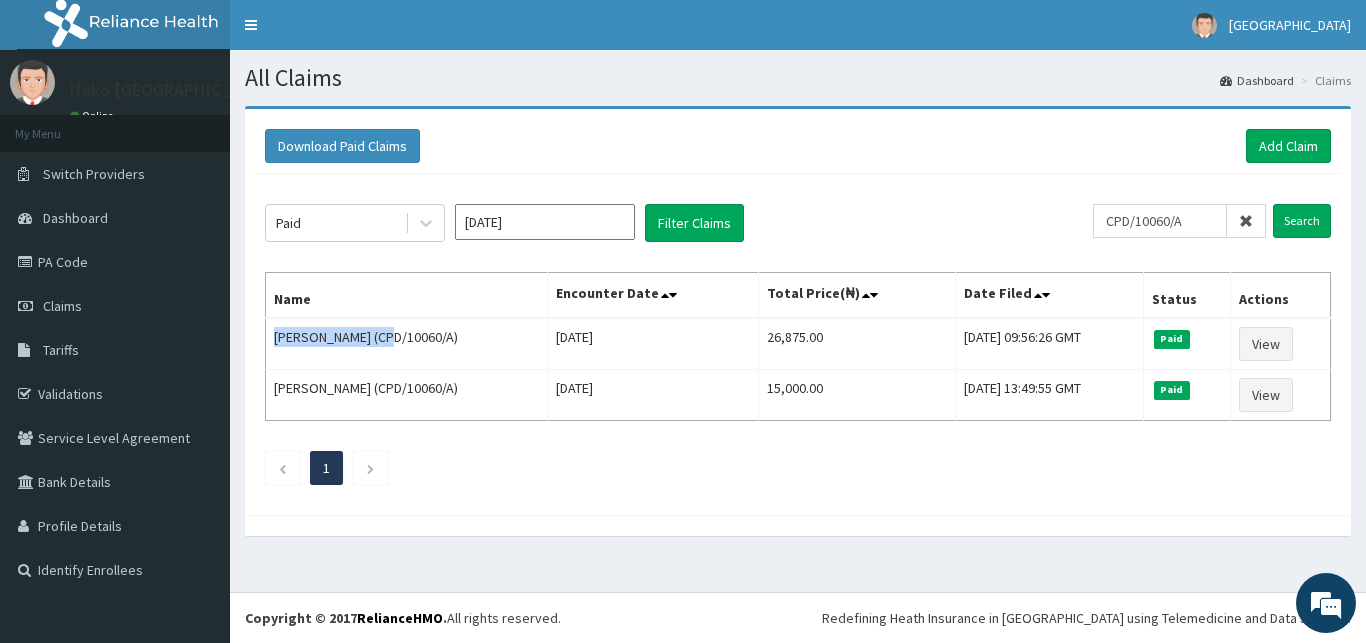 click at bounding box center [1246, 221] 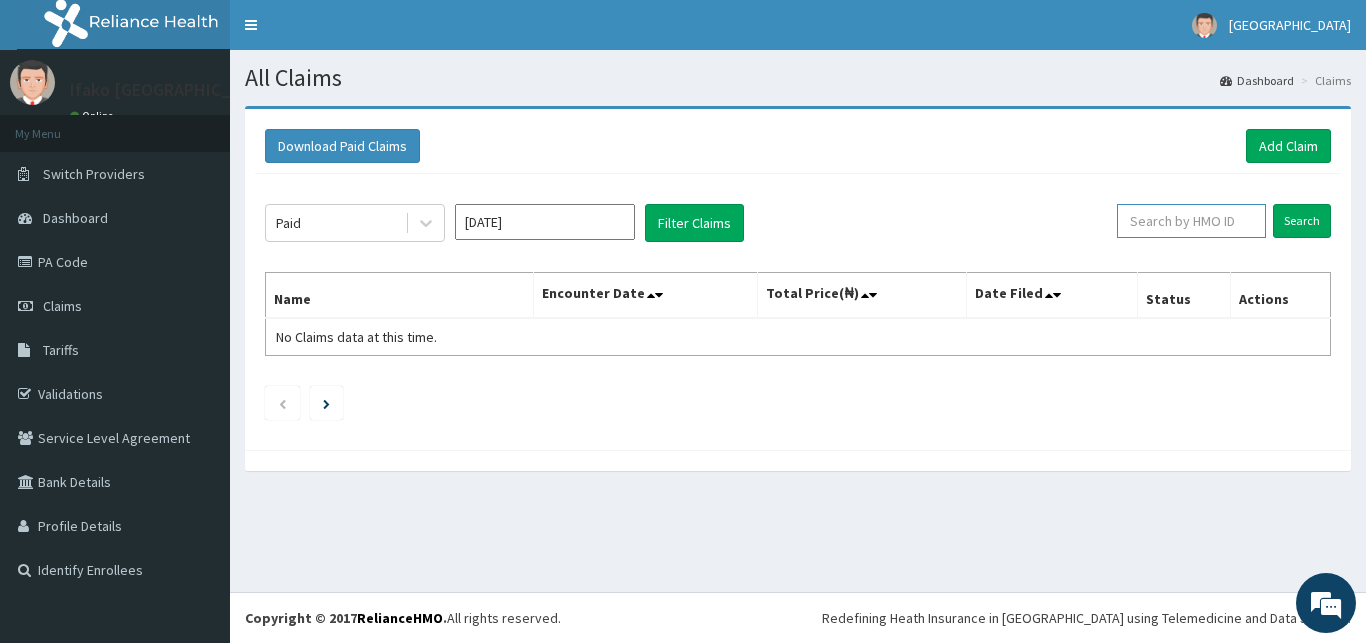 click at bounding box center [1191, 221] 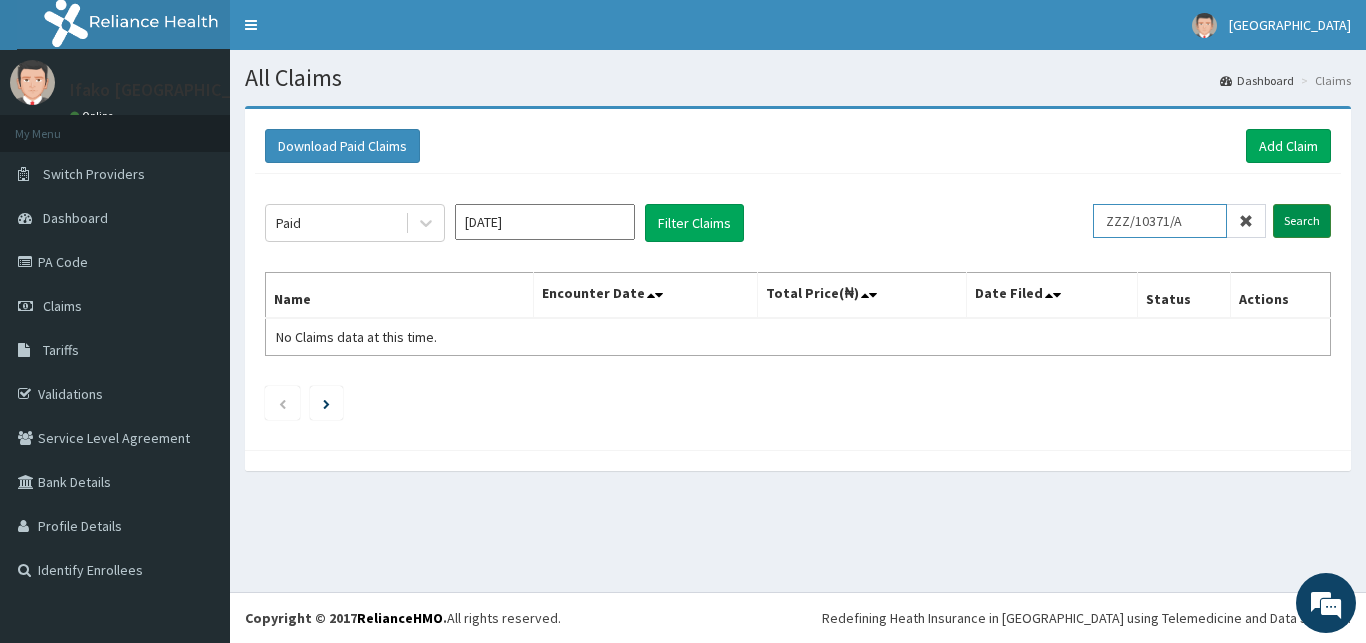 type on "ZZZ/10371/A" 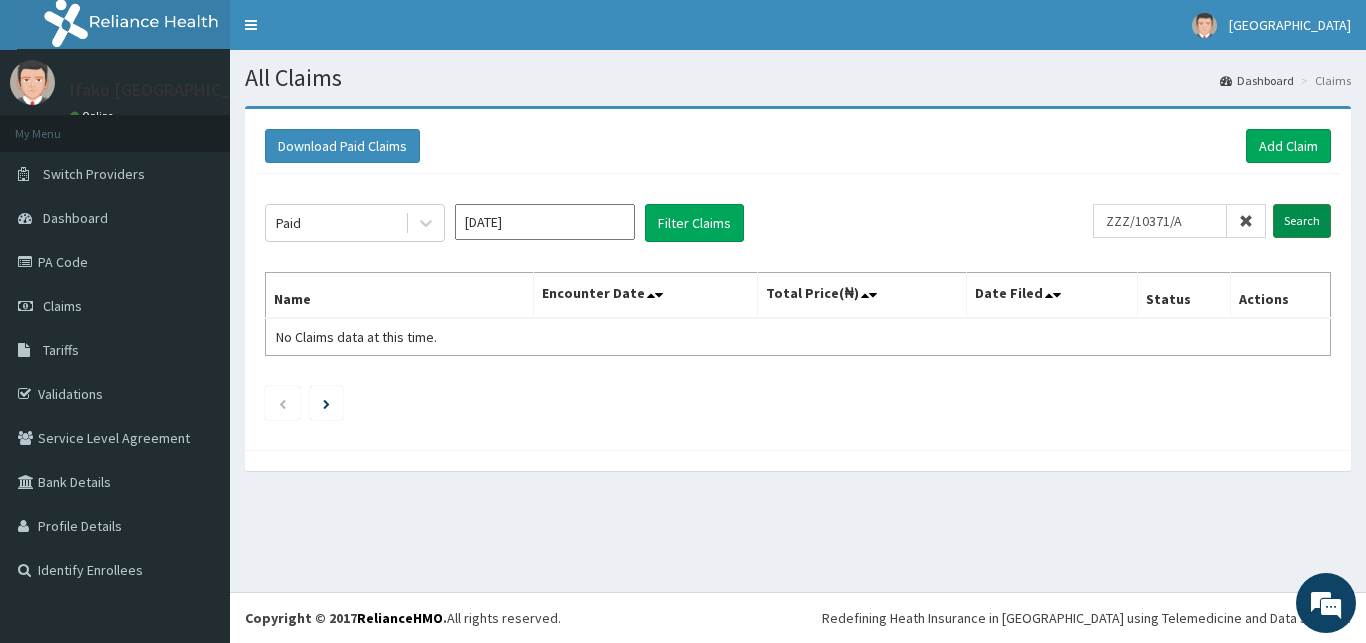 click on "Search" at bounding box center [1302, 221] 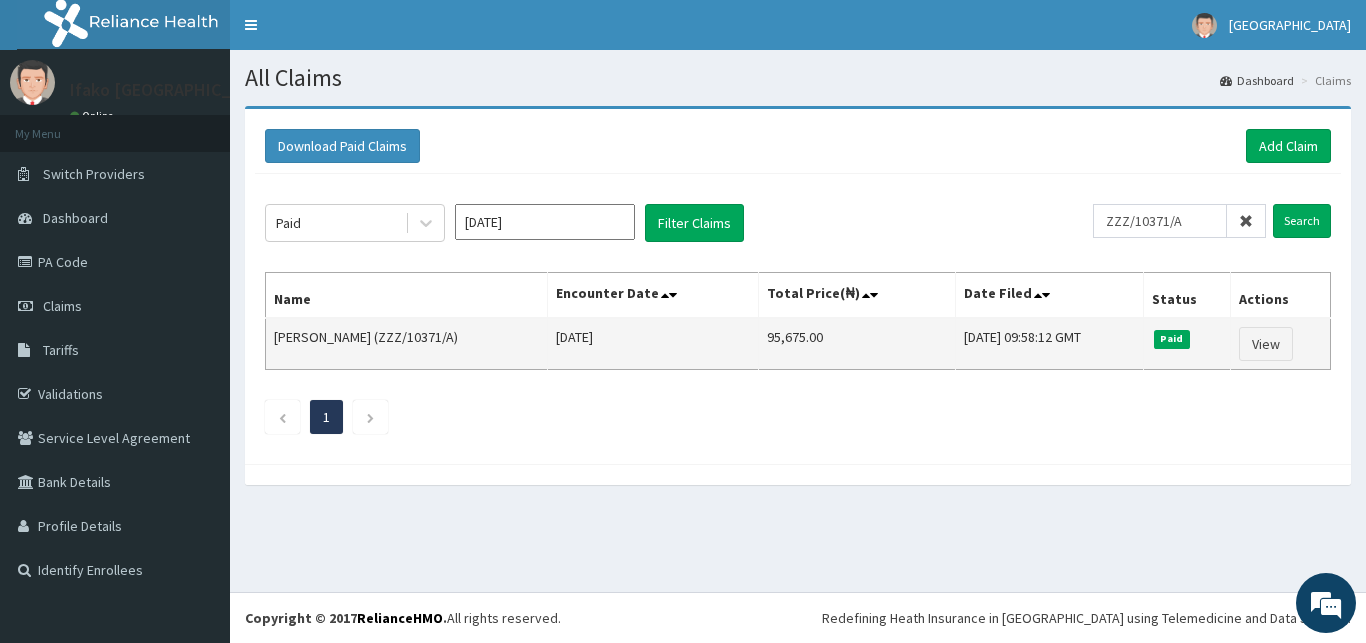 click on "95,675.00" at bounding box center [857, 344] 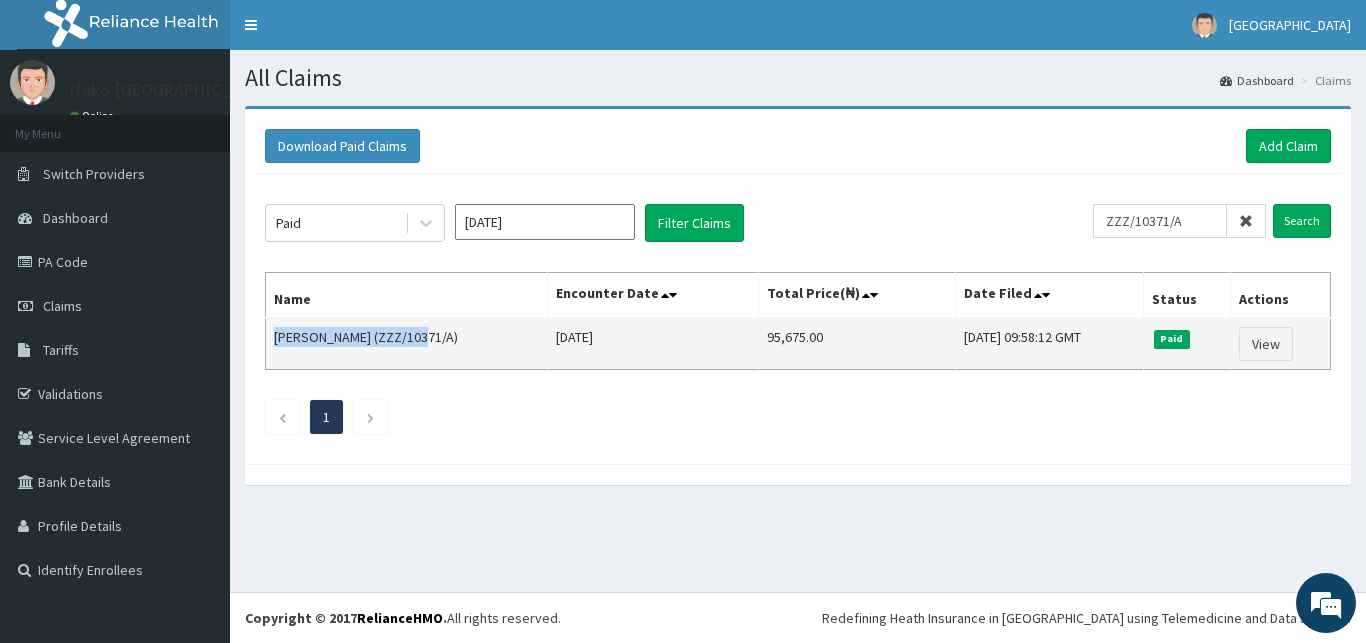drag, startPoint x: 423, startPoint y: 340, endPoint x: 273, endPoint y: 343, distance: 150.03 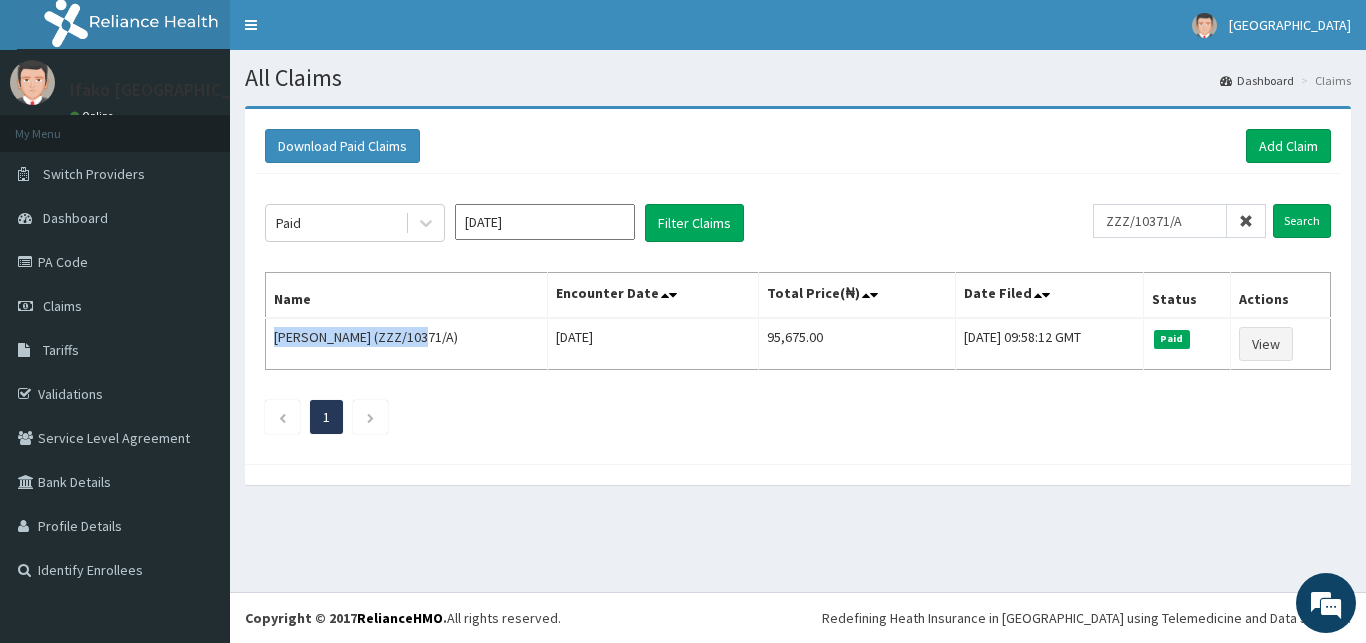 click at bounding box center (1246, 221) 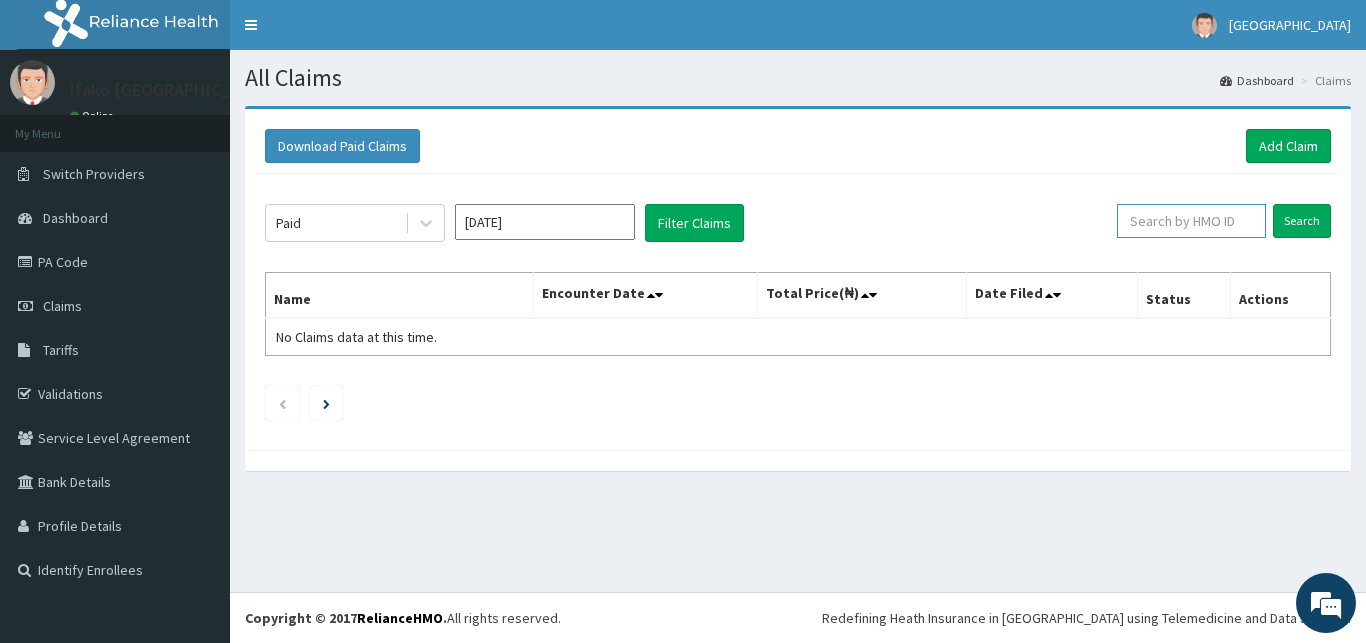 click at bounding box center (1191, 221) 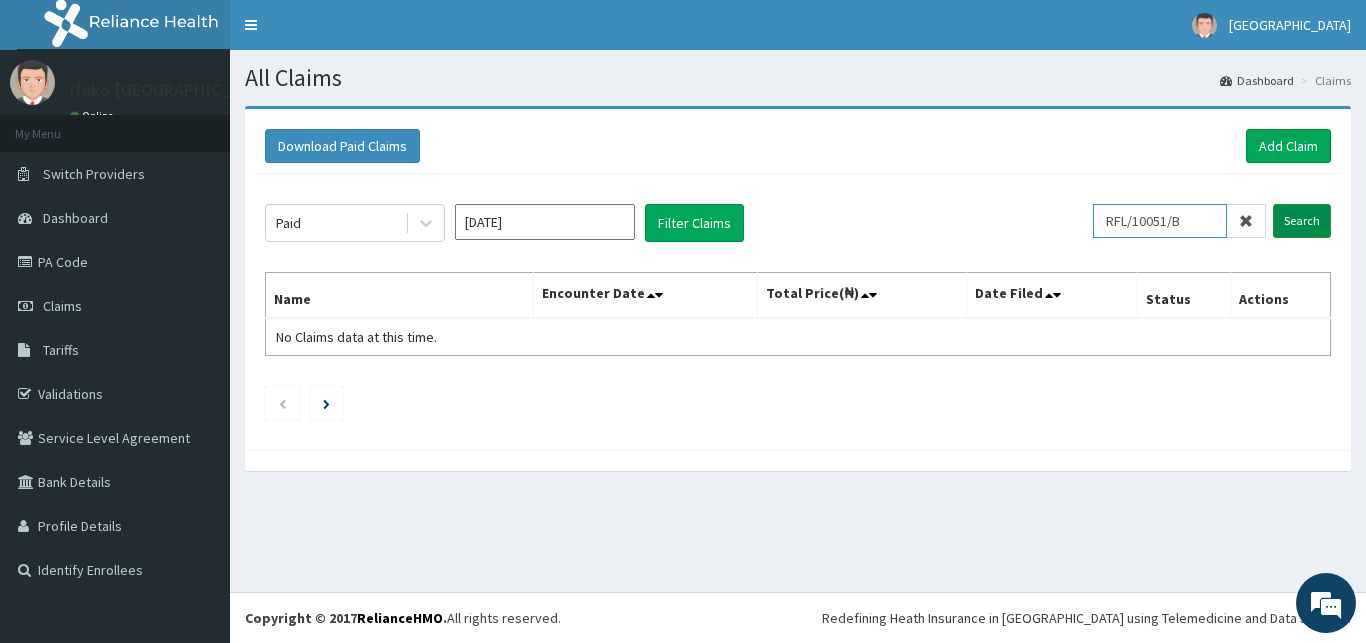 type on "RFL/10051/B" 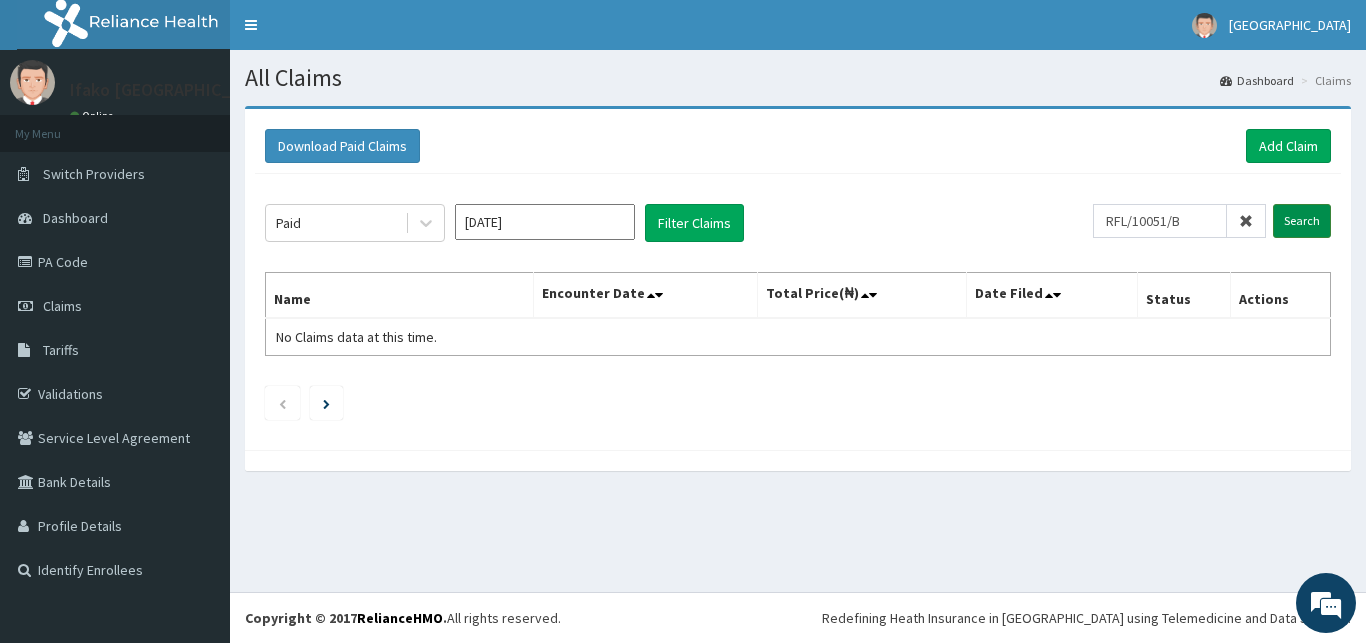 click on "Search" at bounding box center (1302, 221) 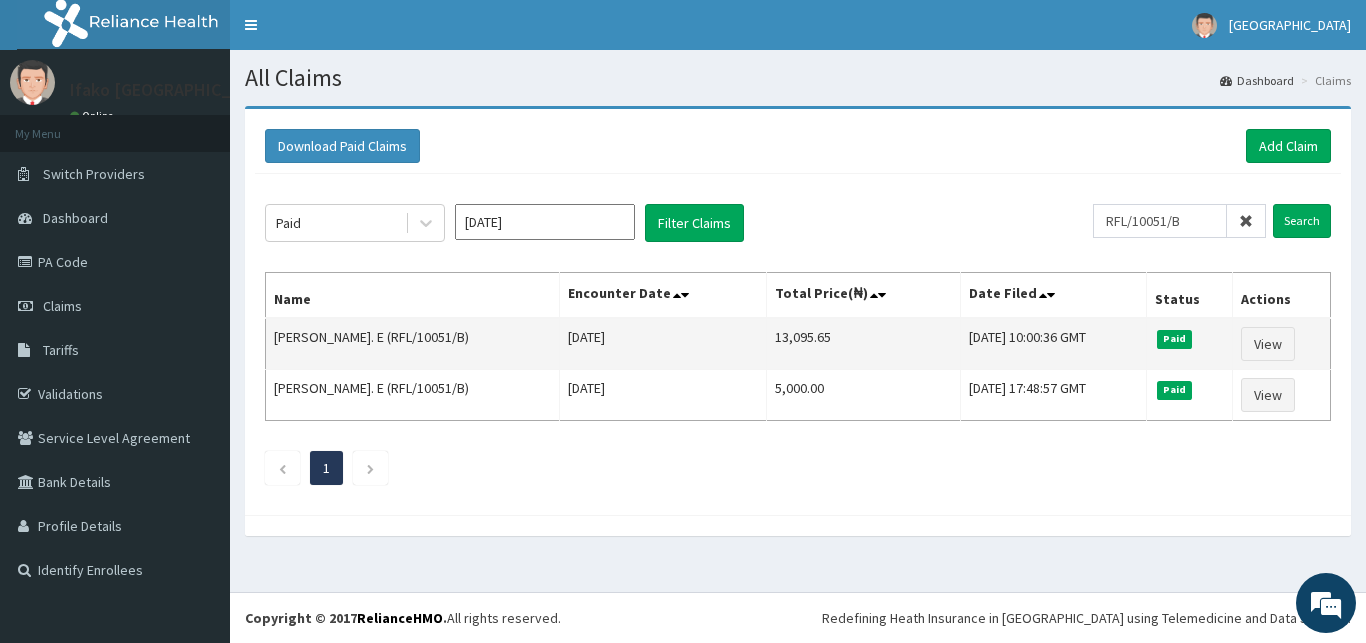 click on "13,095.65" at bounding box center (864, 344) 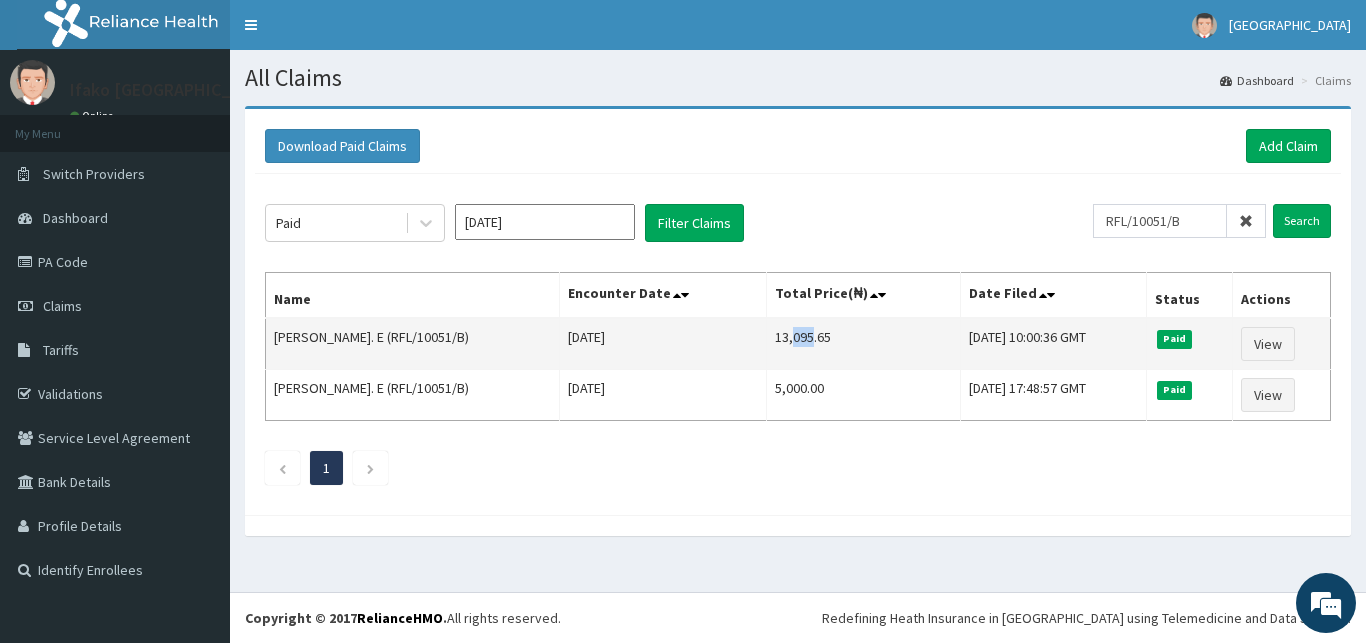 click on "13,095.65" at bounding box center [864, 344] 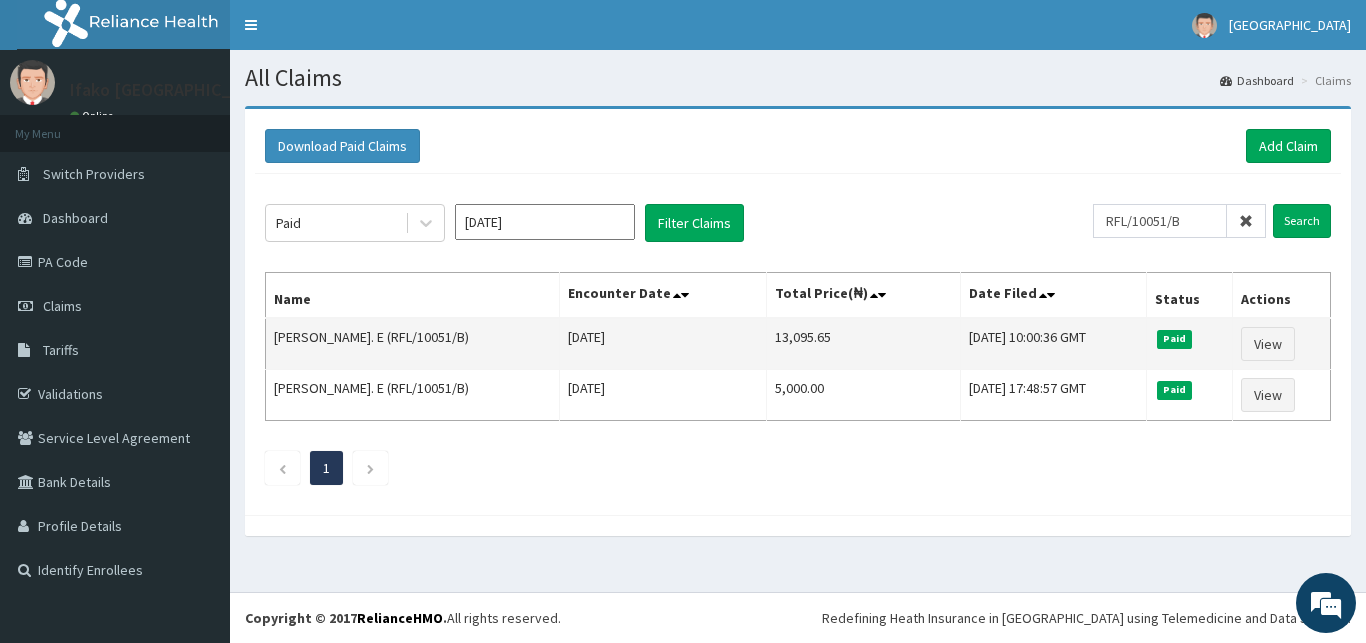 click on "13,095.65" at bounding box center (864, 344) 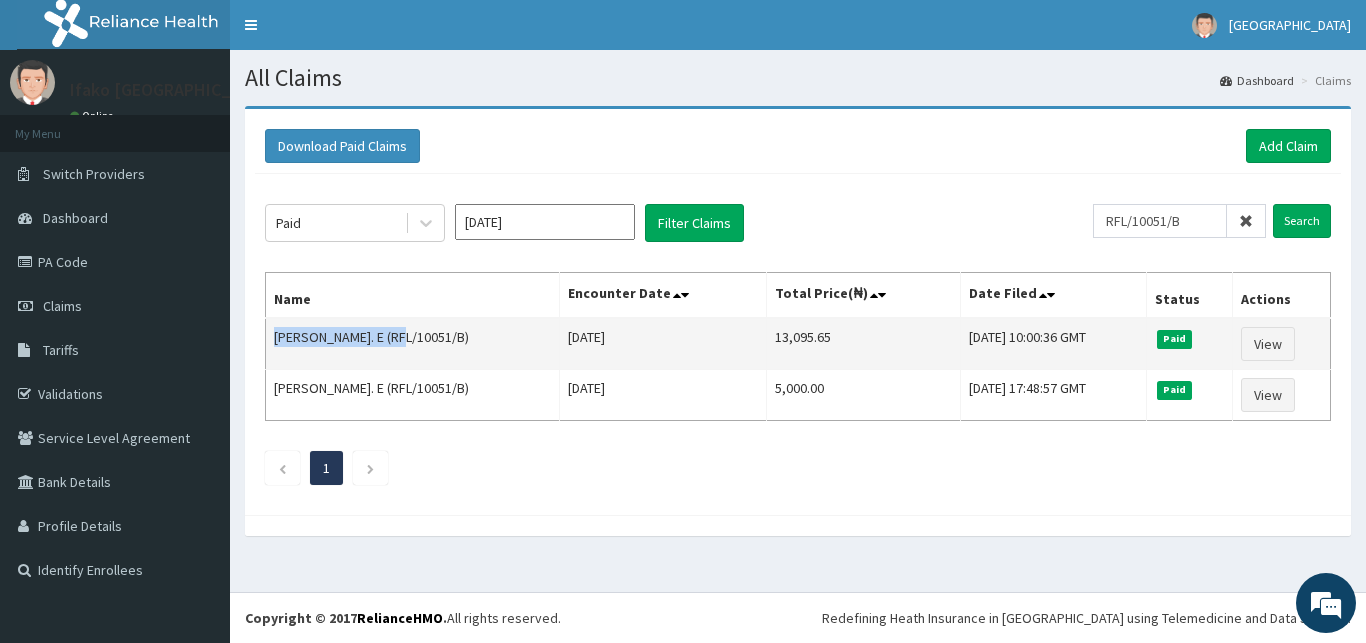 drag, startPoint x: 272, startPoint y: 336, endPoint x: 405, endPoint y: 344, distance: 133.24039 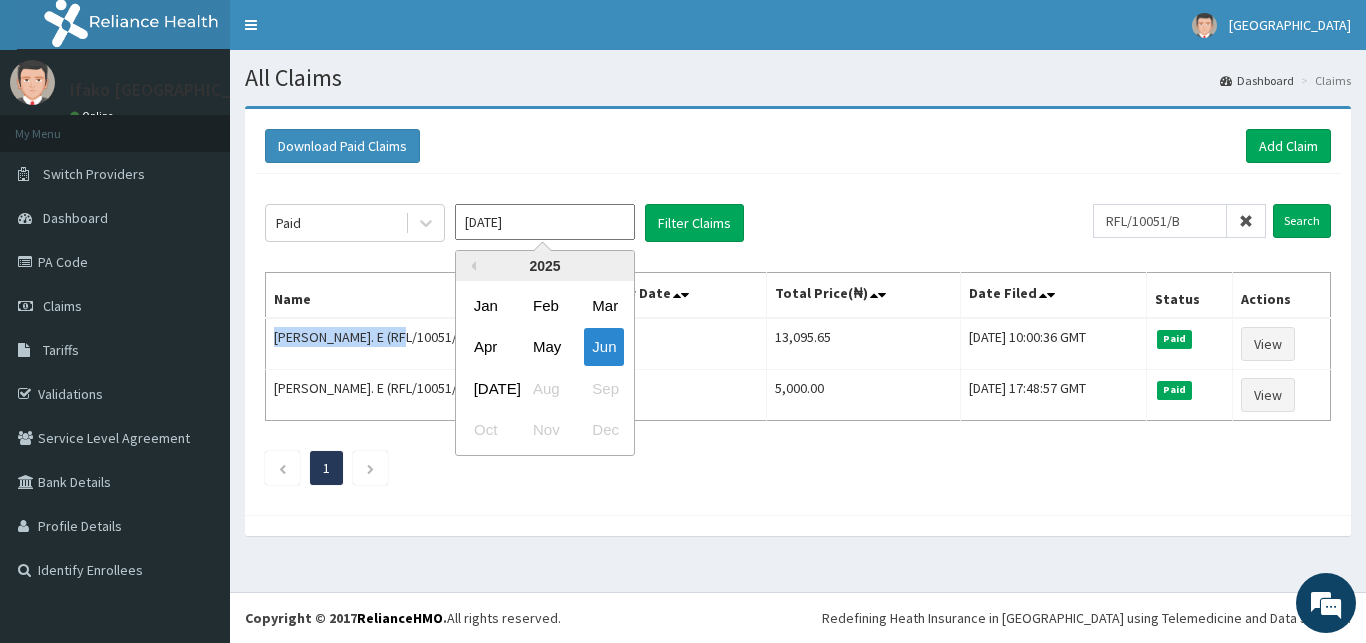click on "Jun 2025" at bounding box center [545, 222] 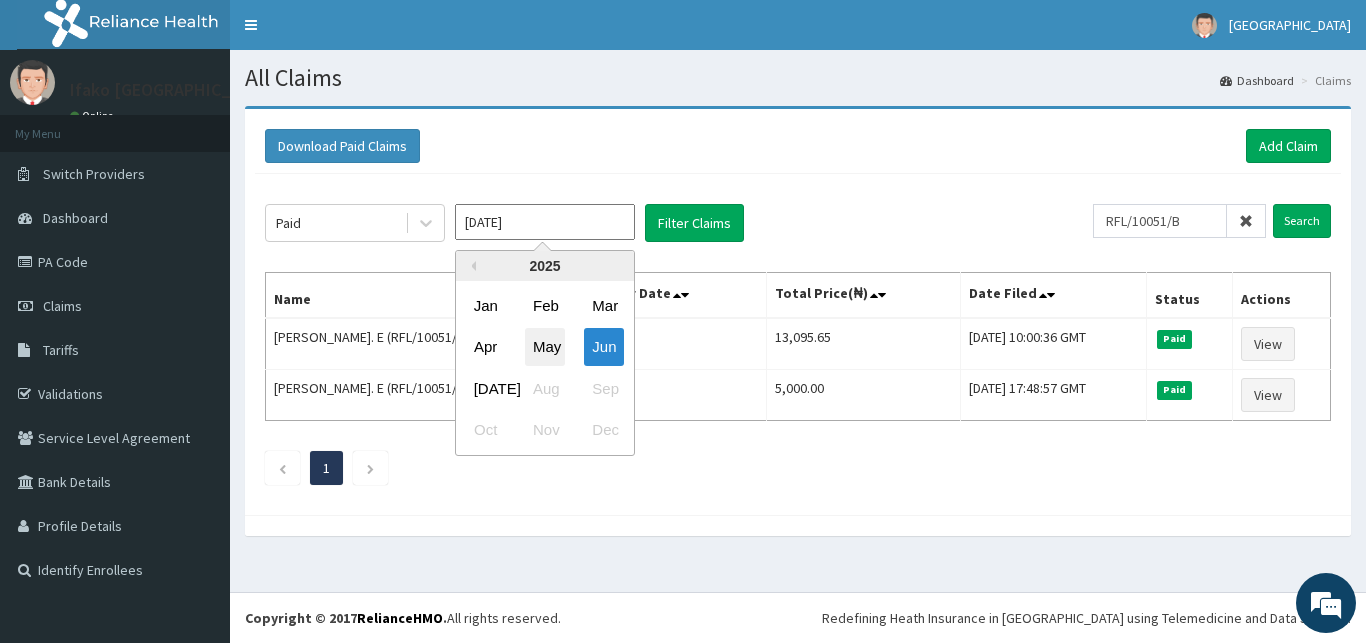 click on "May" at bounding box center (545, 347) 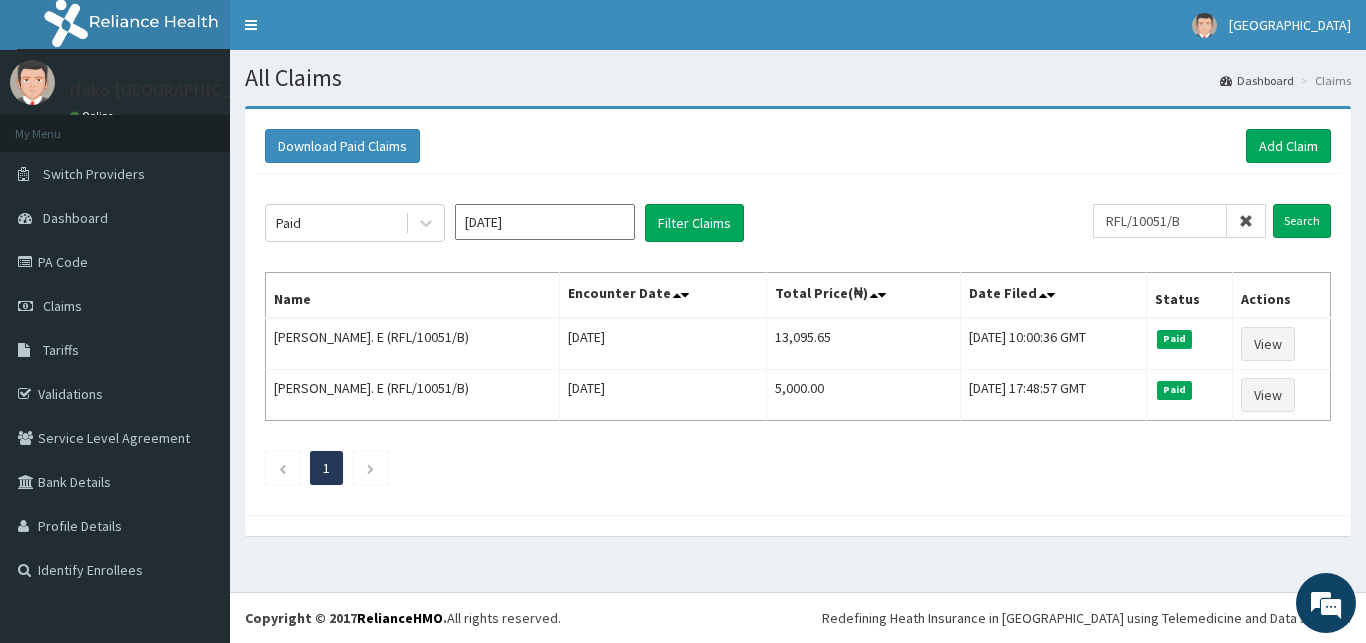 click at bounding box center (1246, 221) 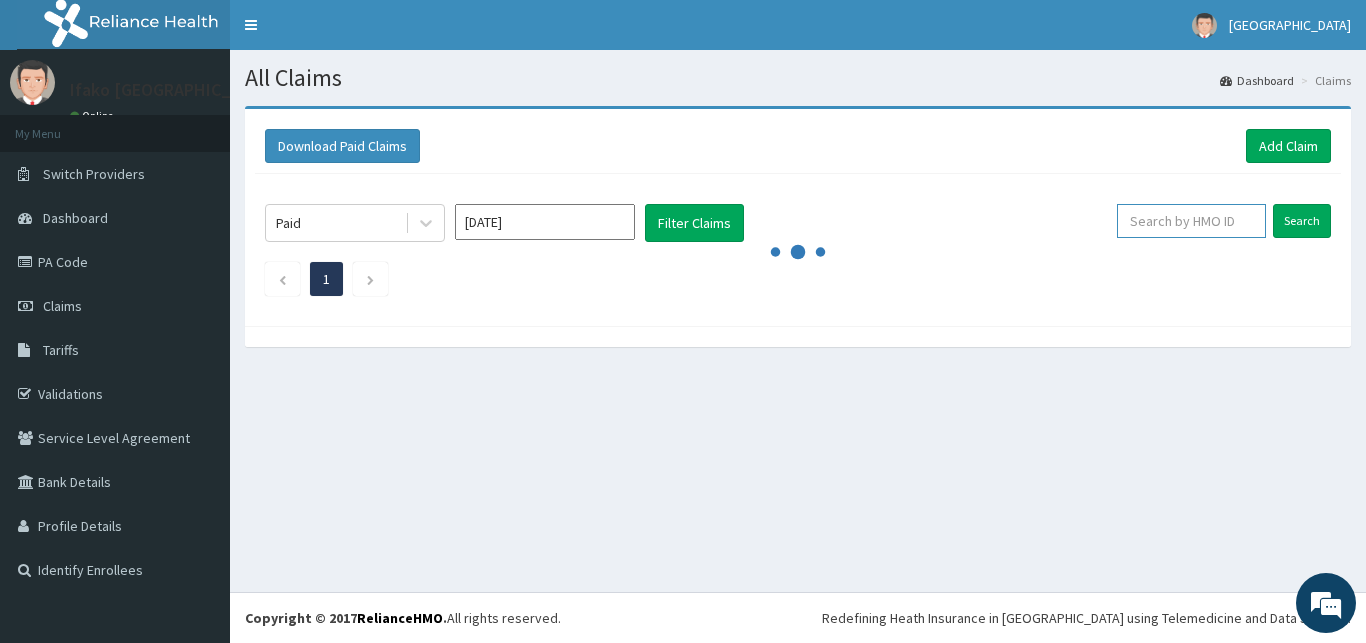 click at bounding box center (1191, 221) 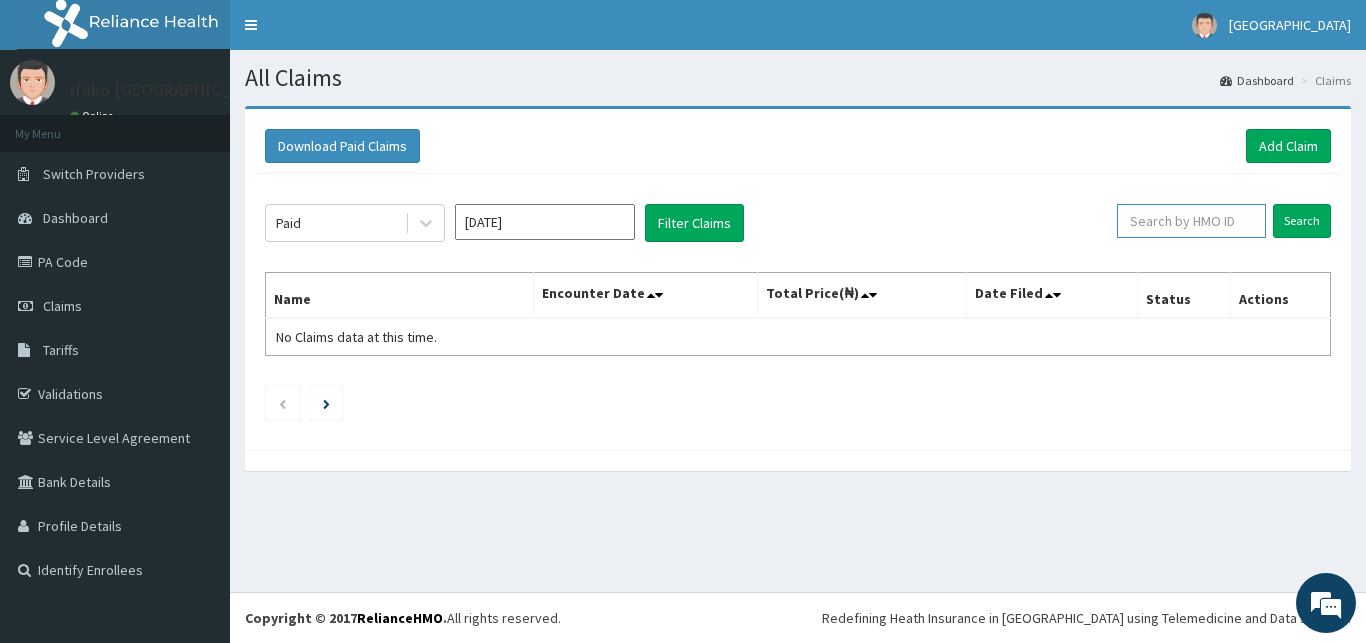 click at bounding box center (1191, 221) 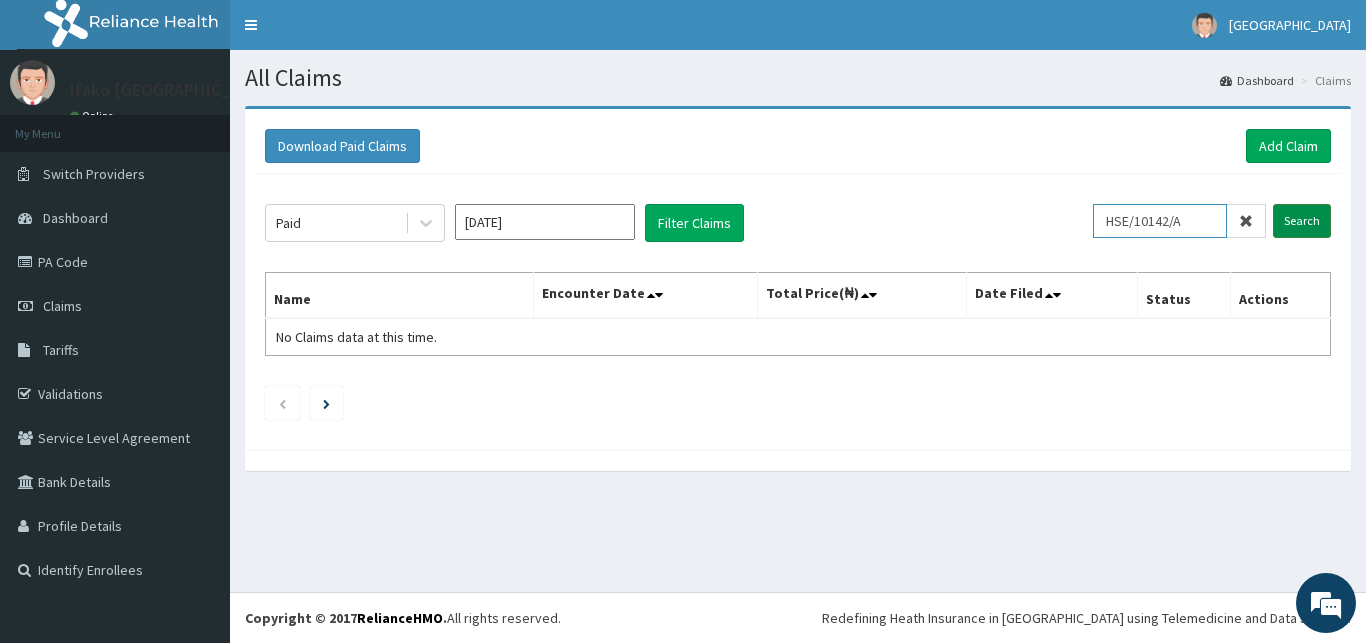 type on "HSE/10142/A" 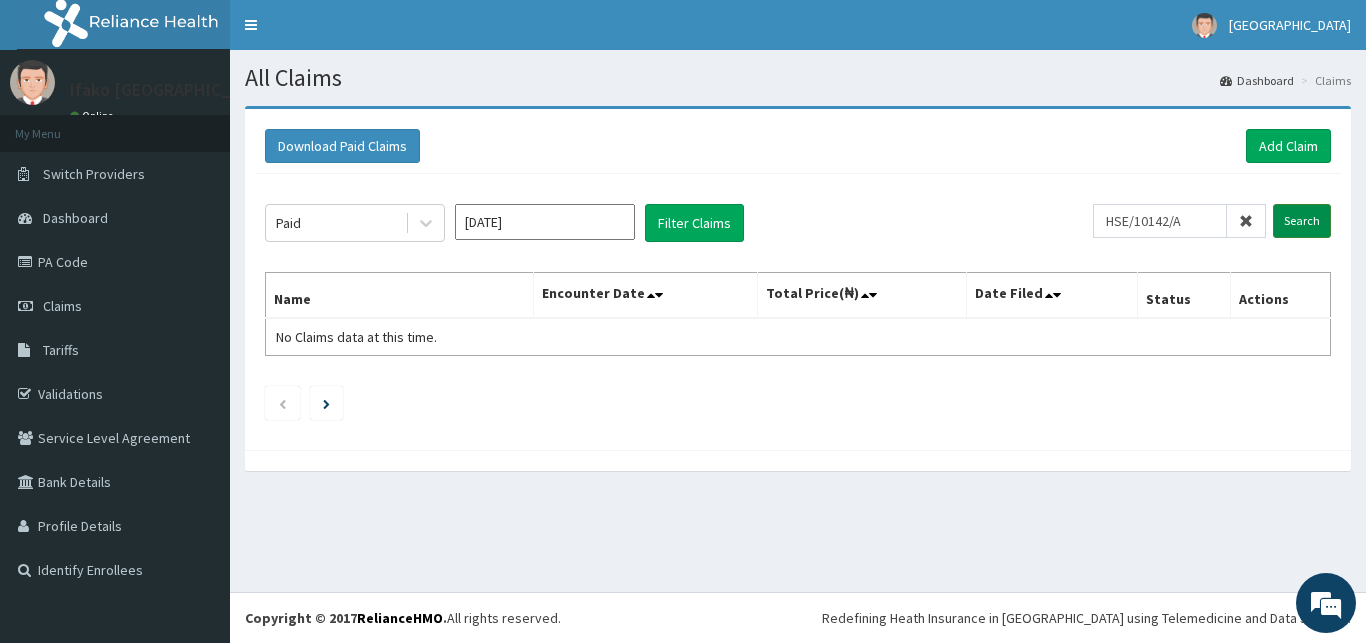 click on "Search" at bounding box center (1302, 221) 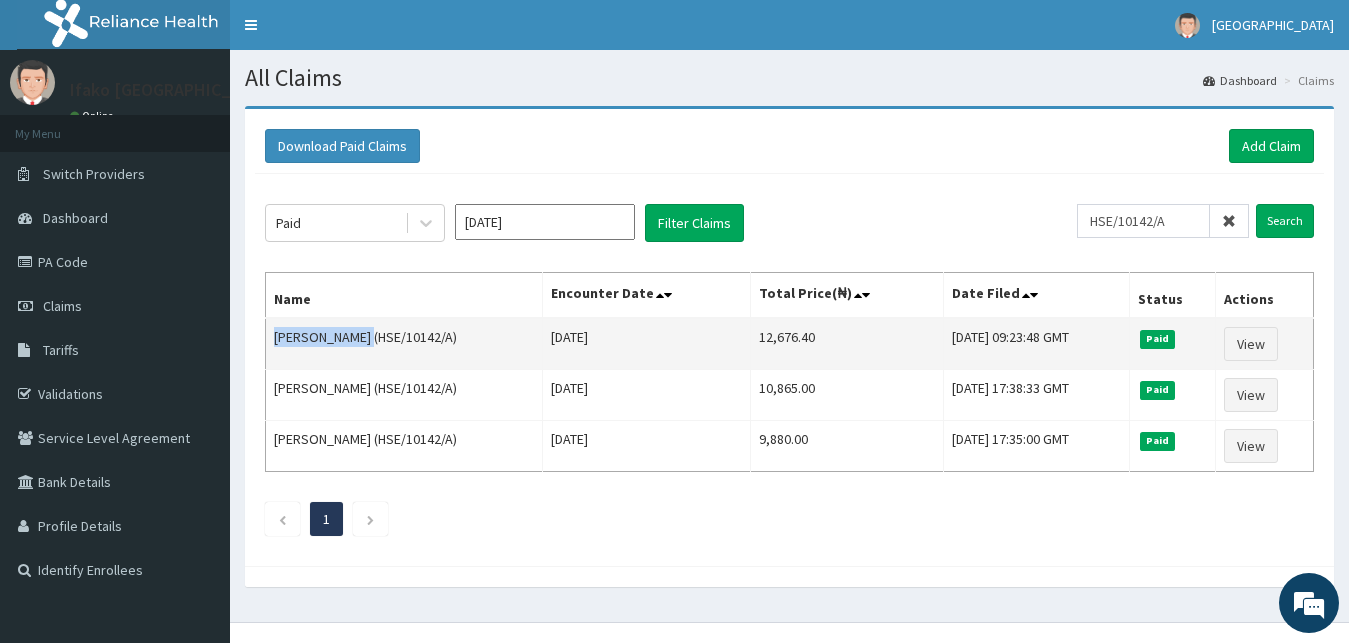 drag, startPoint x: 270, startPoint y: 340, endPoint x: 362, endPoint y: 355, distance: 93.214806 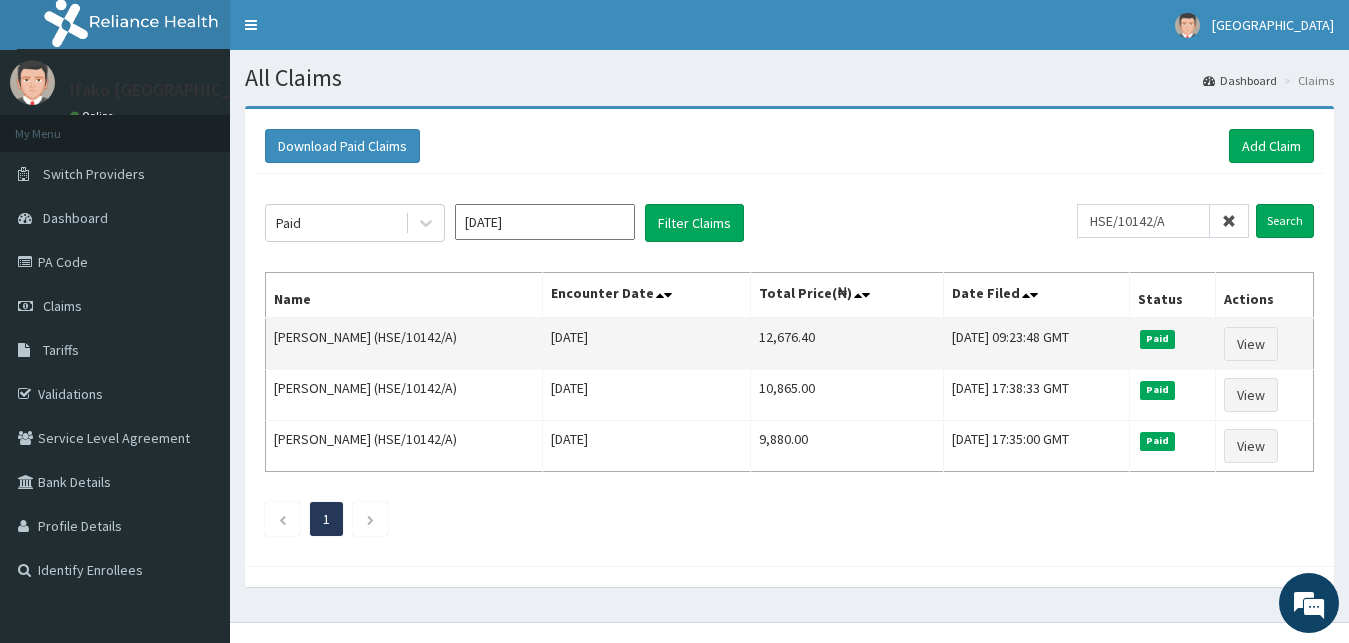 click on "12,676.40" at bounding box center [847, 344] 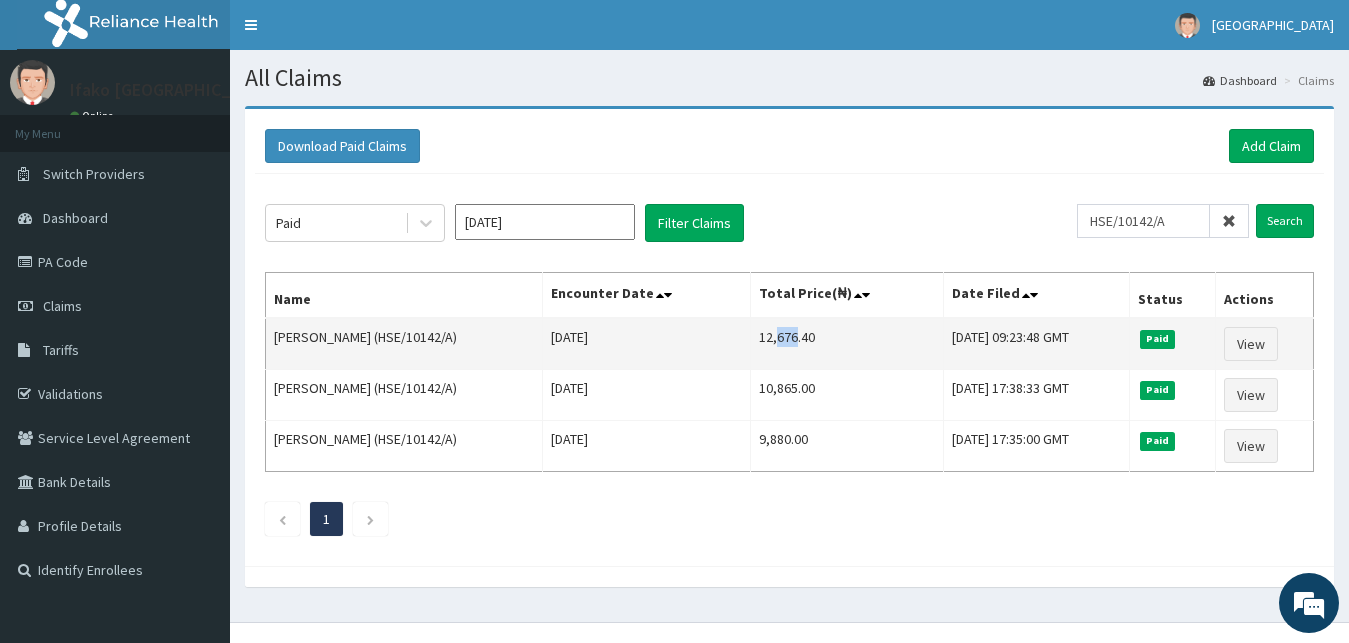 click on "12,676.40" at bounding box center (847, 344) 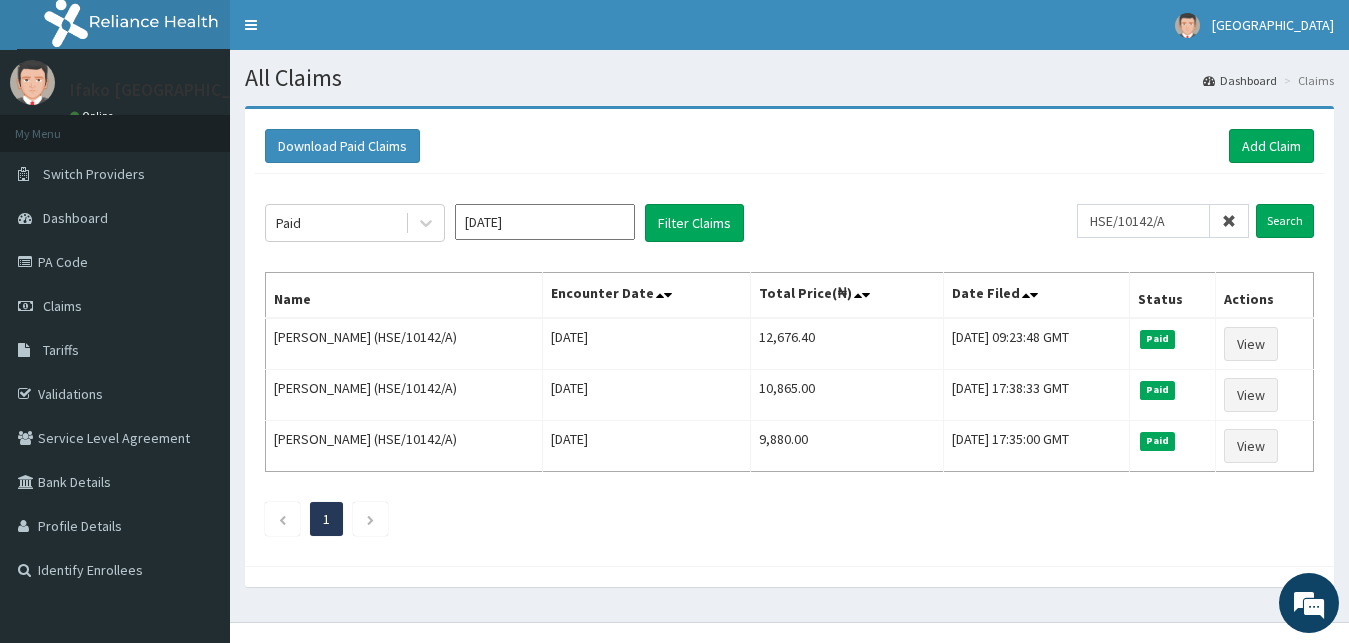 click at bounding box center (1229, 221) 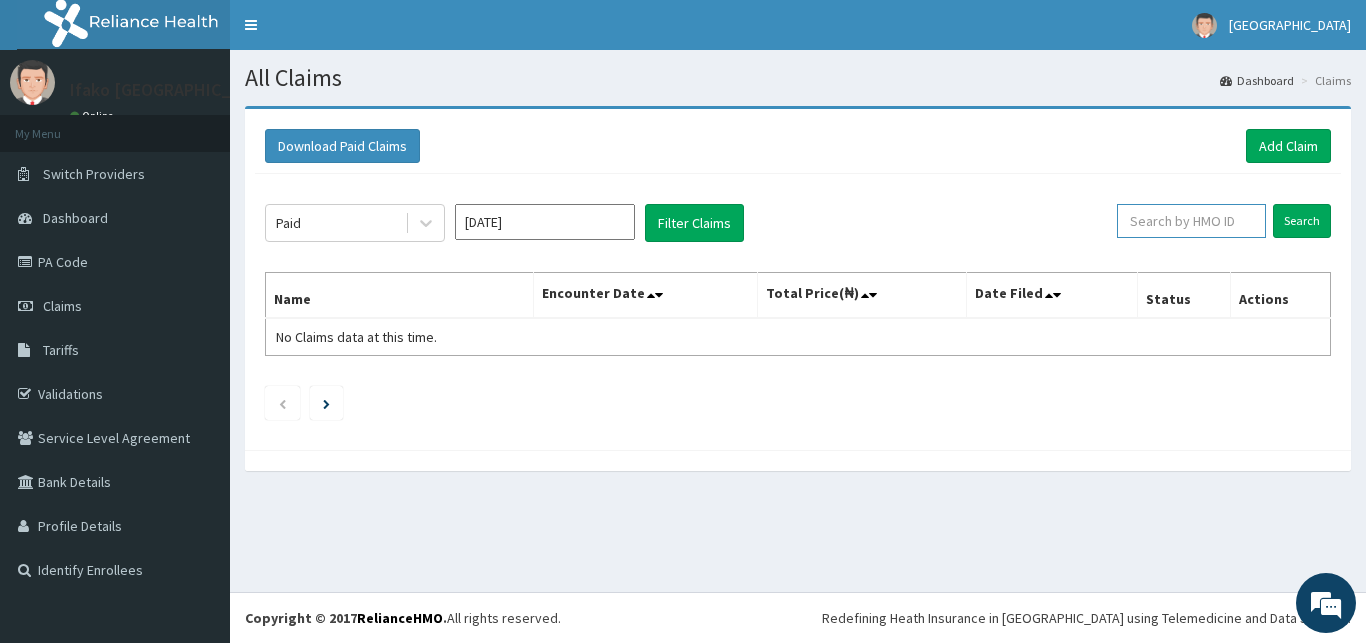 click at bounding box center (1191, 221) 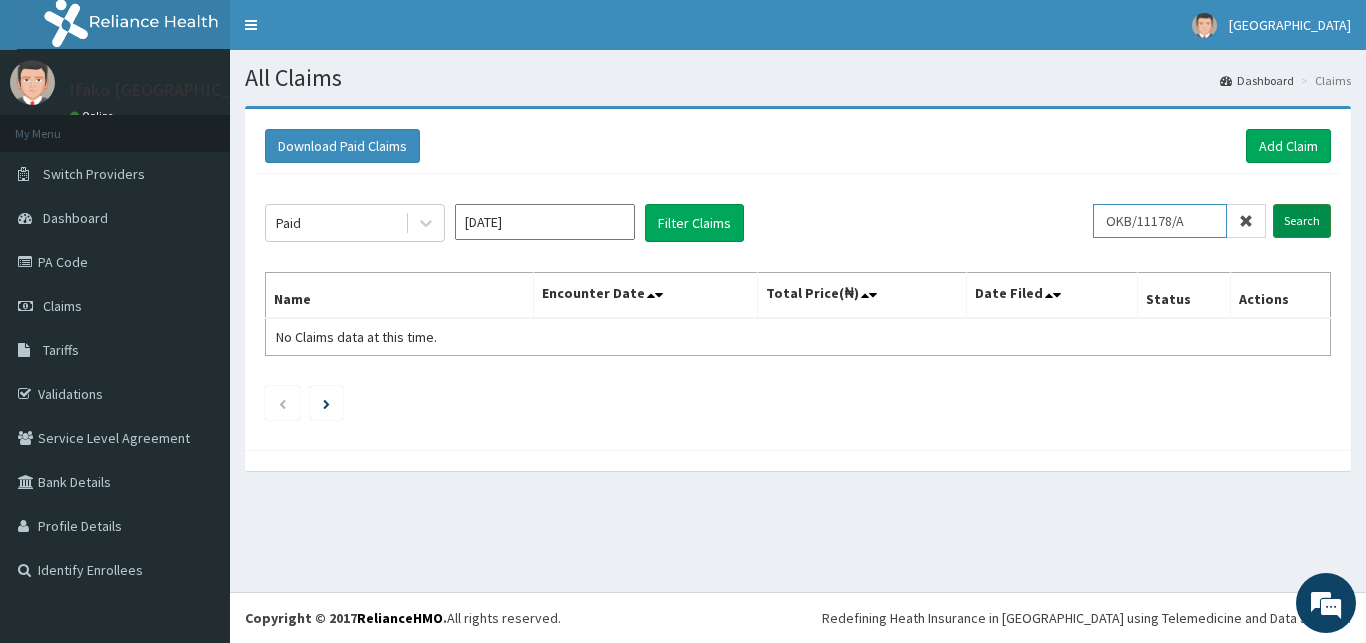 type on "OKB/11178/A" 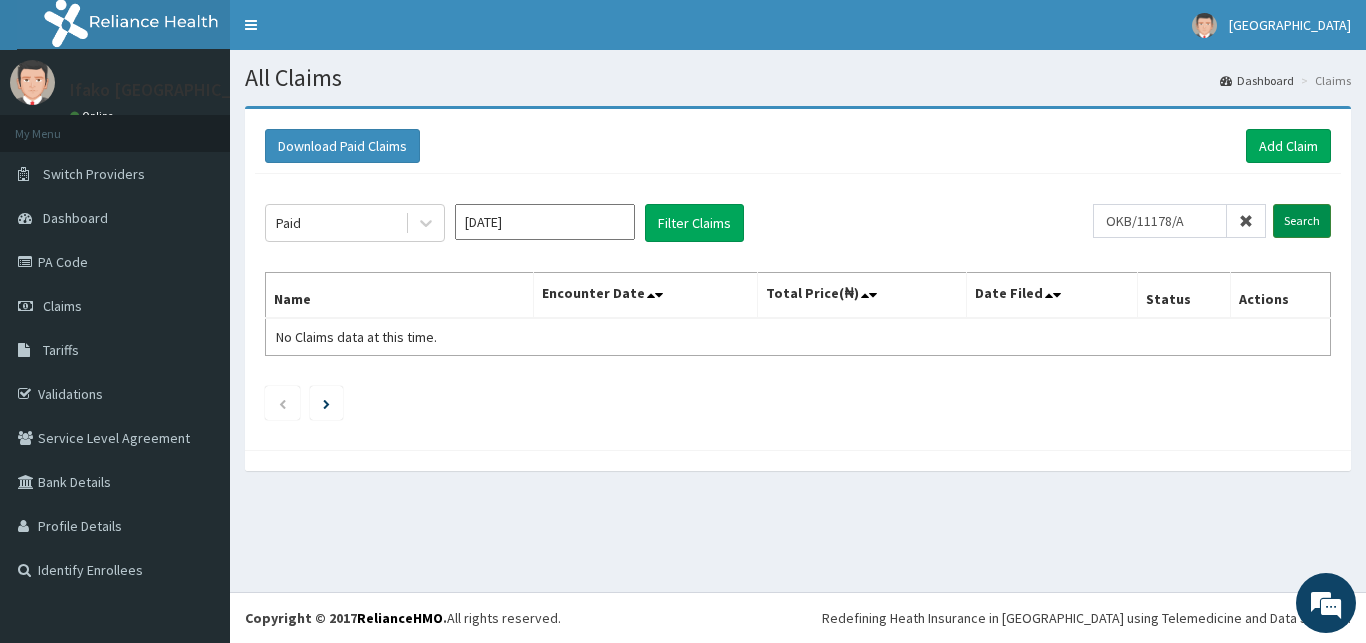 click on "Search" at bounding box center (1302, 221) 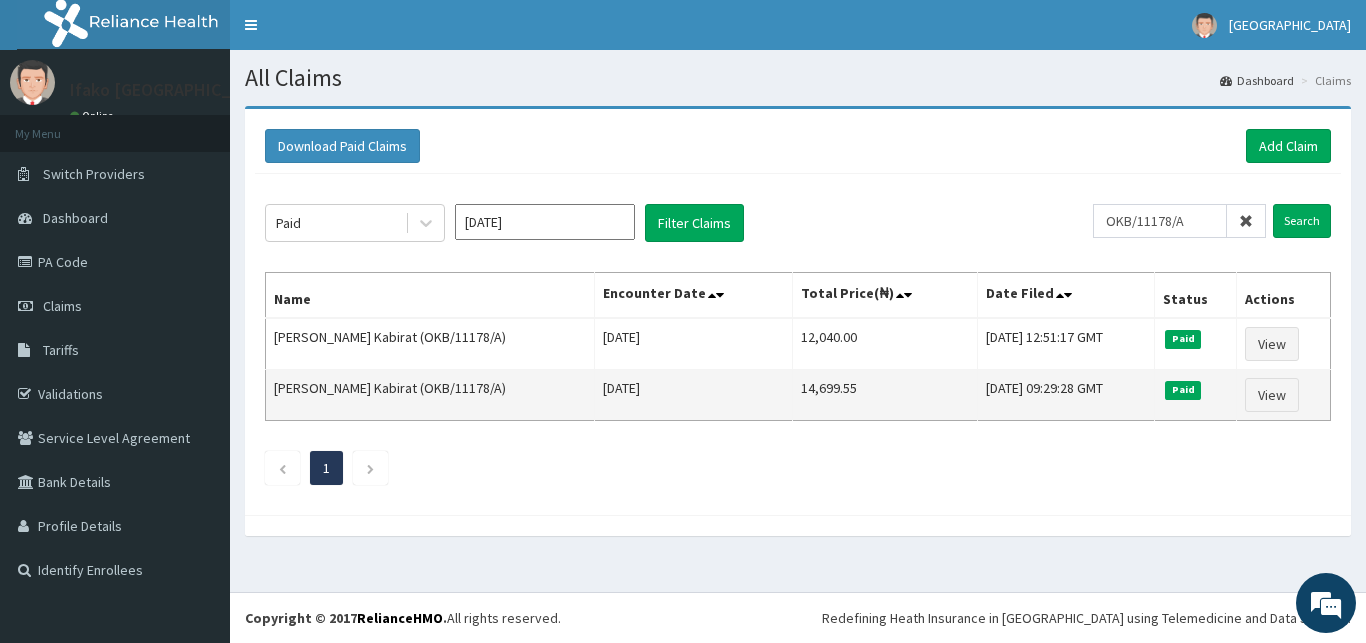 click on "14,699.55" at bounding box center (885, 395) 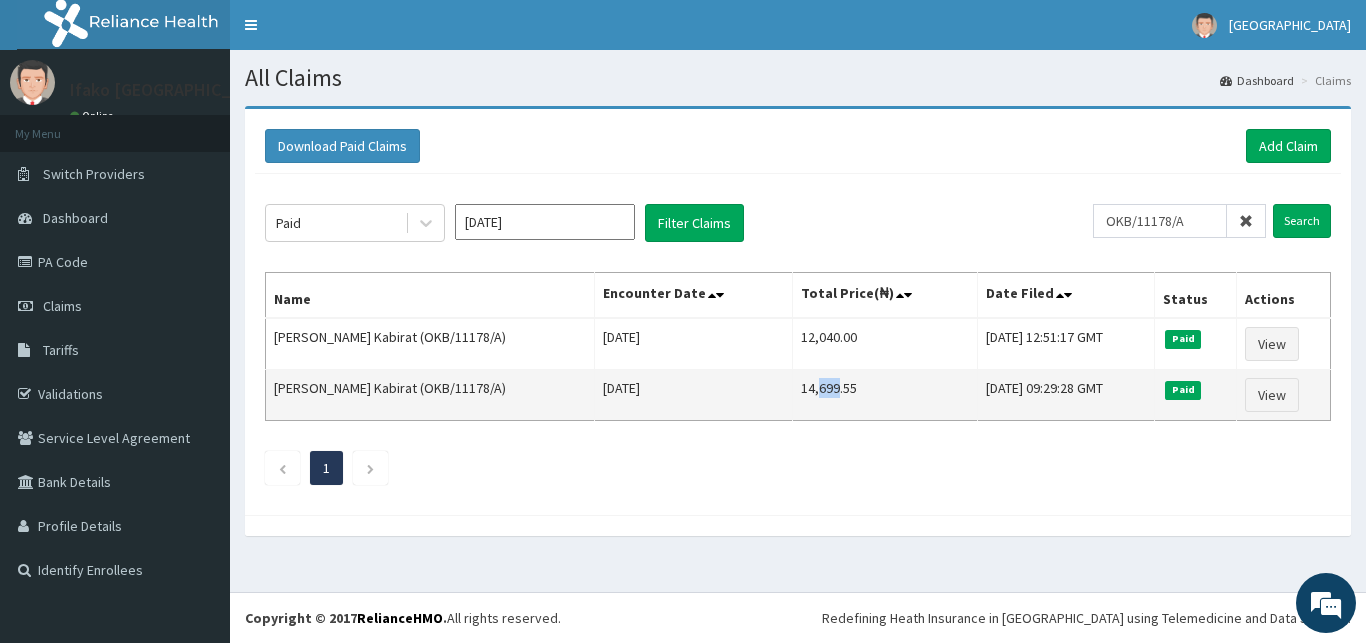 click on "14,699.55" at bounding box center [885, 395] 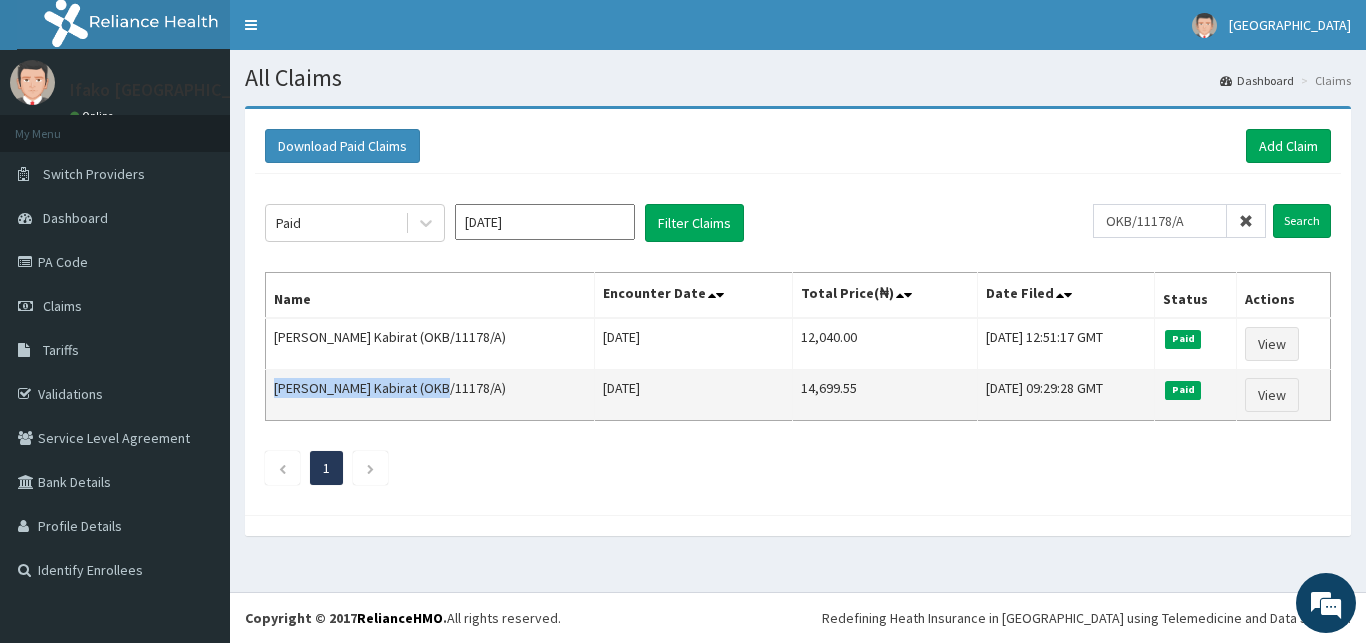 drag, startPoint x: 276, startPoint y: 391, endPoint x: 433, endPoint y: 393, distance: 157.01274 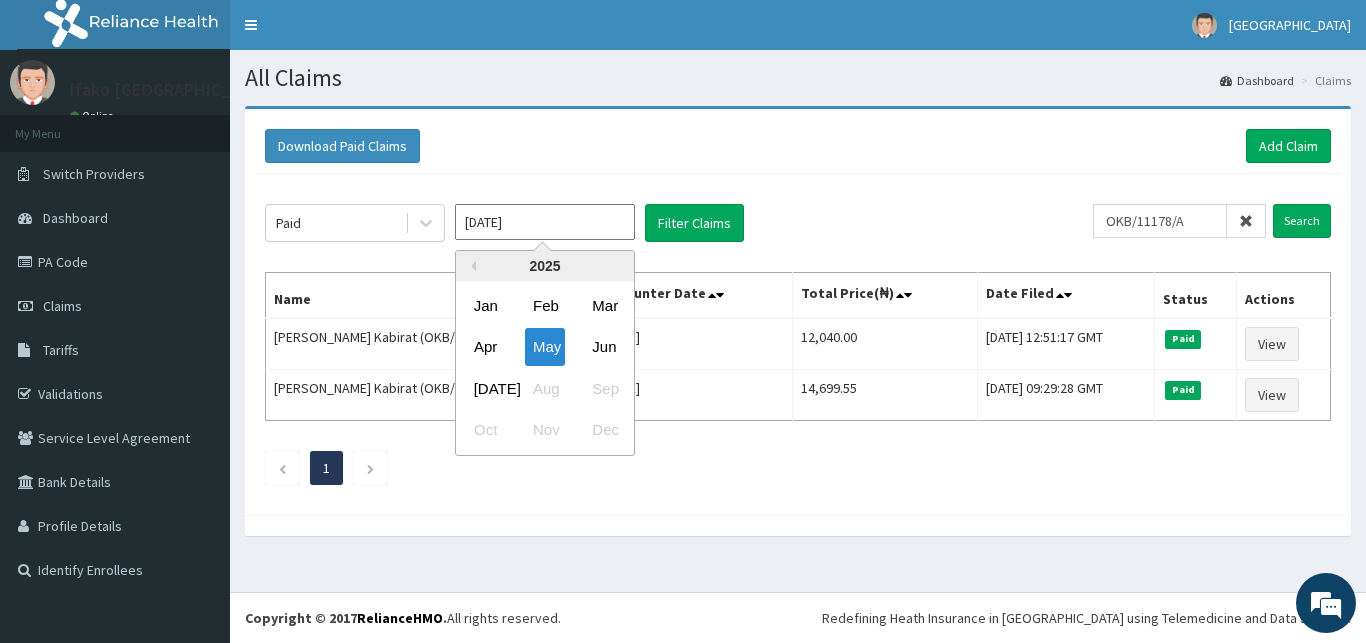 click on "May 2025" at bounding box center (545, 222) 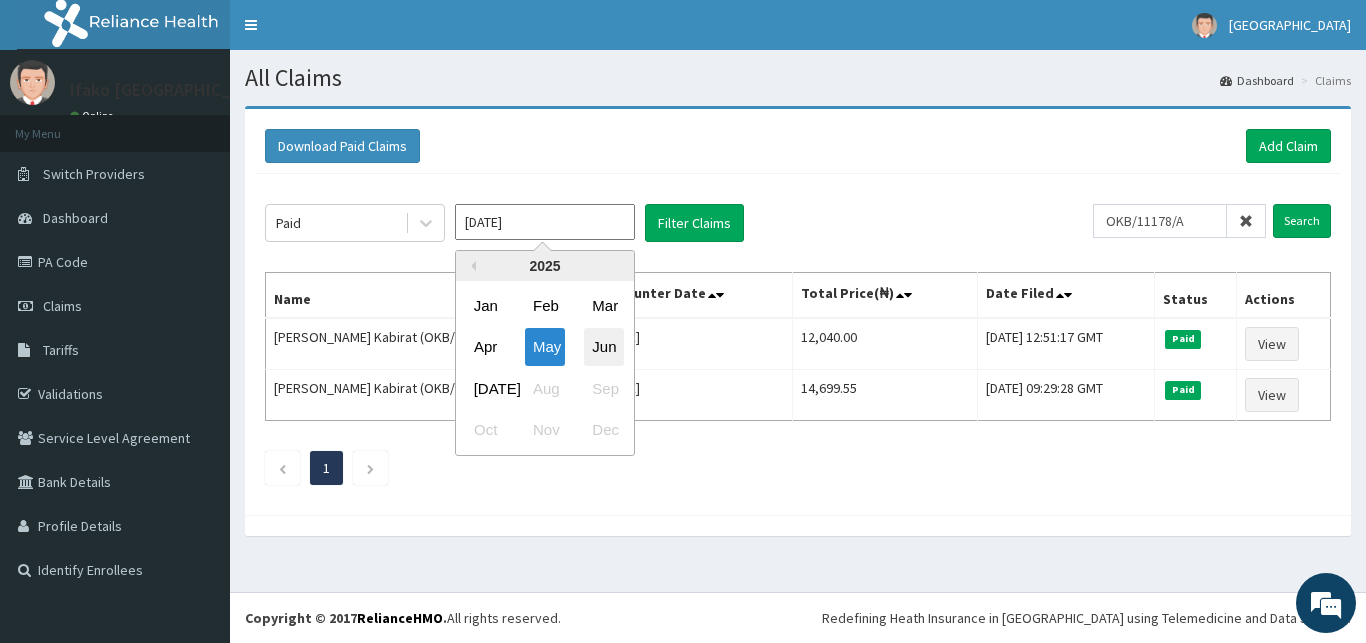 click on "Jun" at bounding box center (604, 347) 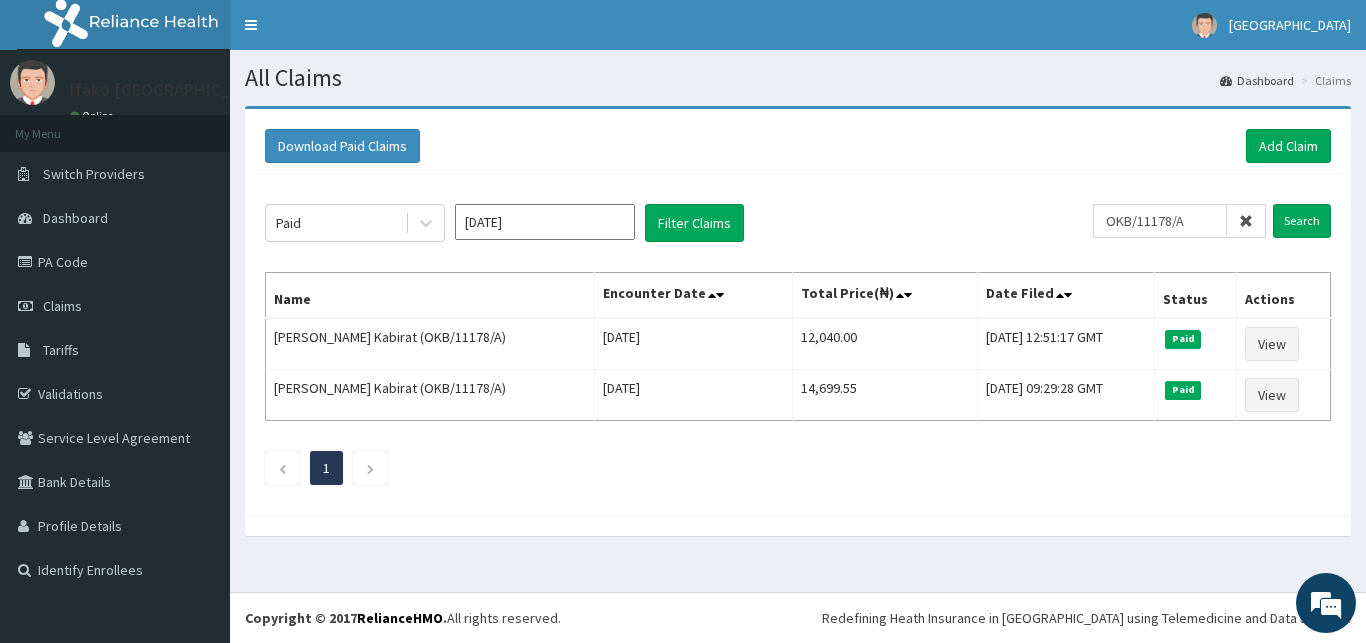 click at bounding box center (1246, 221) 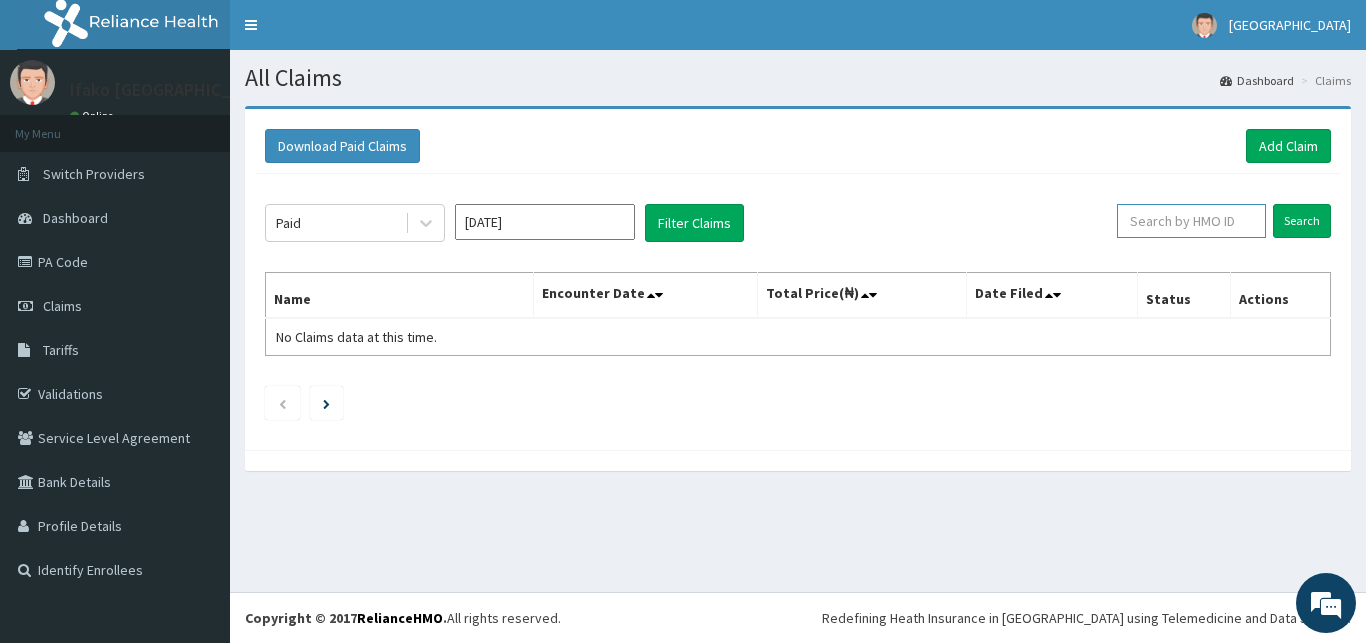 click at bounding box center (1191, 221) 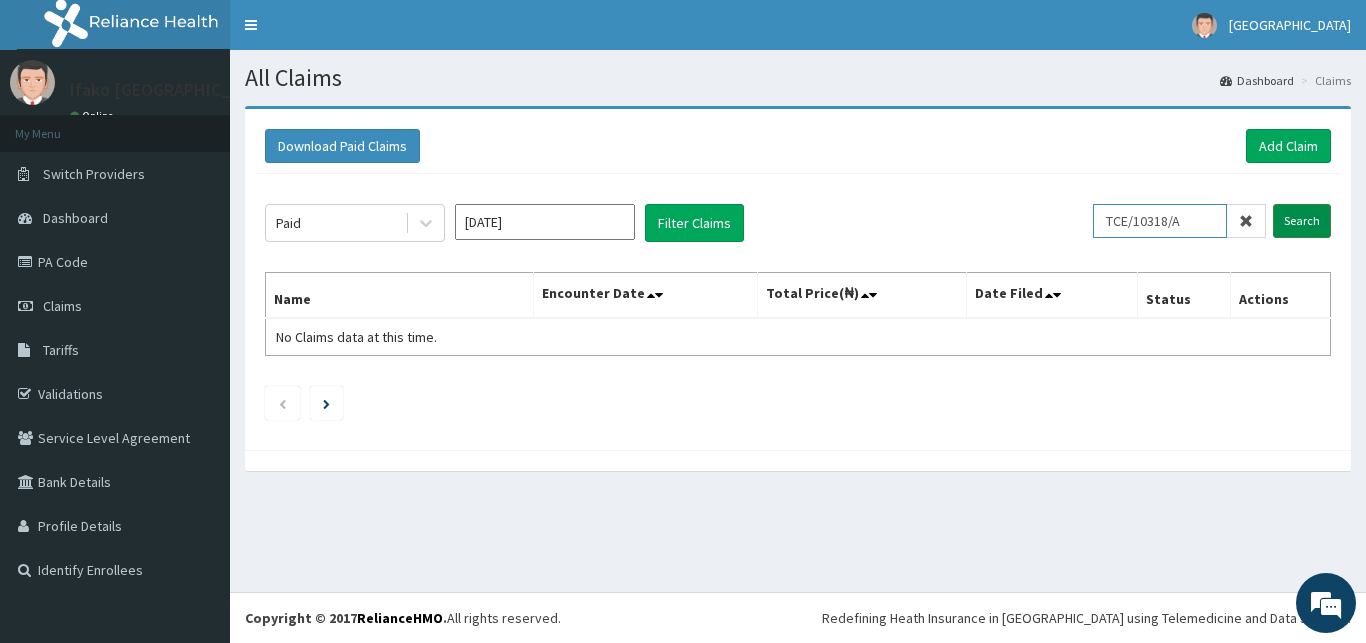 type on "TCE/10318/A" 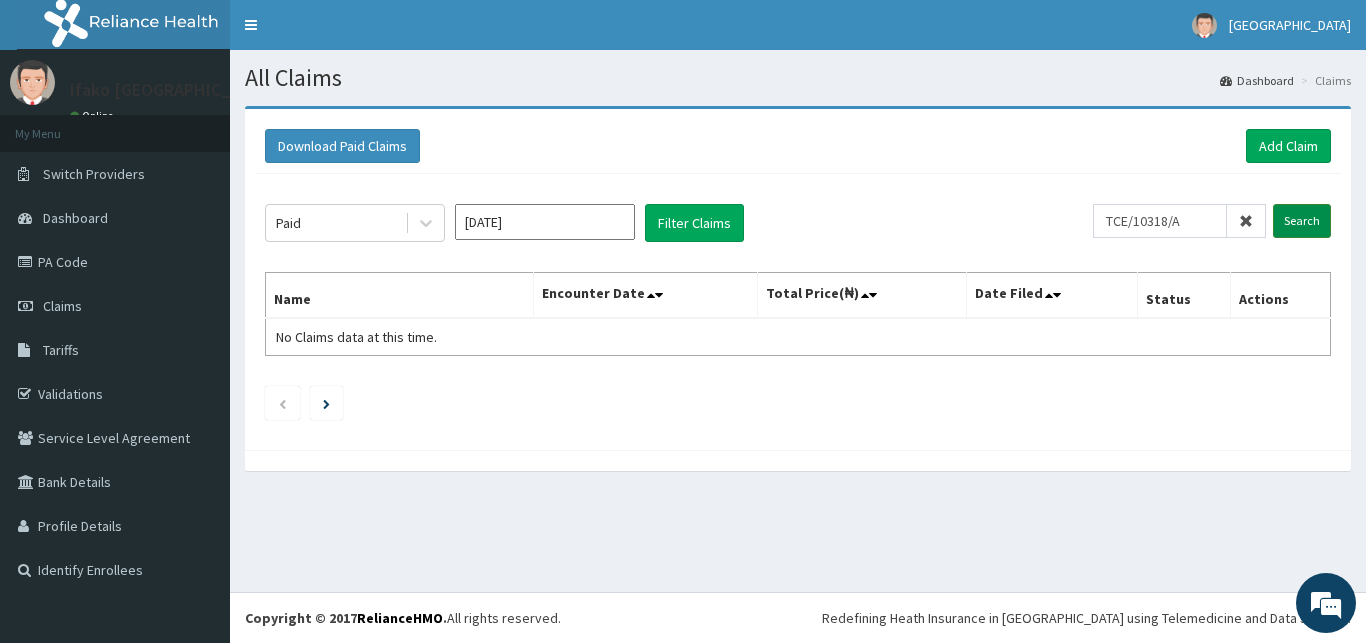 click on "Search" at bounding box center (1302, 221) 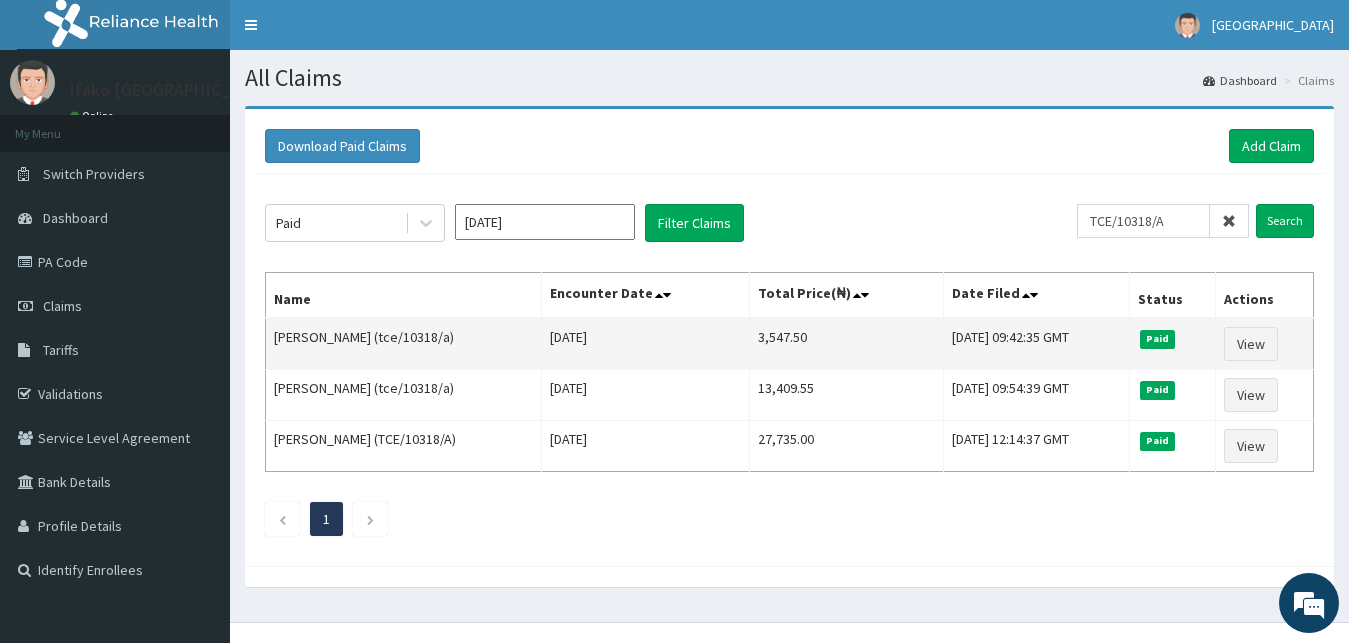 click on "3,547.50" at bounding box center [846, 344] 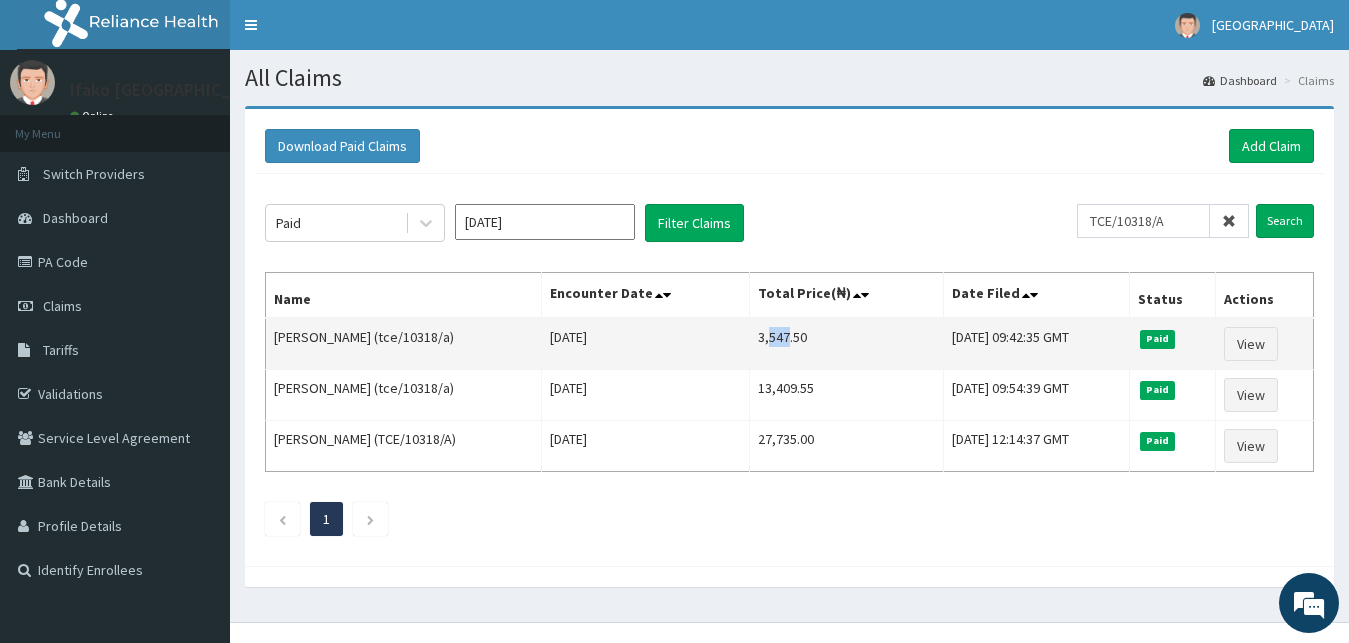 click on "3,547.50" at bounding box center (846, 344) 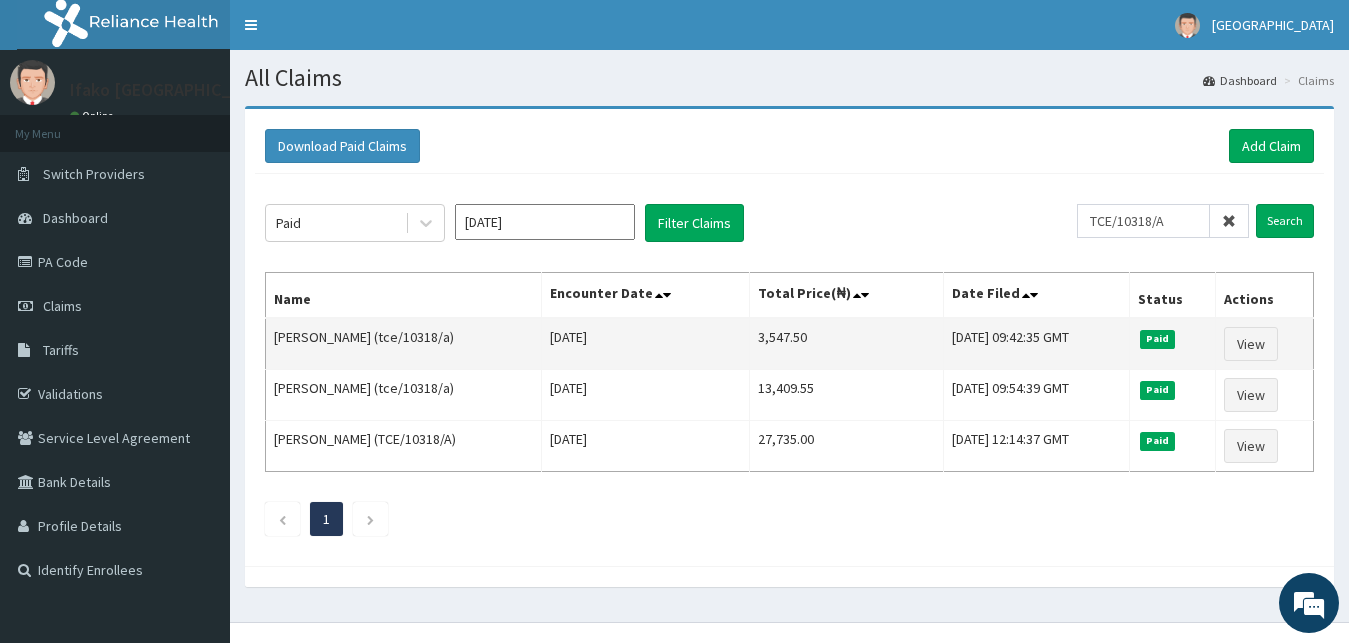click on "3,547.50" at bounding box center [846, 344] 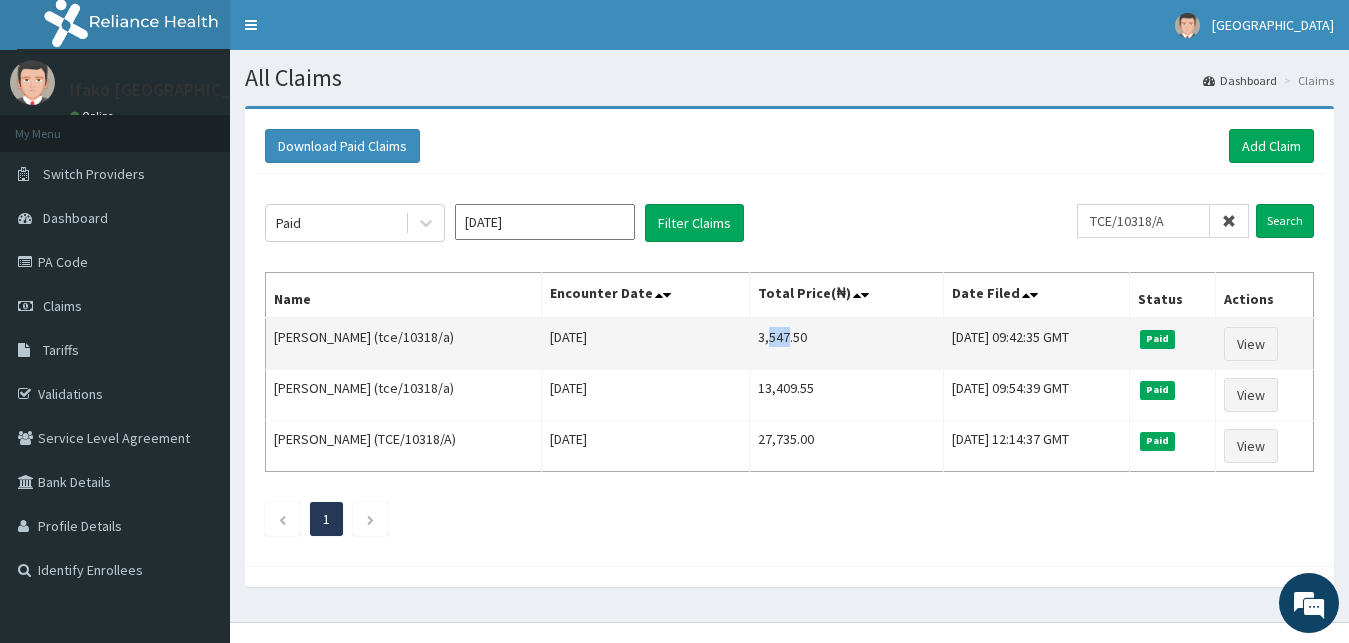 click on "3,547.50" at bounding box center [846, 344] 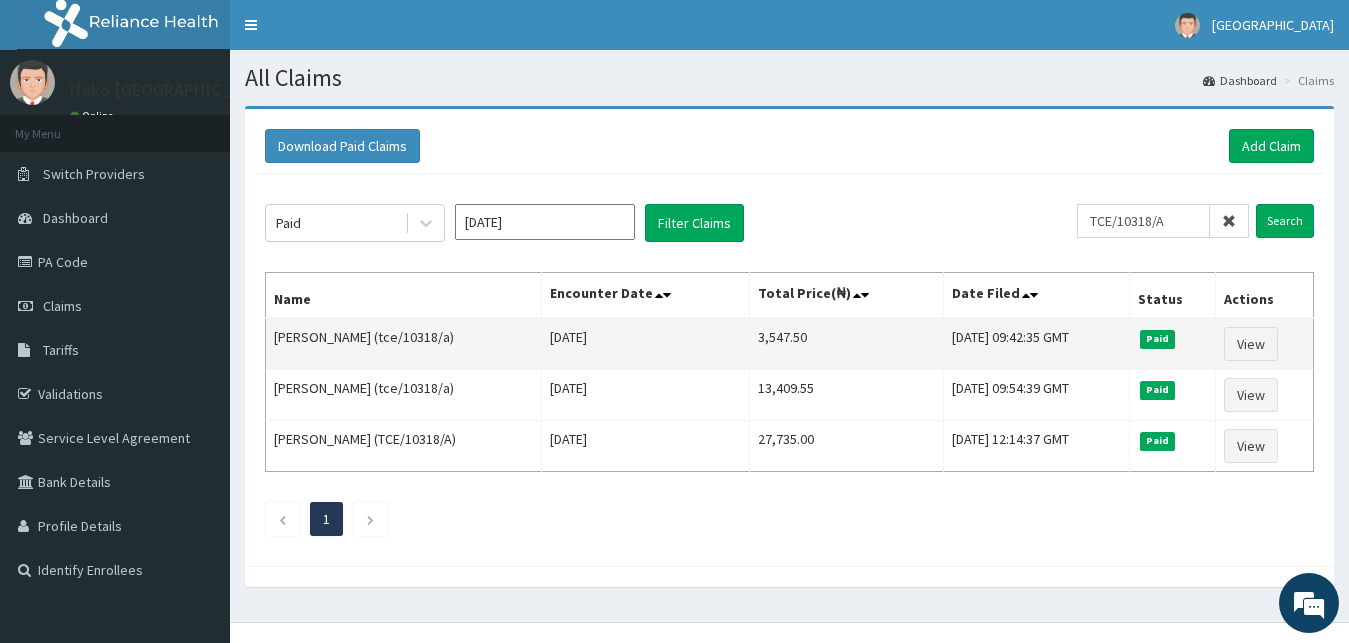 click on "3,547.50" at bounding box center [846, 344] 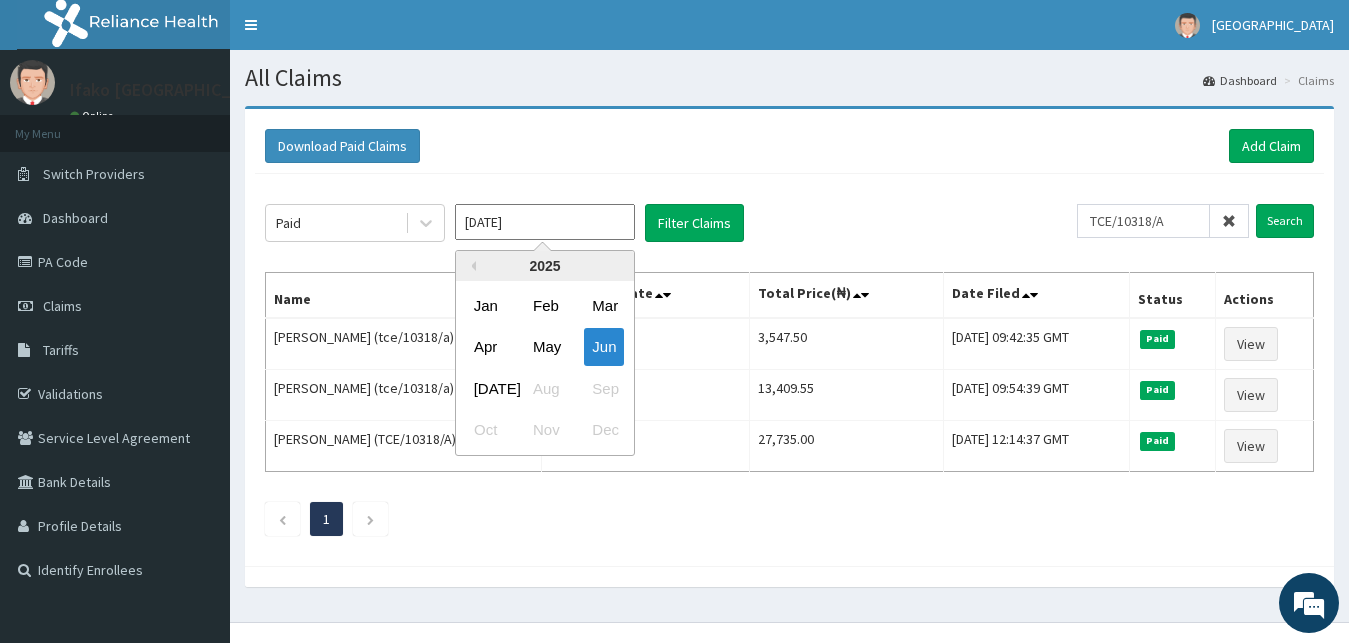 click on "Jun 2025" at bounding box center [545, 222] 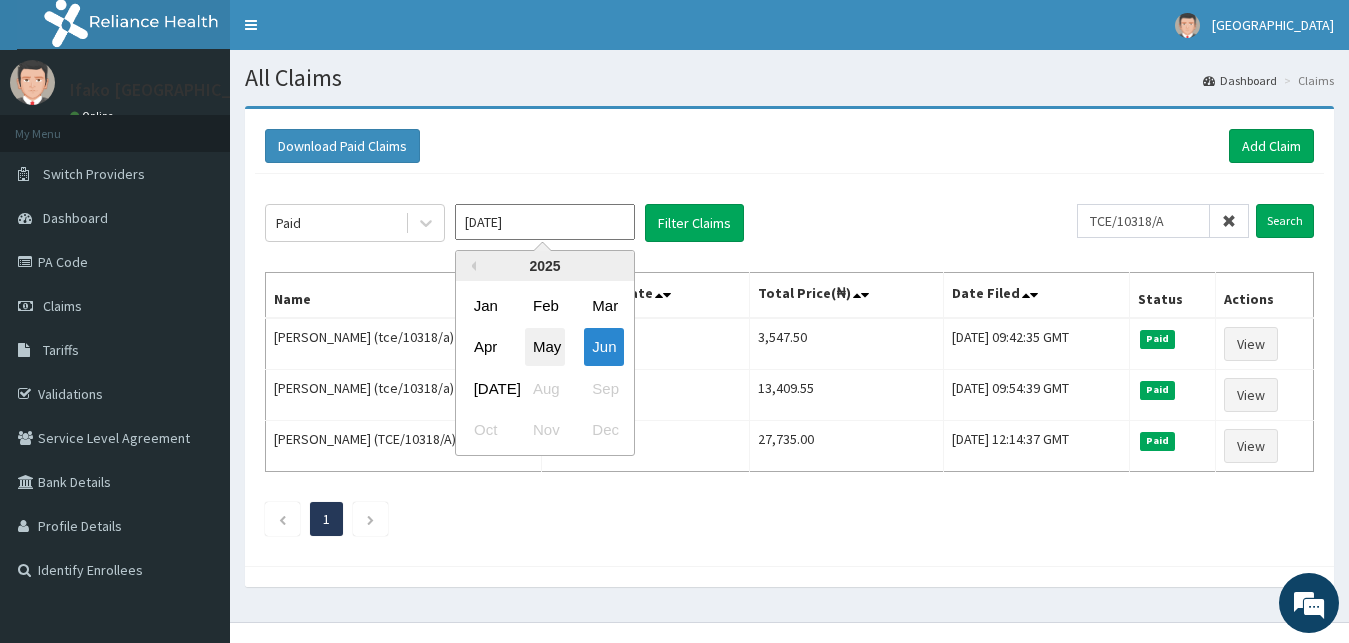 click on "May" at bounding box center (545, 347) 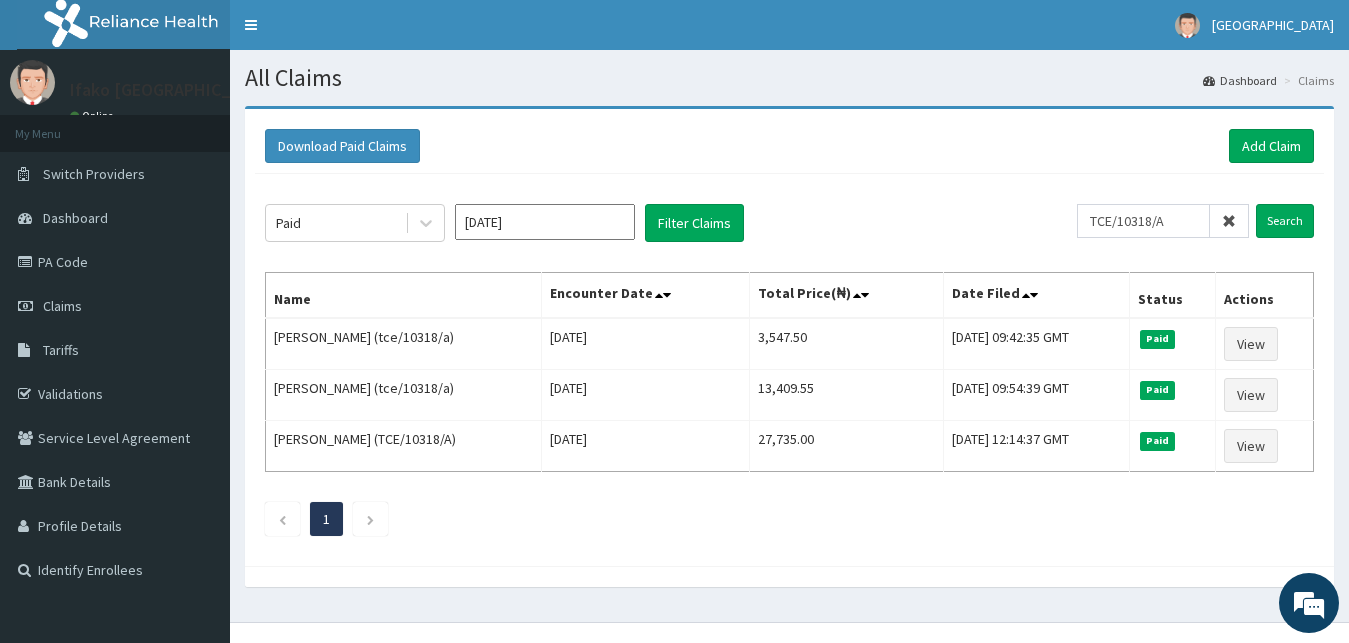 type on "May 2025" 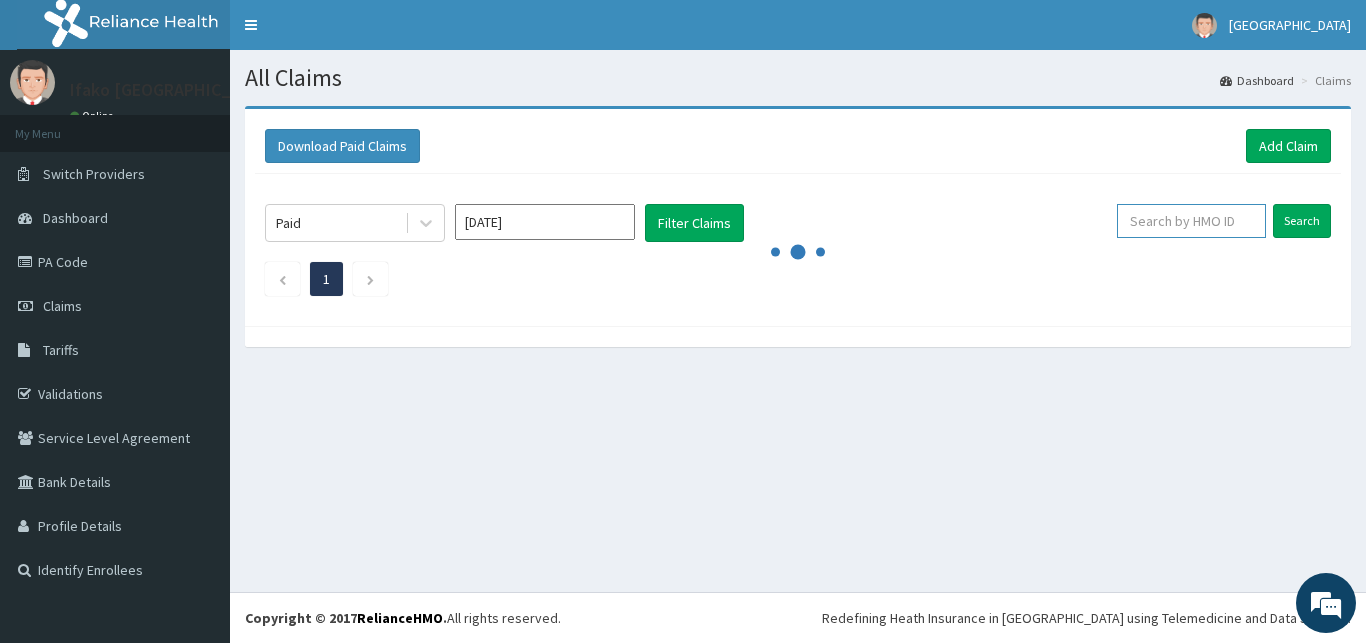 click at bounding box center [1191, 221] 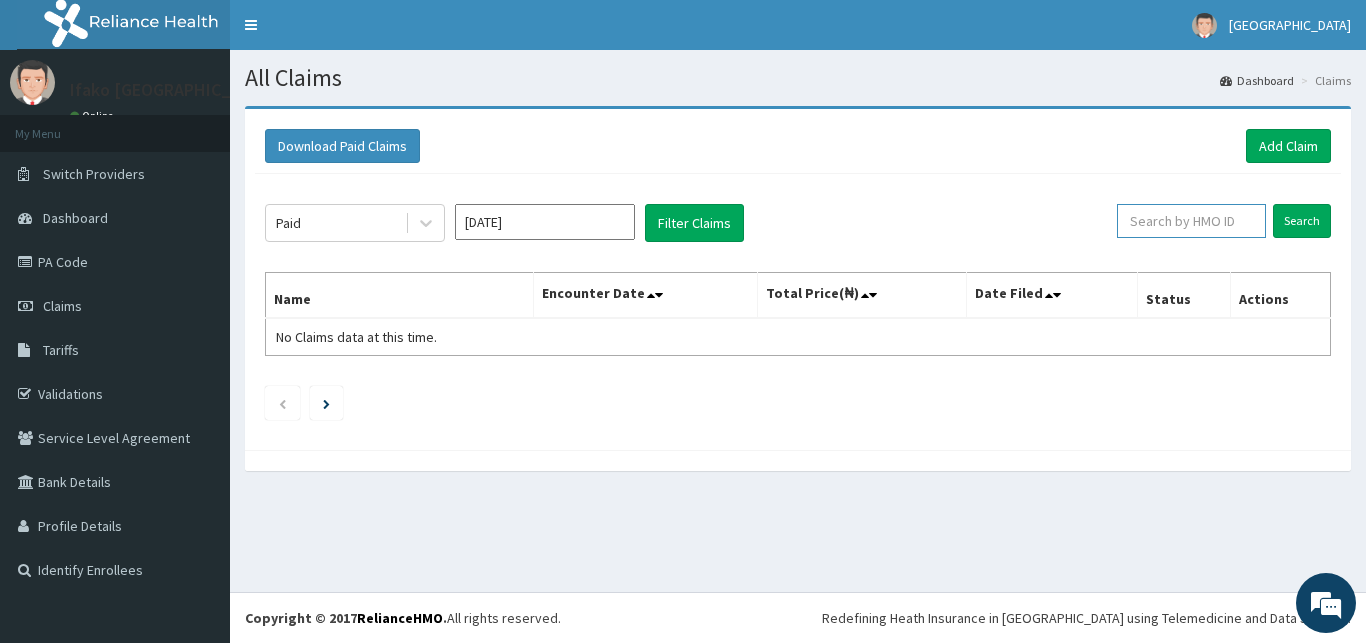 paste on "TCE/10318/A" 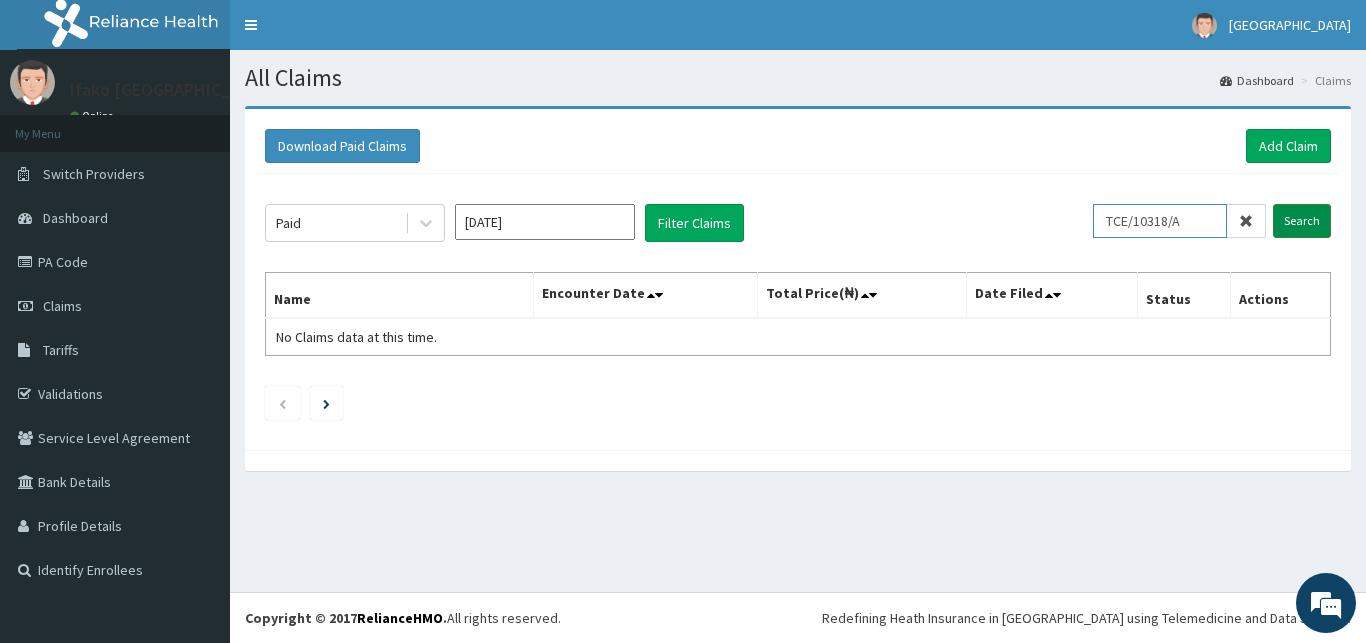type on "TCE/10318/A" 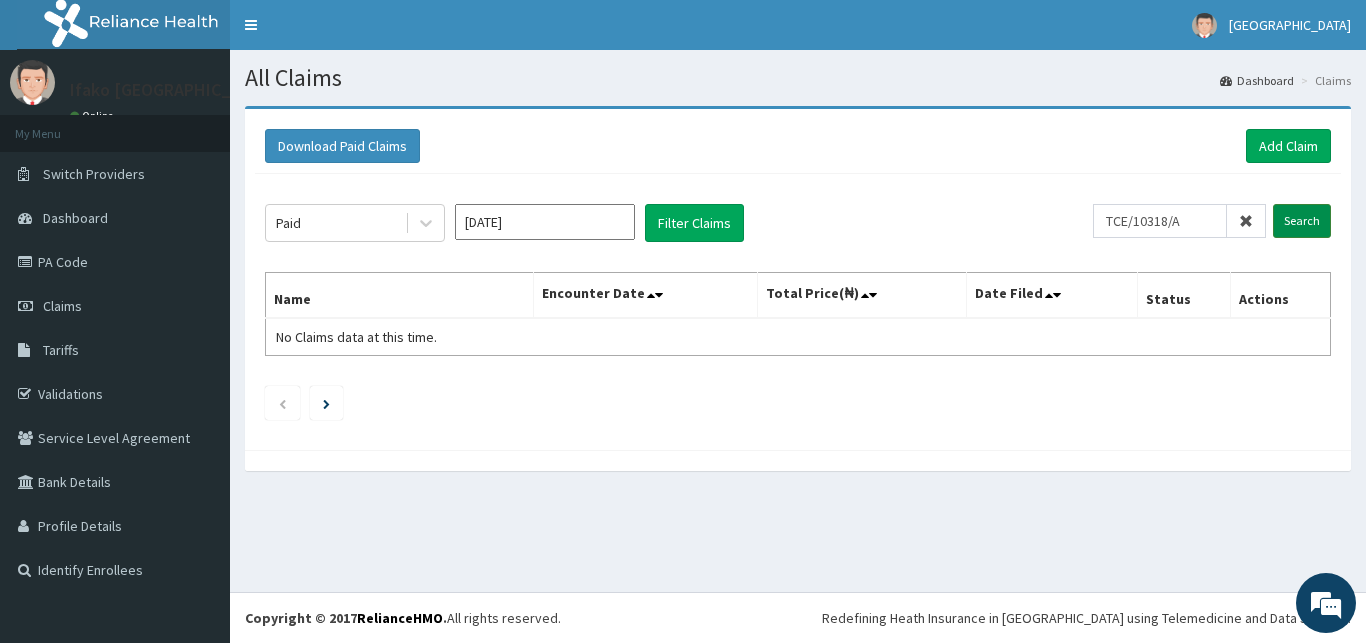 click on "Search" at bounding box center [1302, 221] 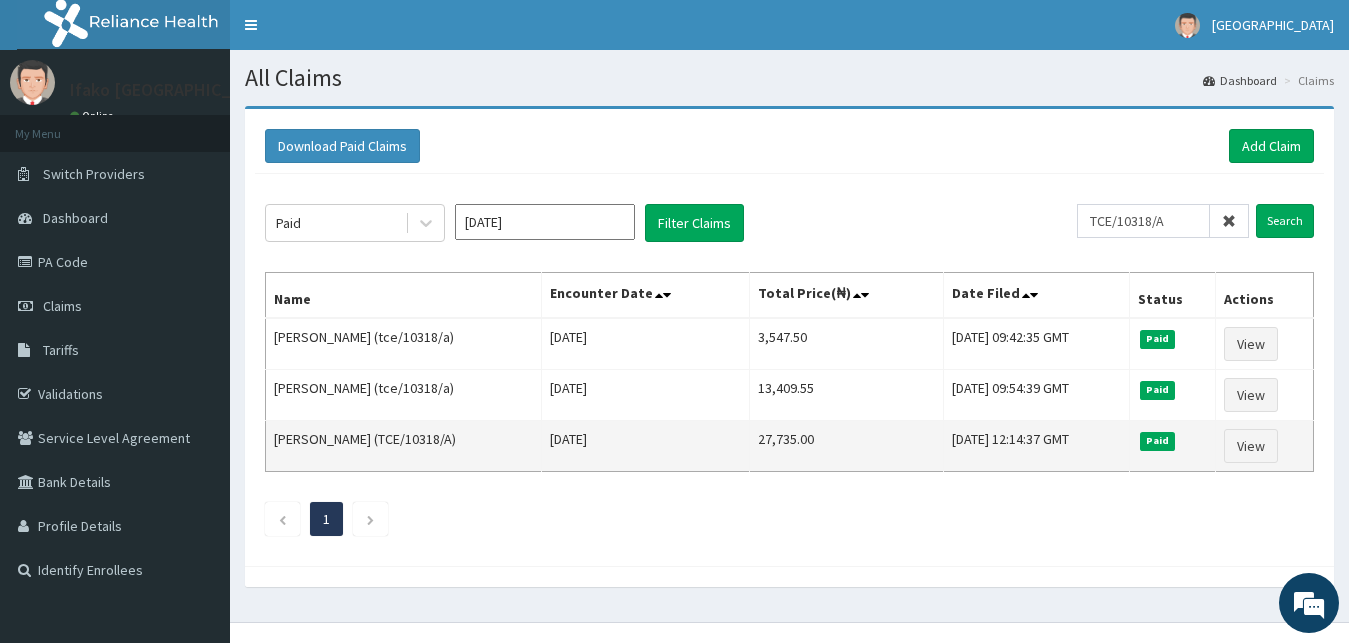 click on "27,735.00" at bounding box center [846, 446] 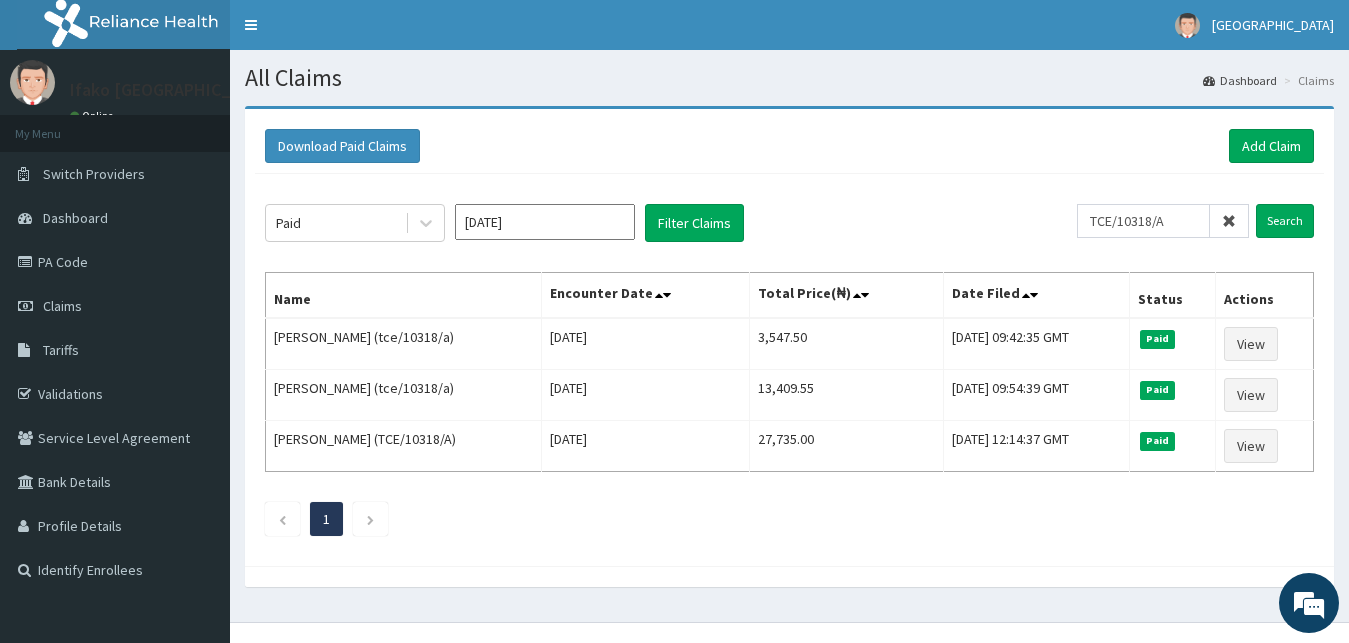 click at bounding box center [1229, 221] 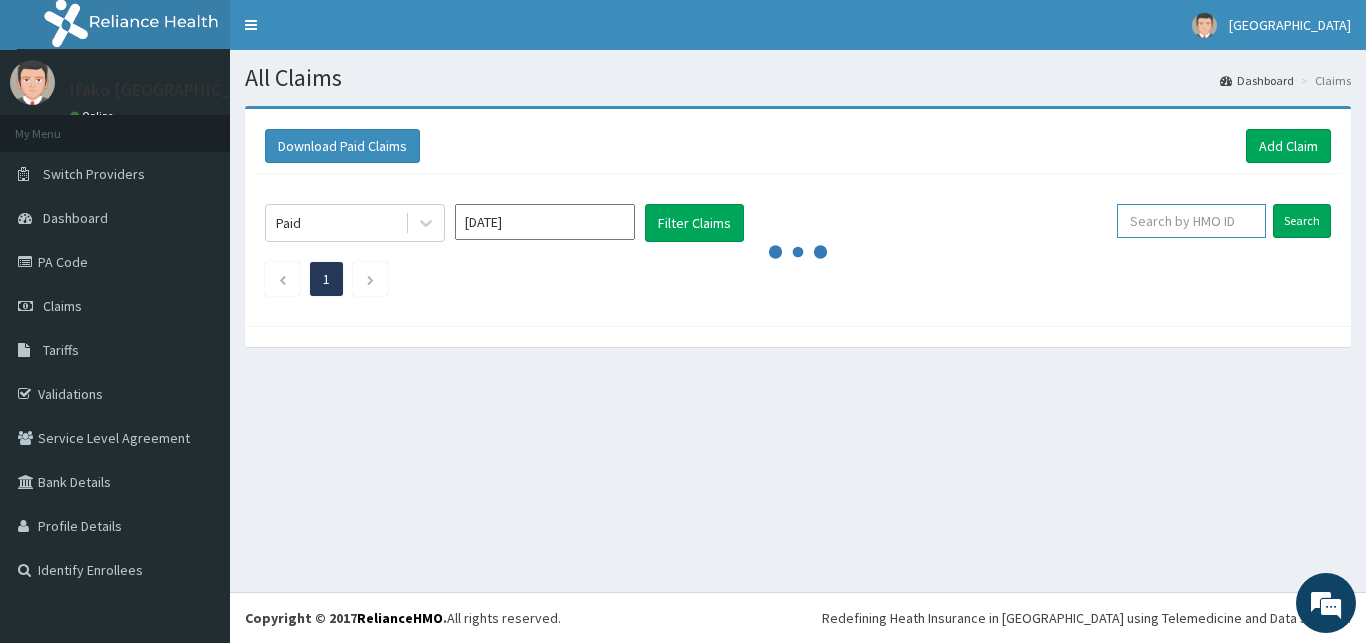 click at bounding box center [1191, 221] 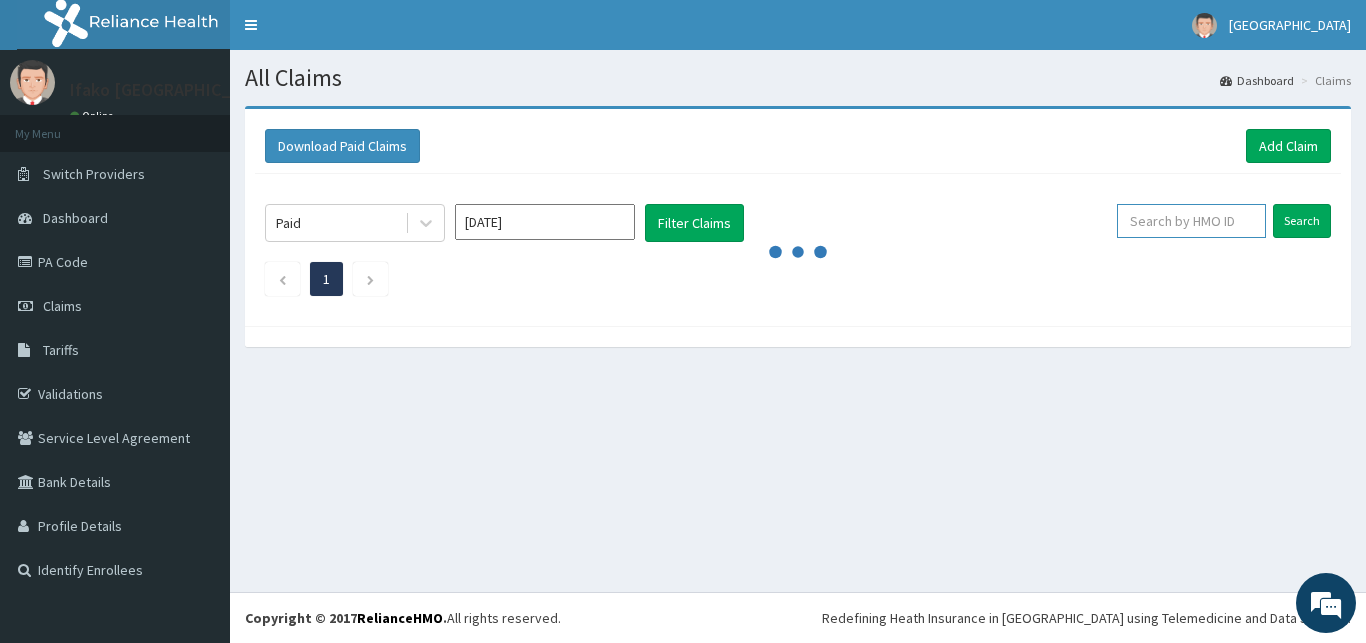 paste on "KER/10220/B" 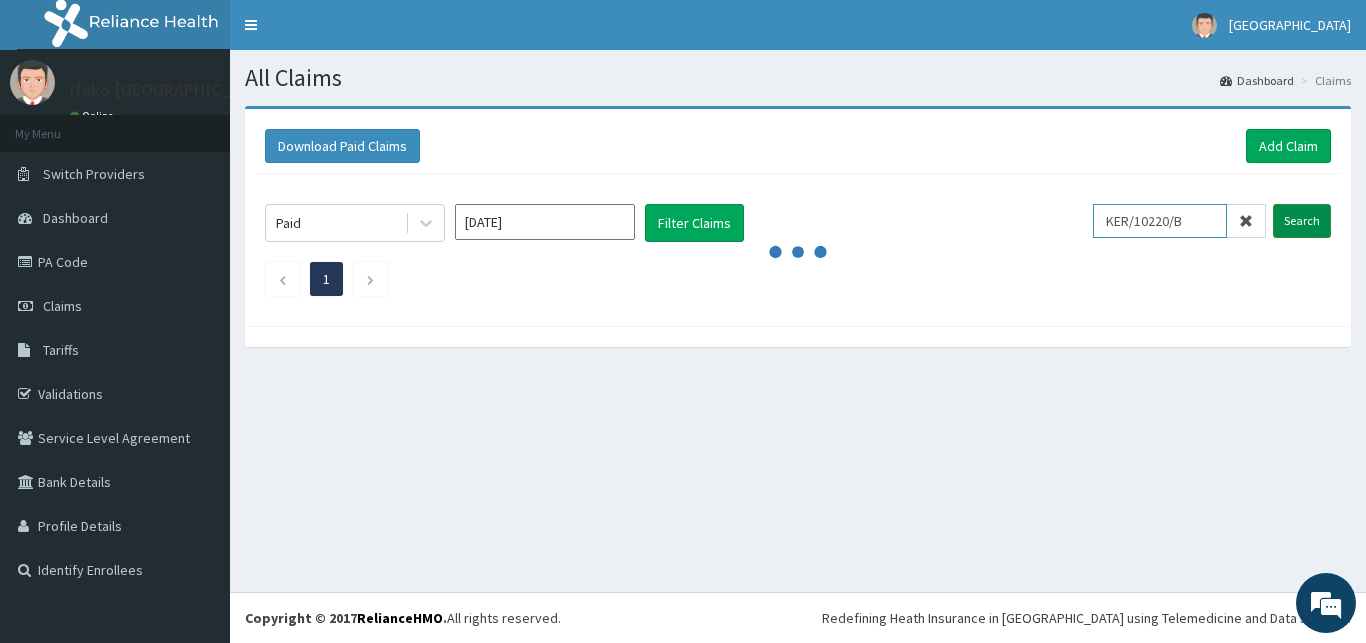type on "KER/10220/B" 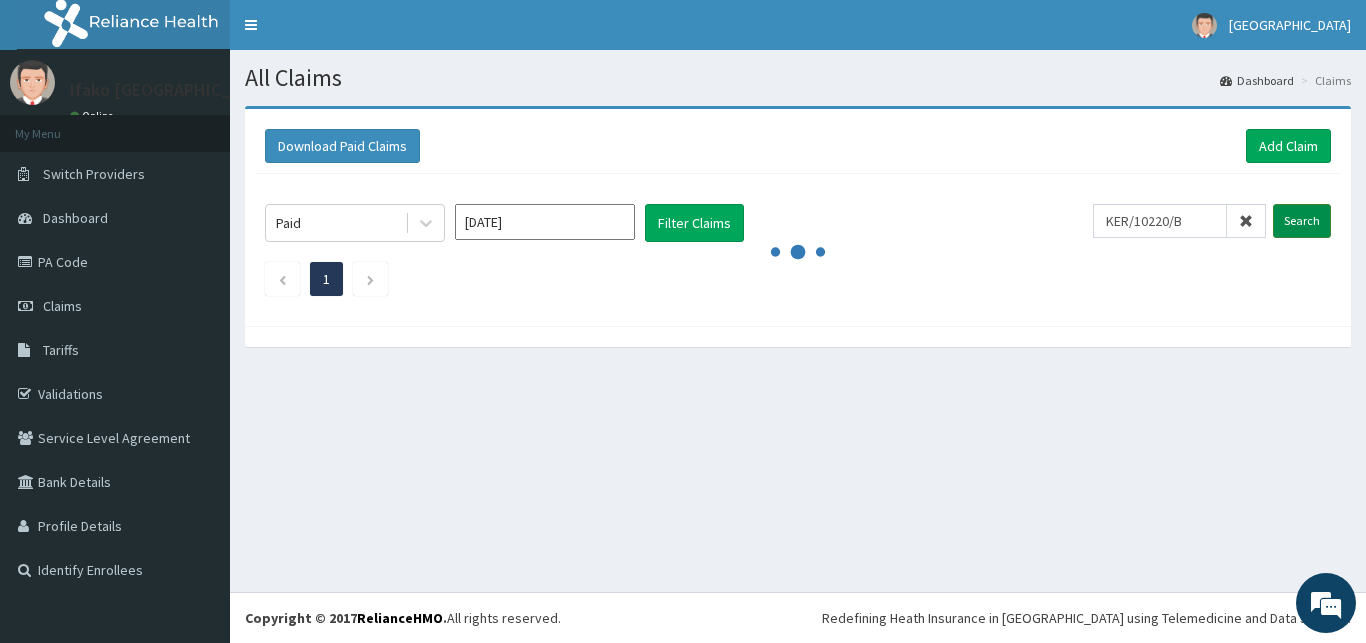 click on "Search" at bounding box center (1302, 221) 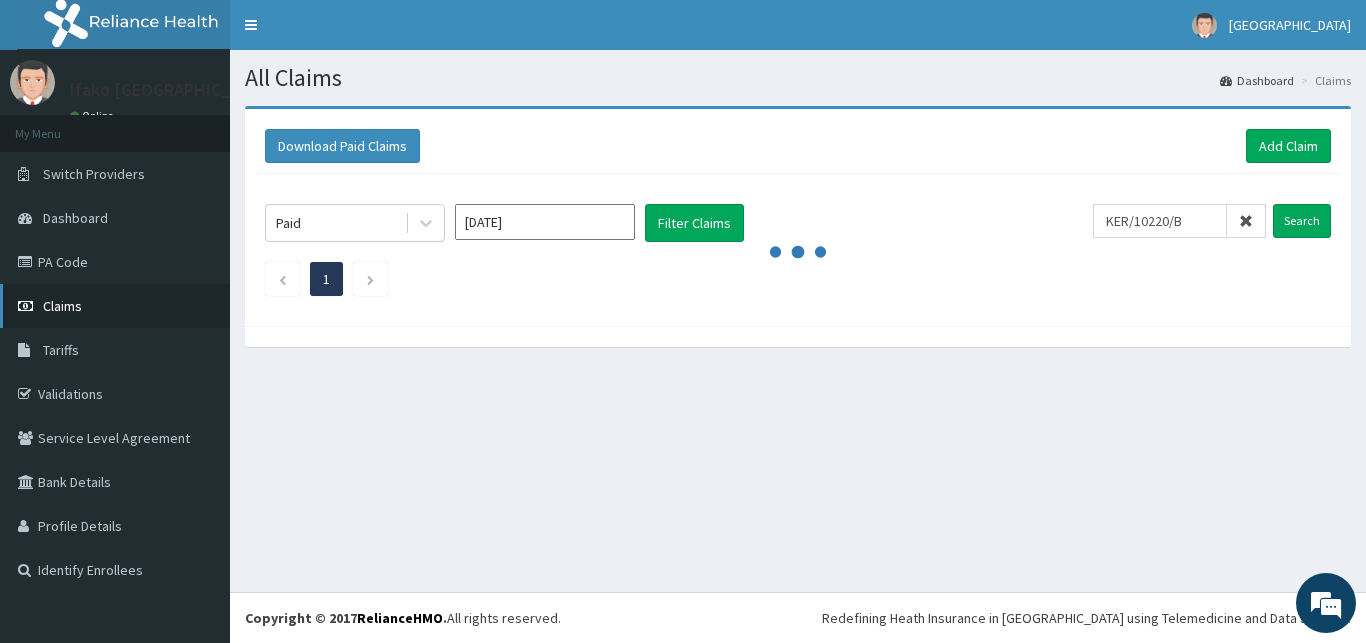 click on "Claims" at bounding box center [62, 306] 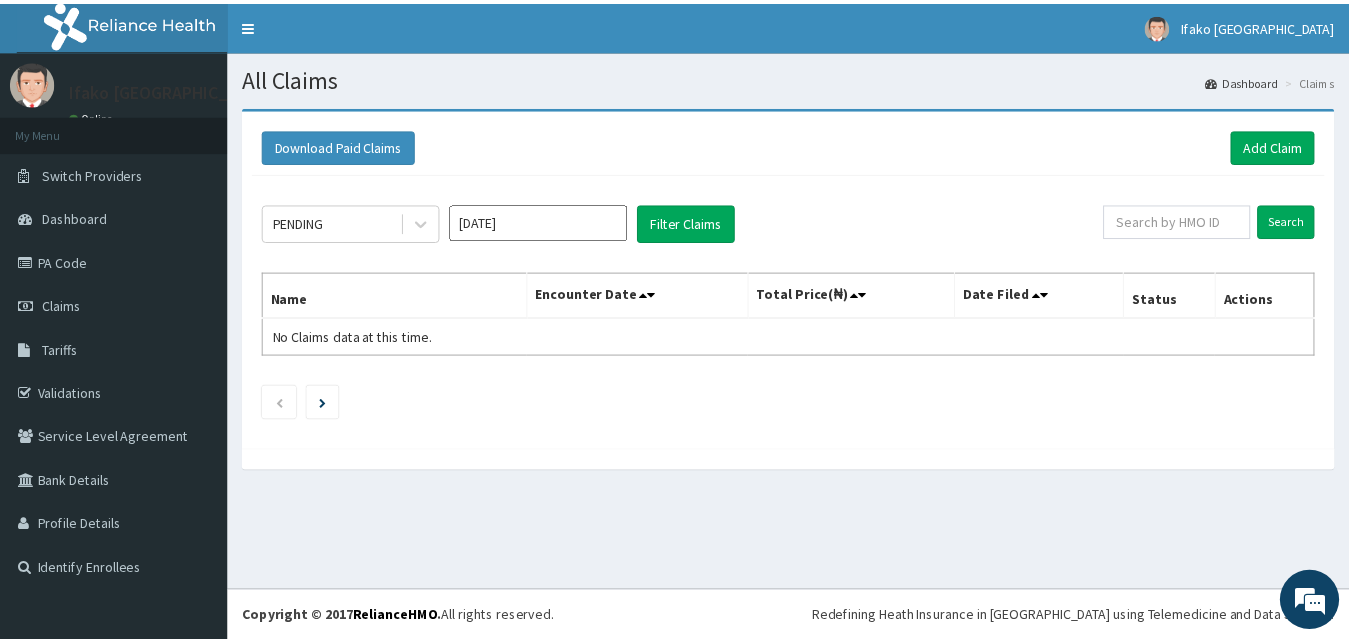 scroll, scrollTop: 0, scrollLeft: 0, axis: both 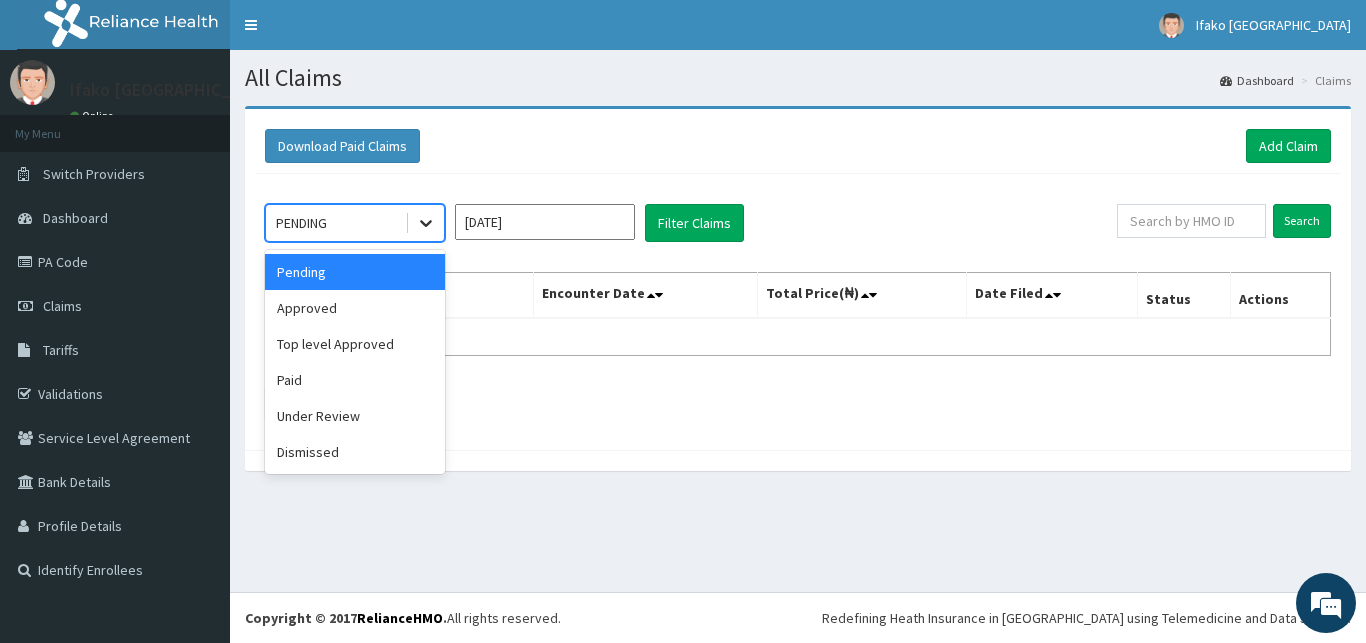 click 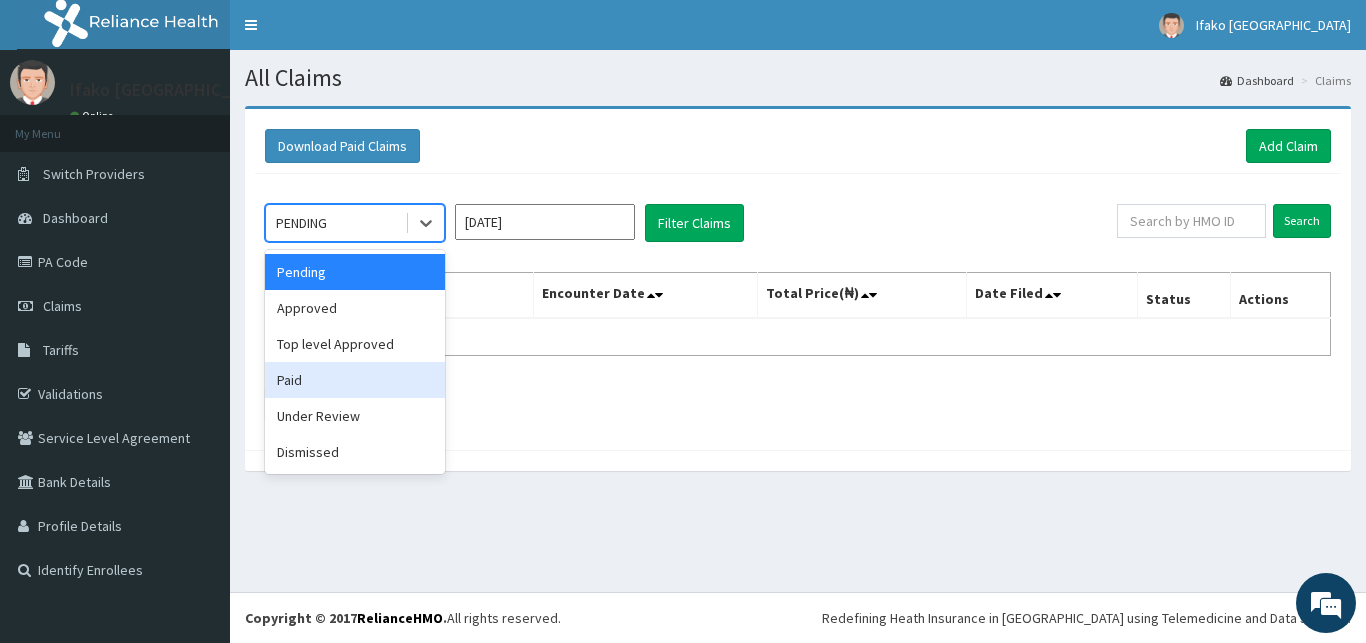 click on "Paid" at bounding box center [355, 380] 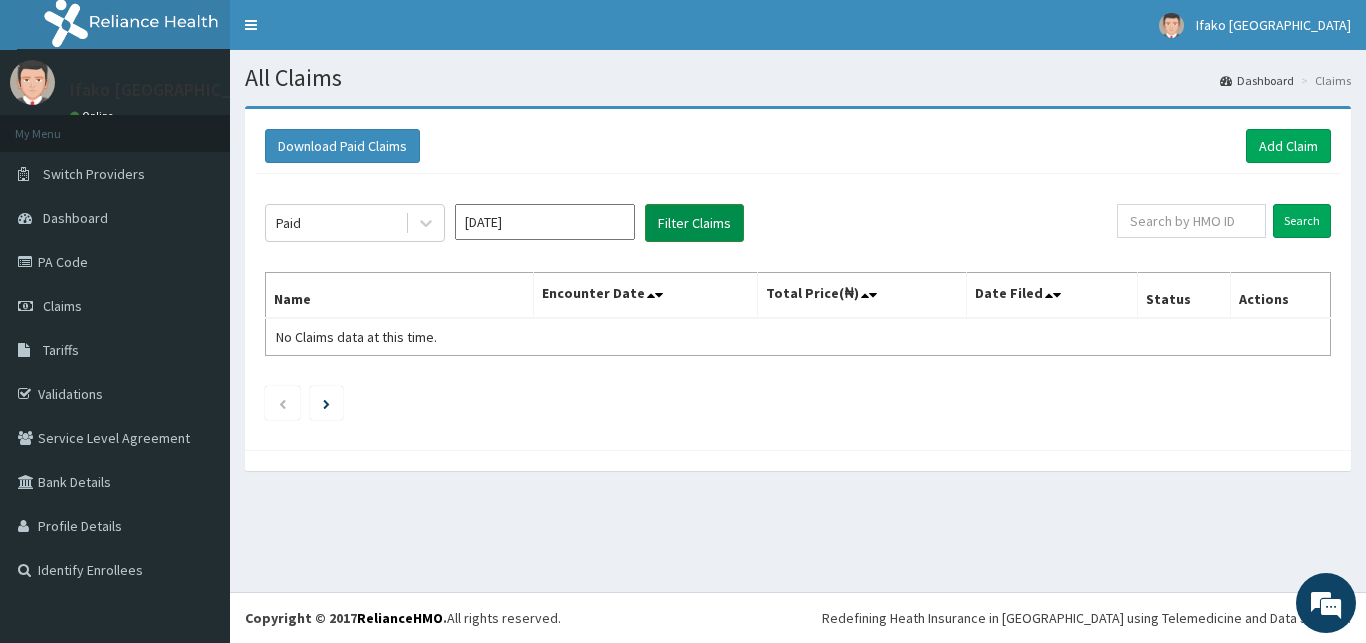 click on "Filter Claims" at bounding box center [694, 223] 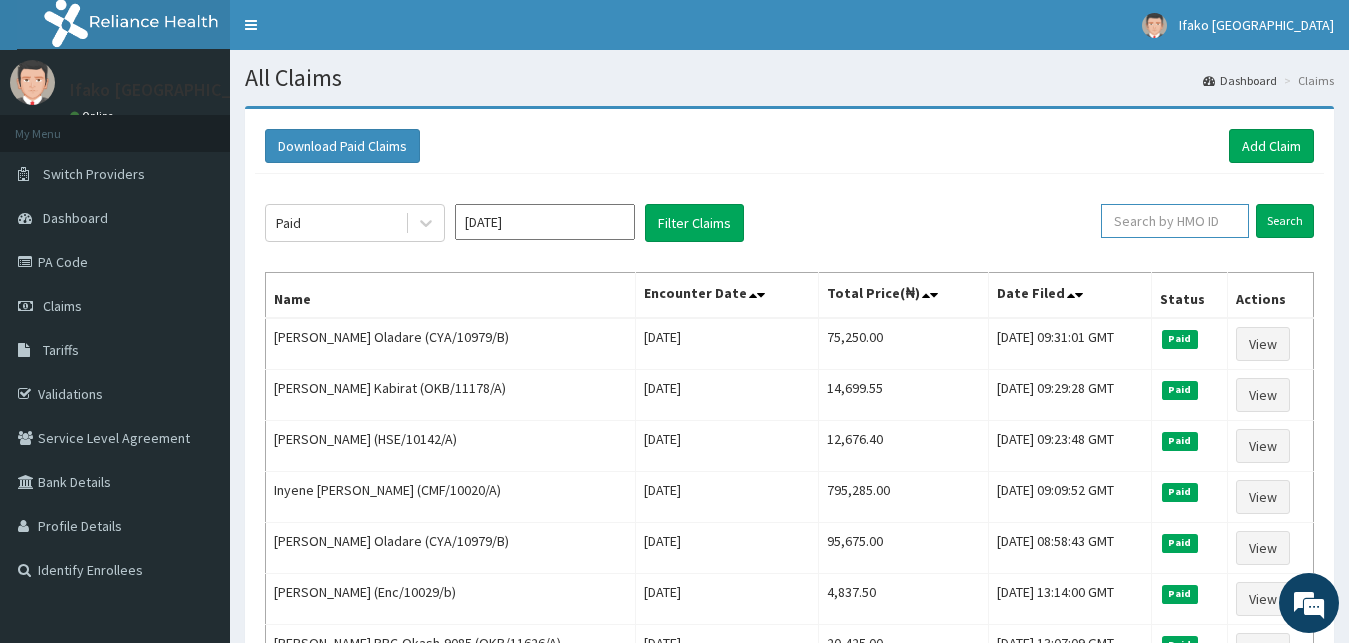 click at bounding box center [1175, 221] 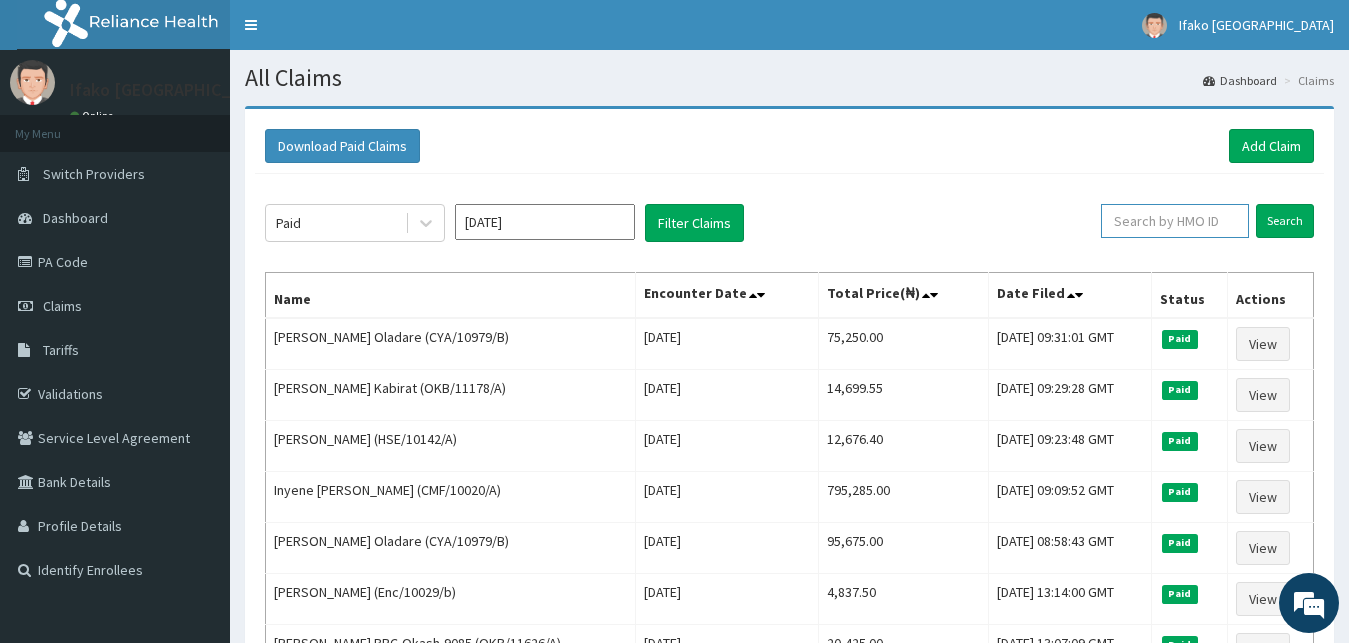 paste on "KER/10220/B" 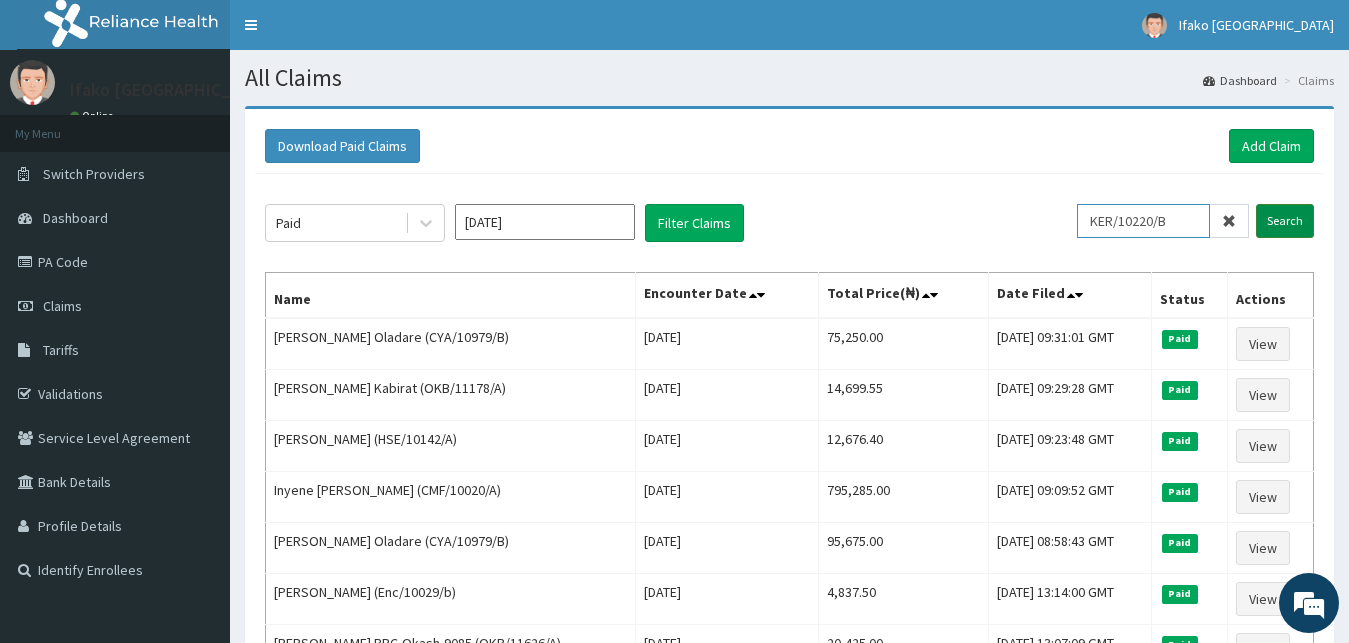type on "KER/10220/B" 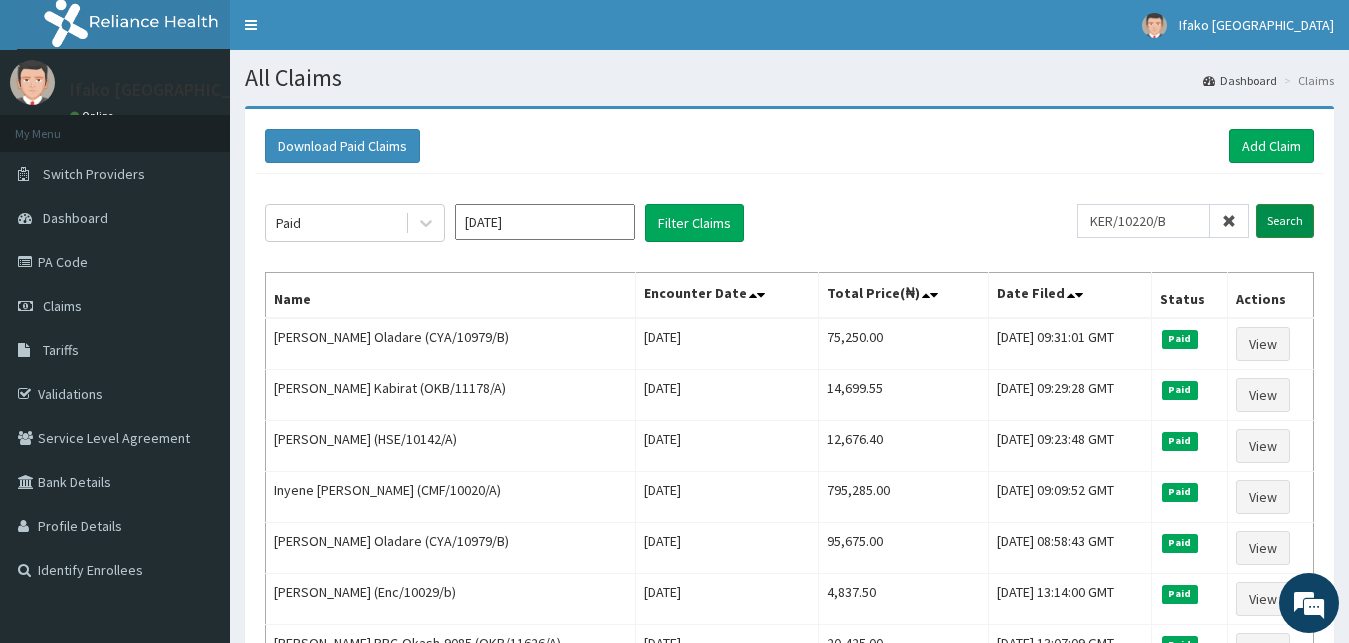 click on "Search" at bounding box center (1285, 221) 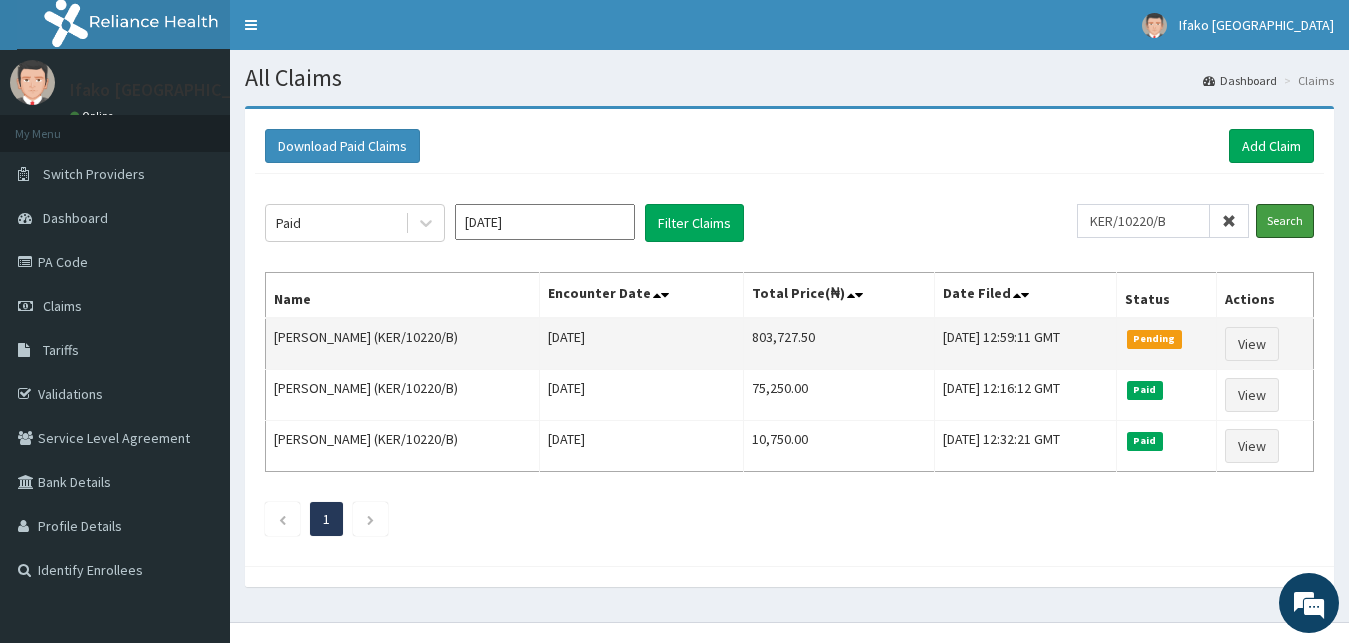 scroll, scrollTop: 0, scrollLeft: 0, axis: both 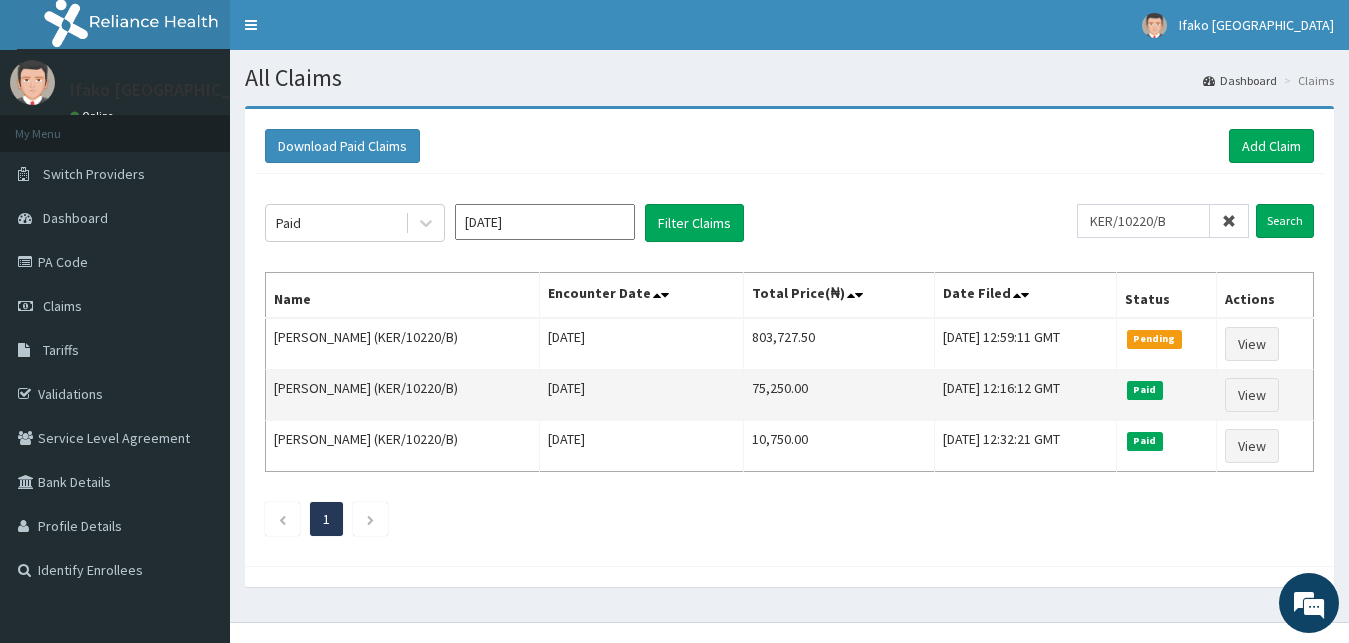 click on "75,250.00" at bounding box center [838, 395] 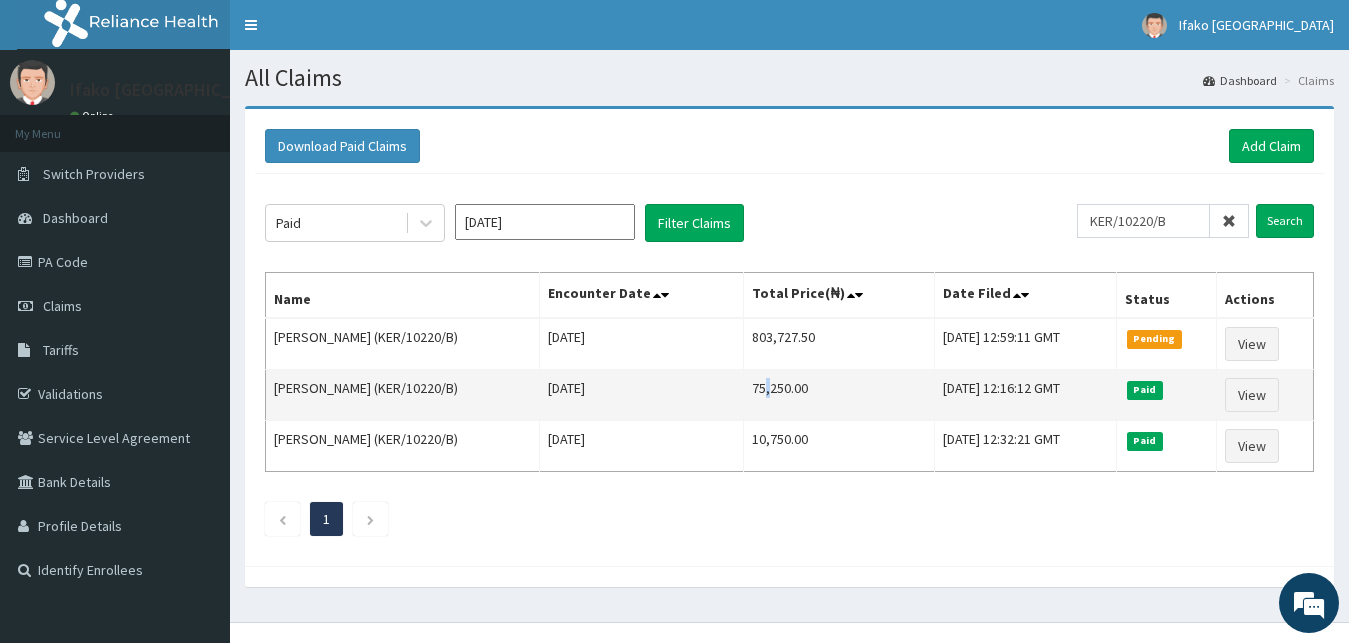 click on "75,250.00" at bounding box center [838, 395] 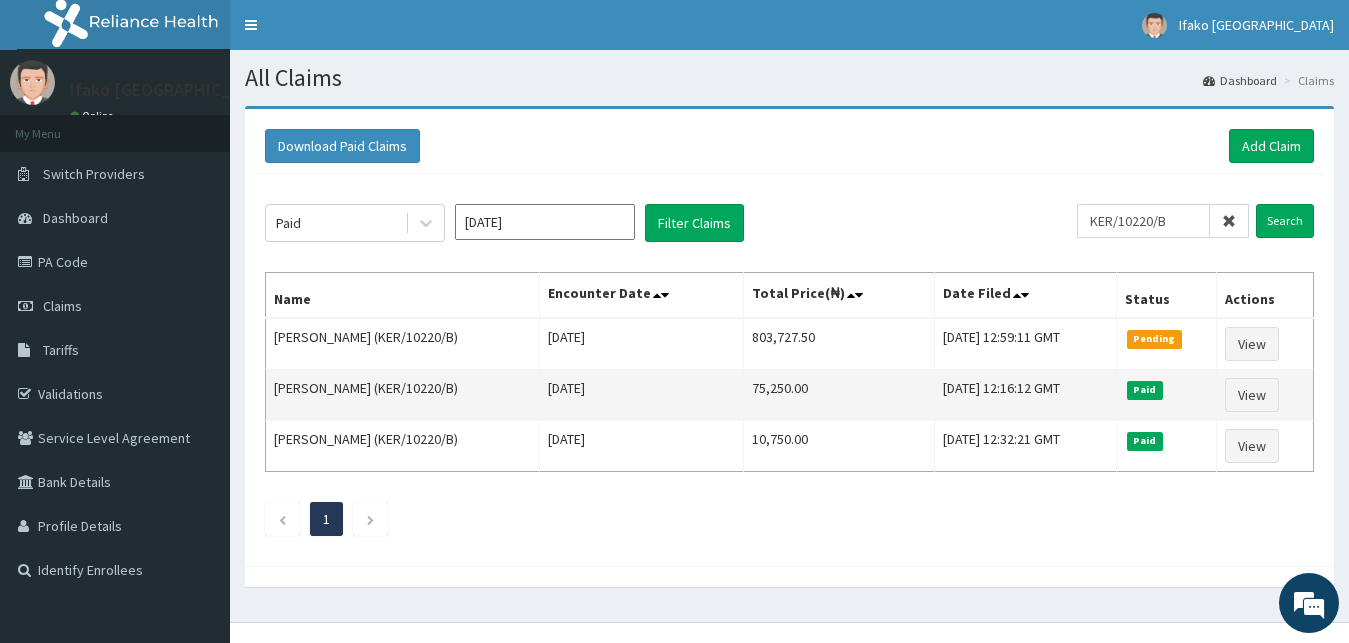 click on "75,250.00" at bounding box center [838, 395] 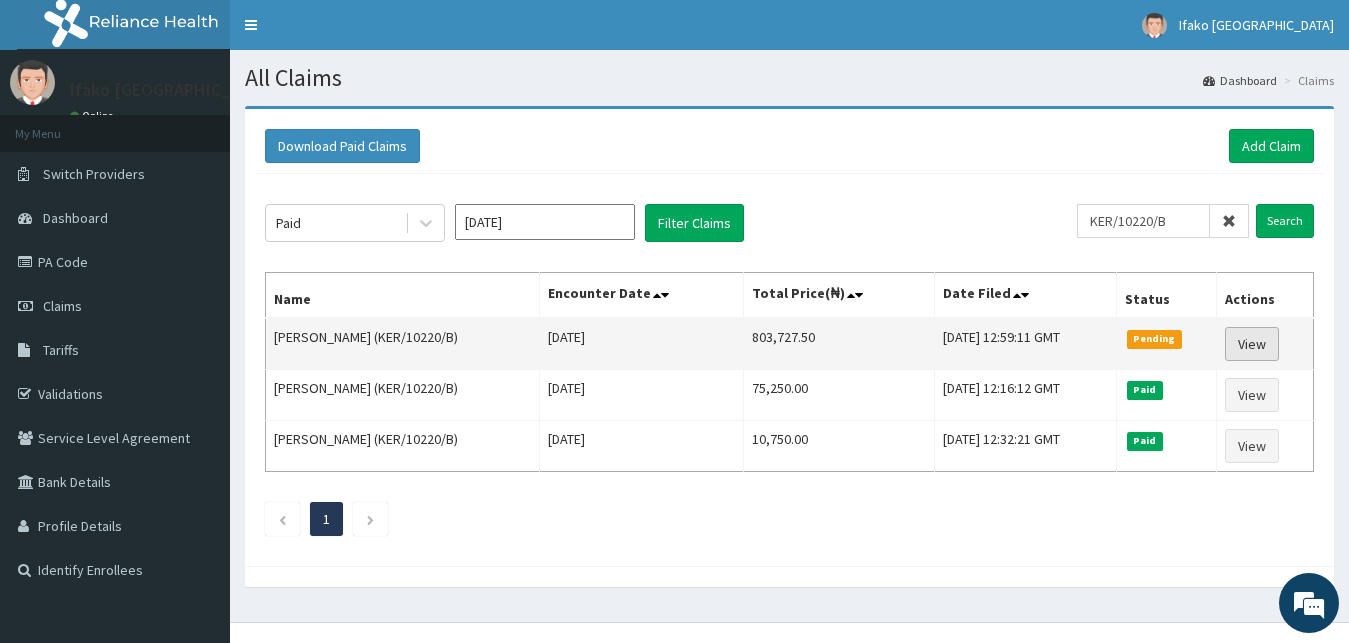 click on "View" at bounding box center [1252, 344] 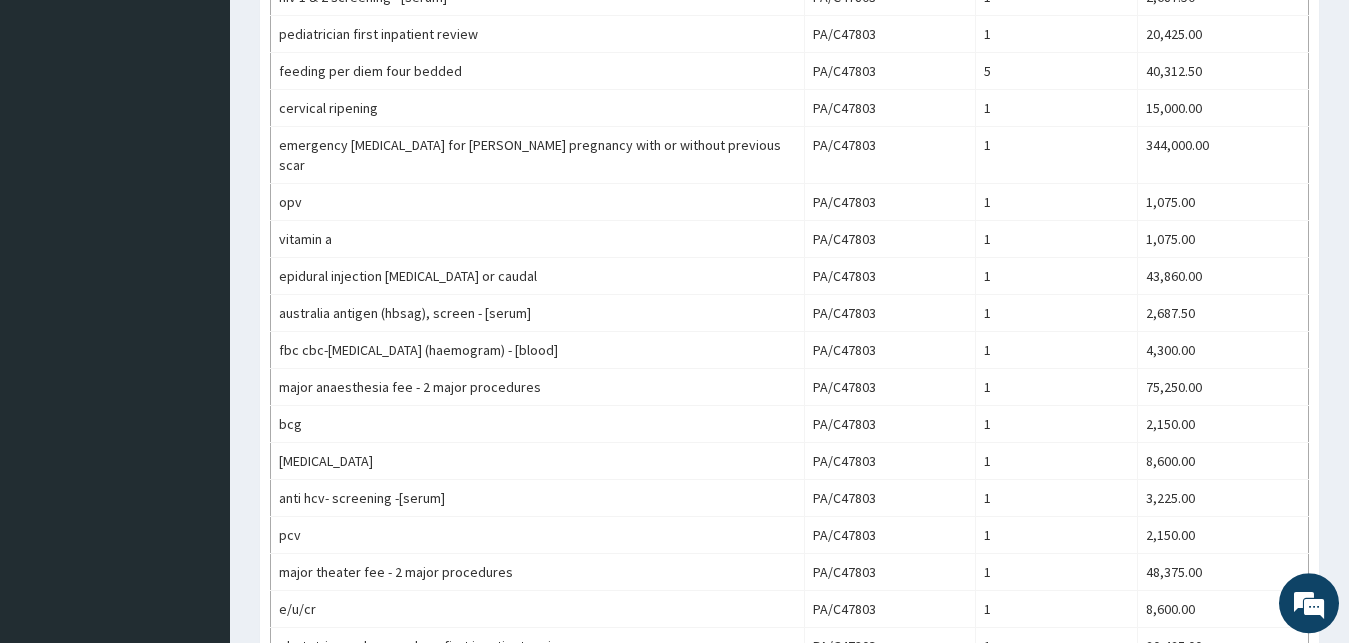 scroll, scrollTop: 1073, scrollLeft: 0, axis: vertical 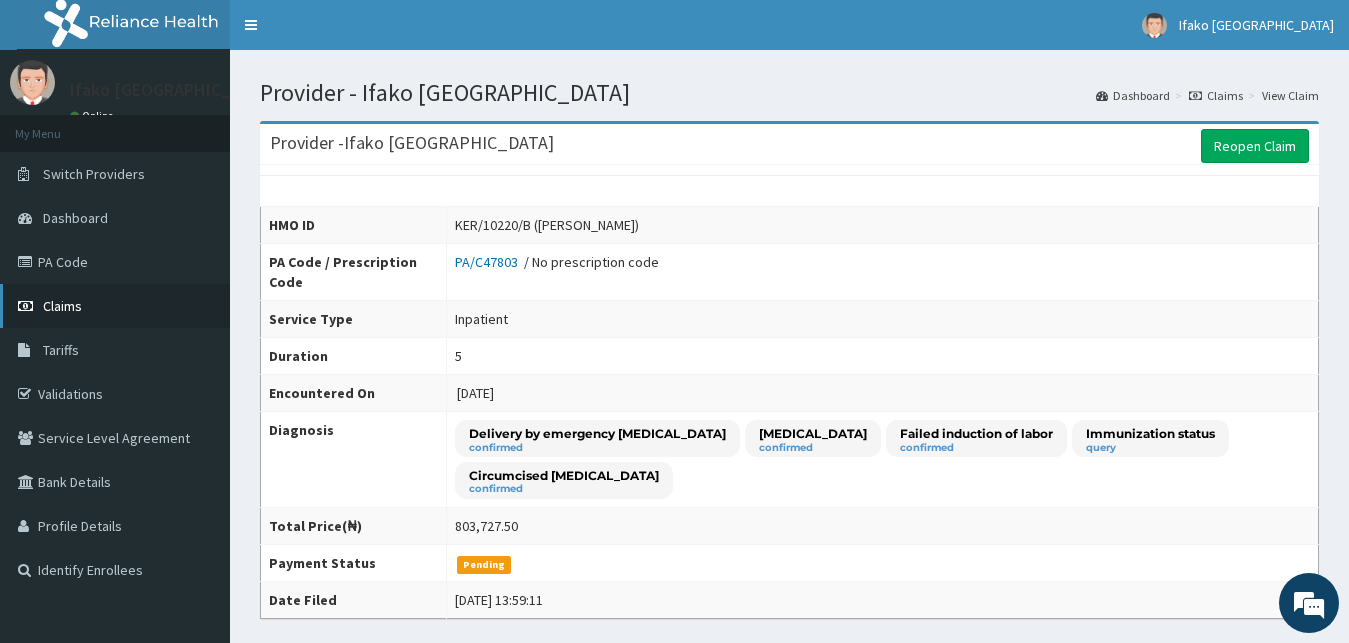 click on "Claims" at bounding box center [115, 306] 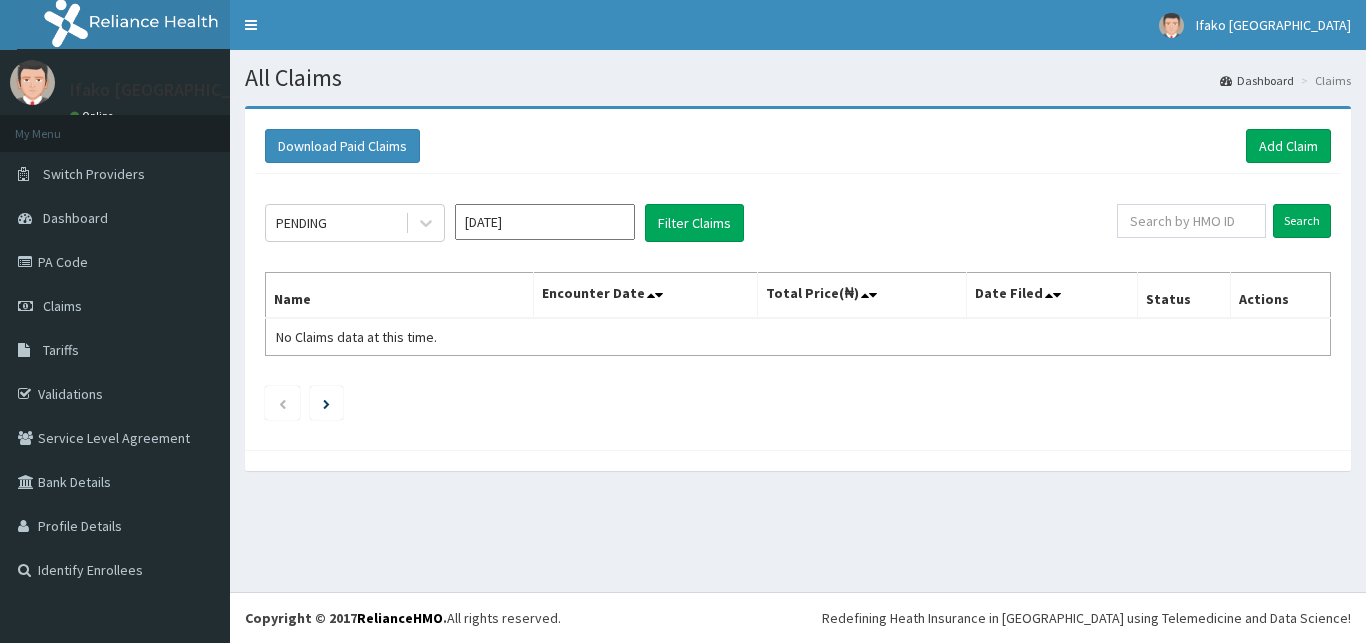 scroll, scrollTop: 0, scrollLeft: 0, axis: both 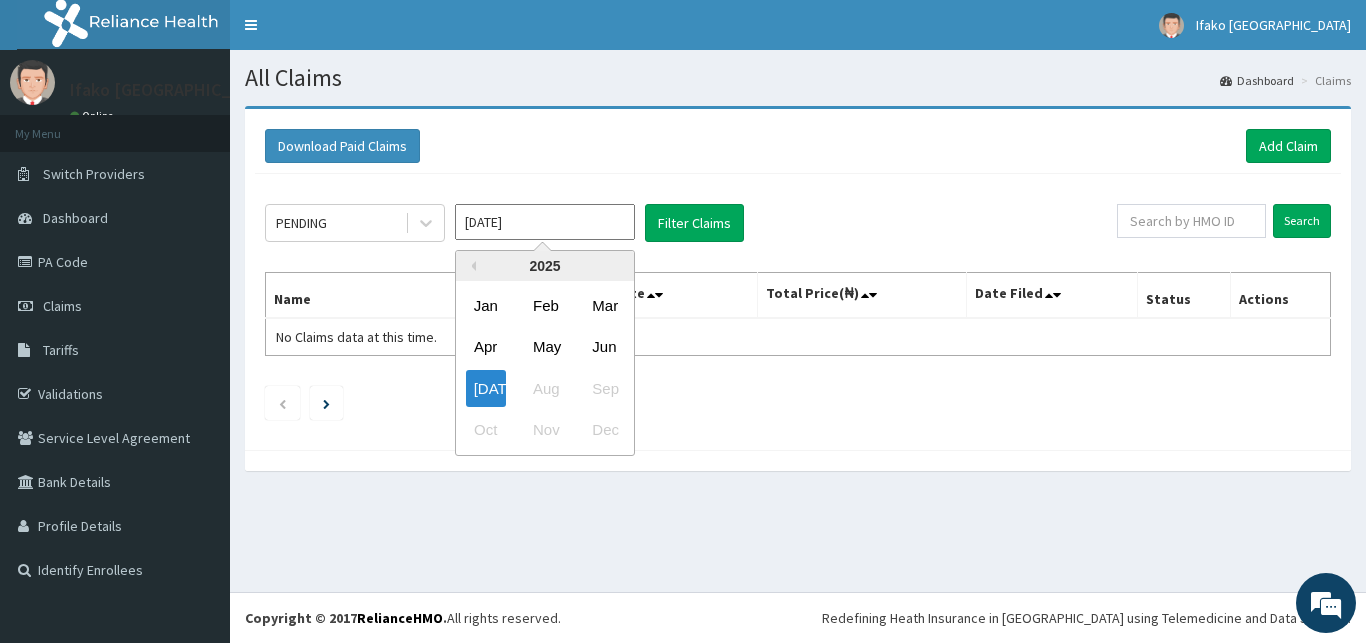 click on "Jul 2025" at bounding box center (545, 222) 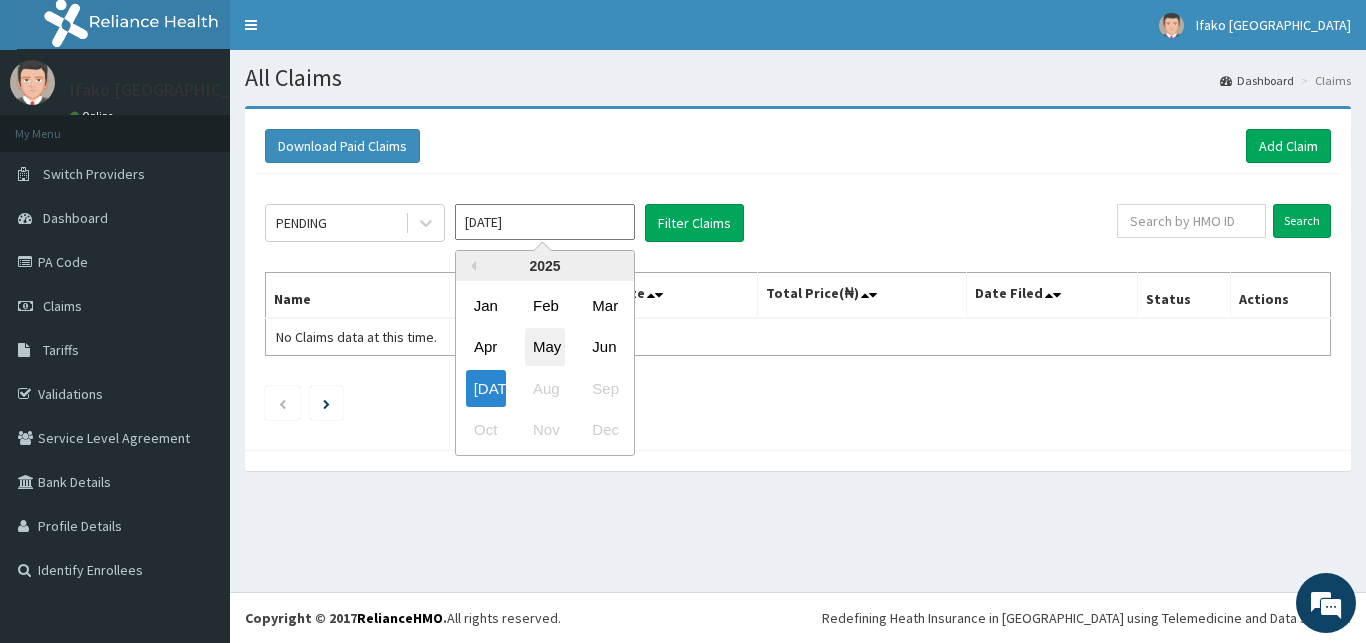 click on "May" at bounding box center (545, 347) 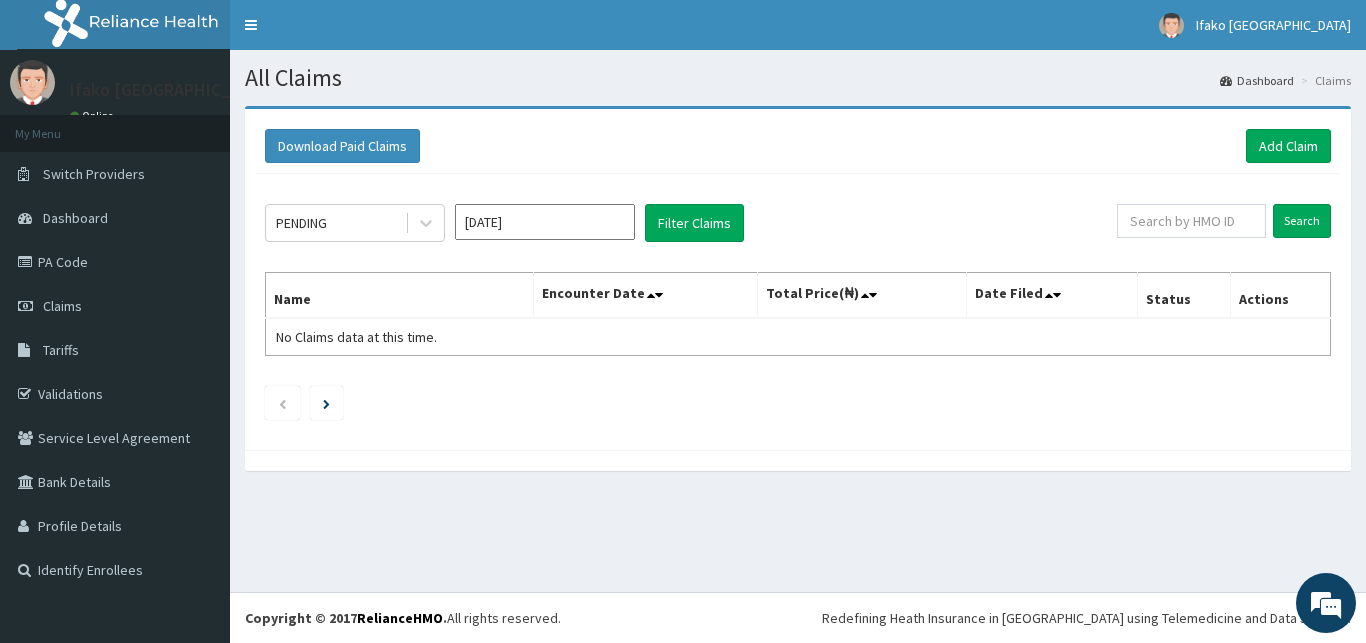 type on "[DATE]" 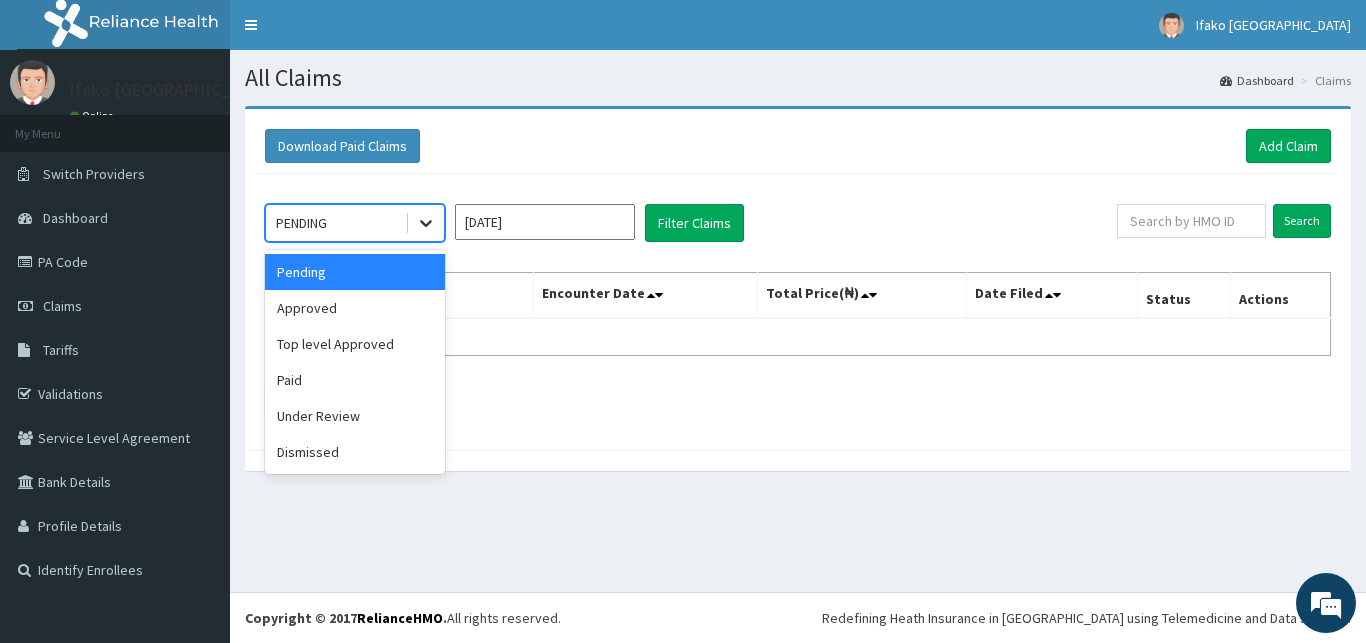 click 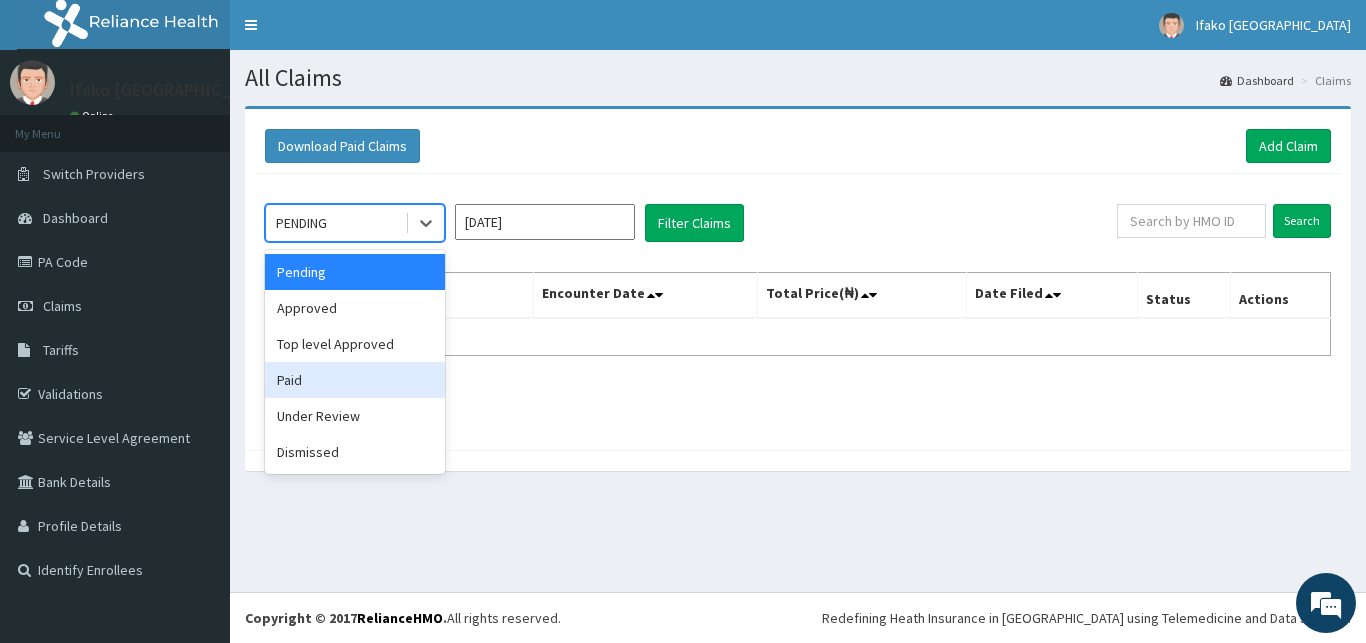click on "Paid" at bounding box center [355, 380] 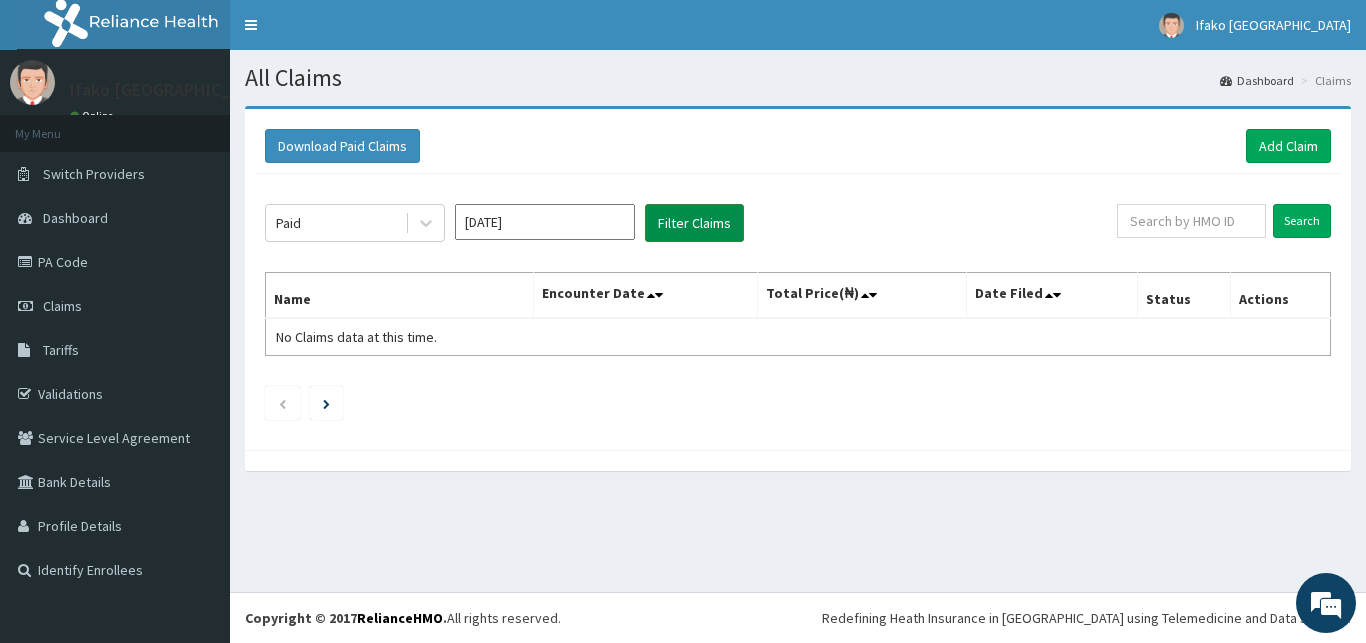 click on "Filter Claims" at bounding box center [694, 223] 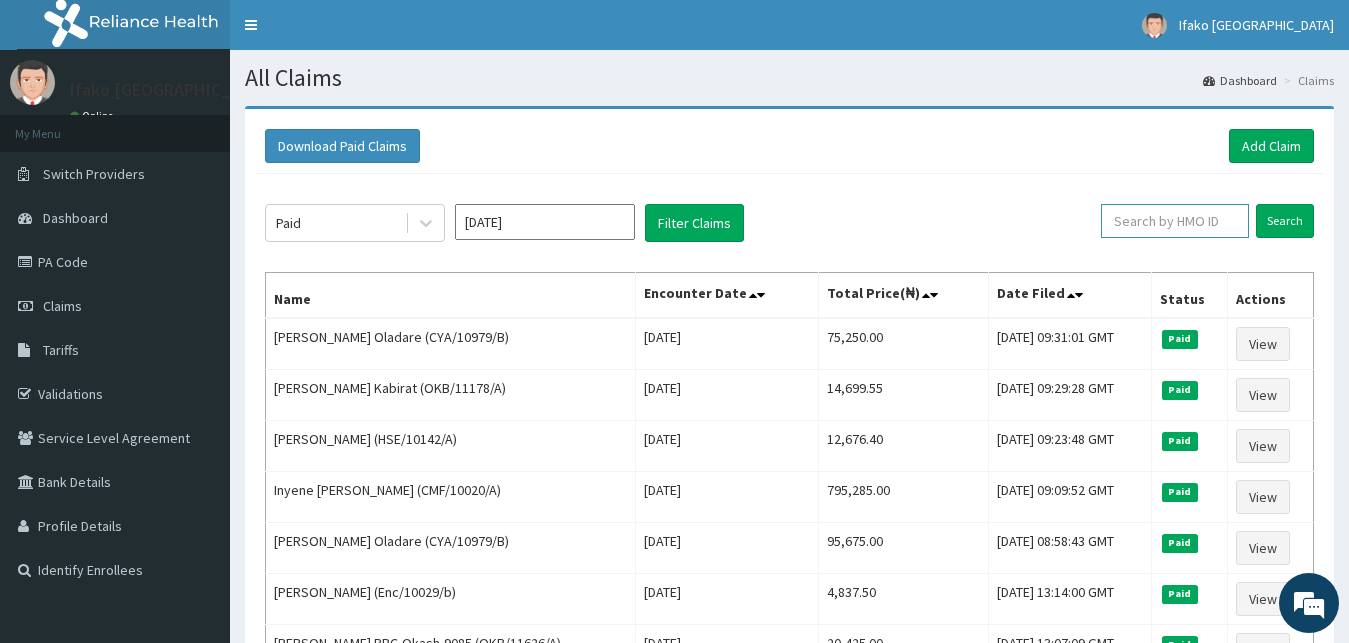 click at bounding box center [1175, 221] 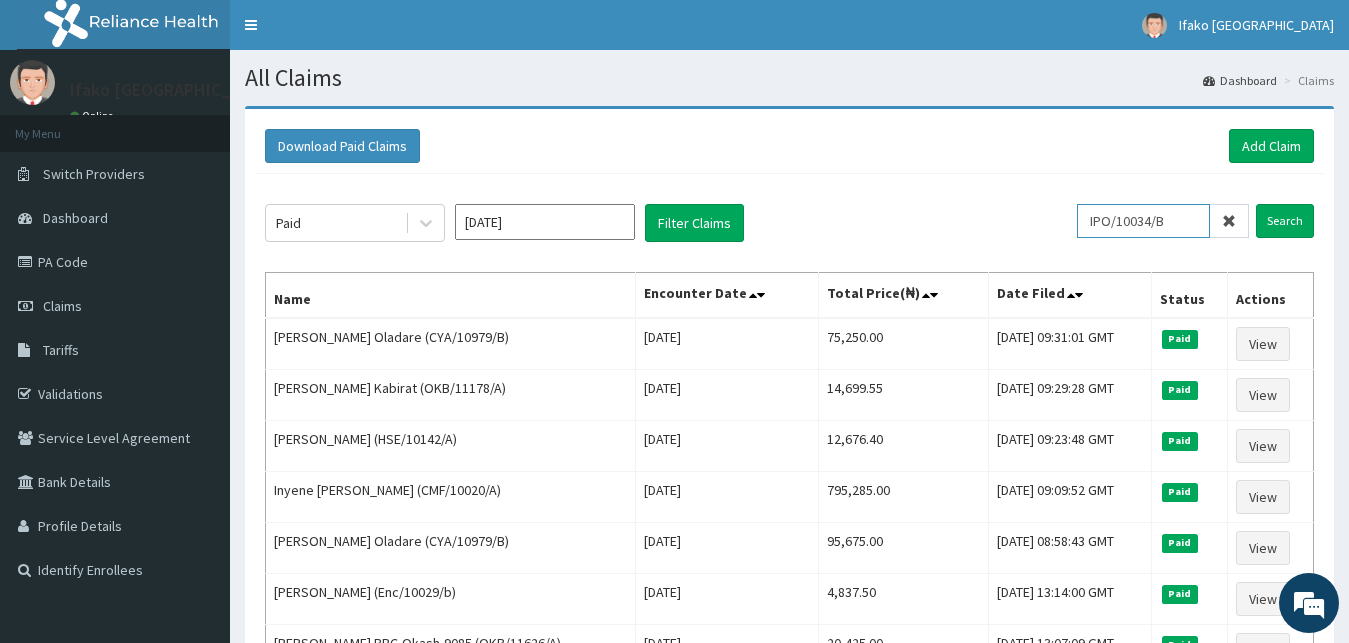 type on "IPO/10034/B" 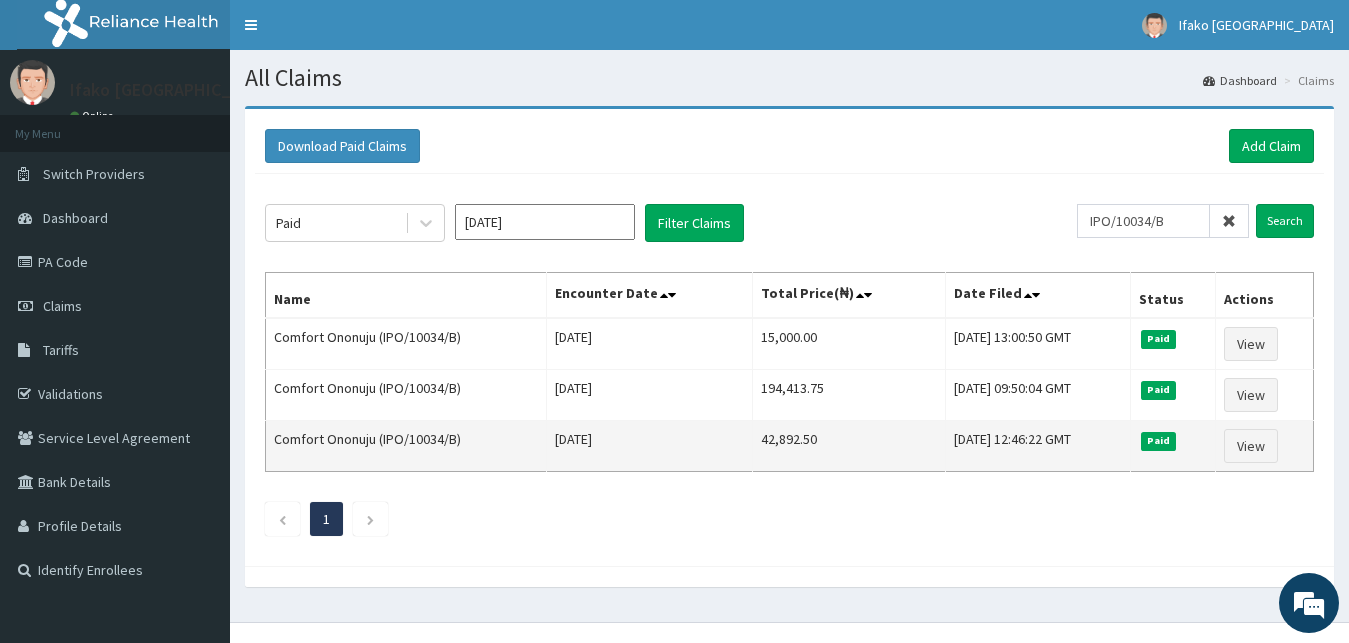 click on "42,892.50" at bounding box center (849, 446) 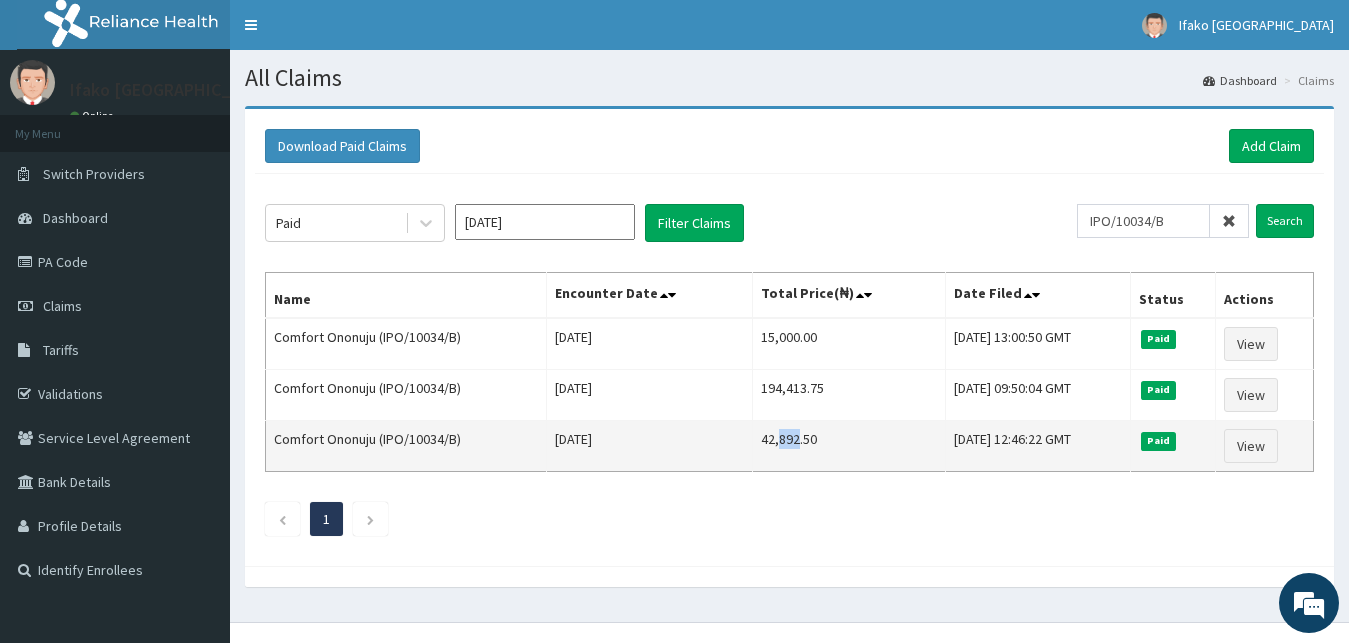 click on "42,892.50" at bounding box center (849, 446) 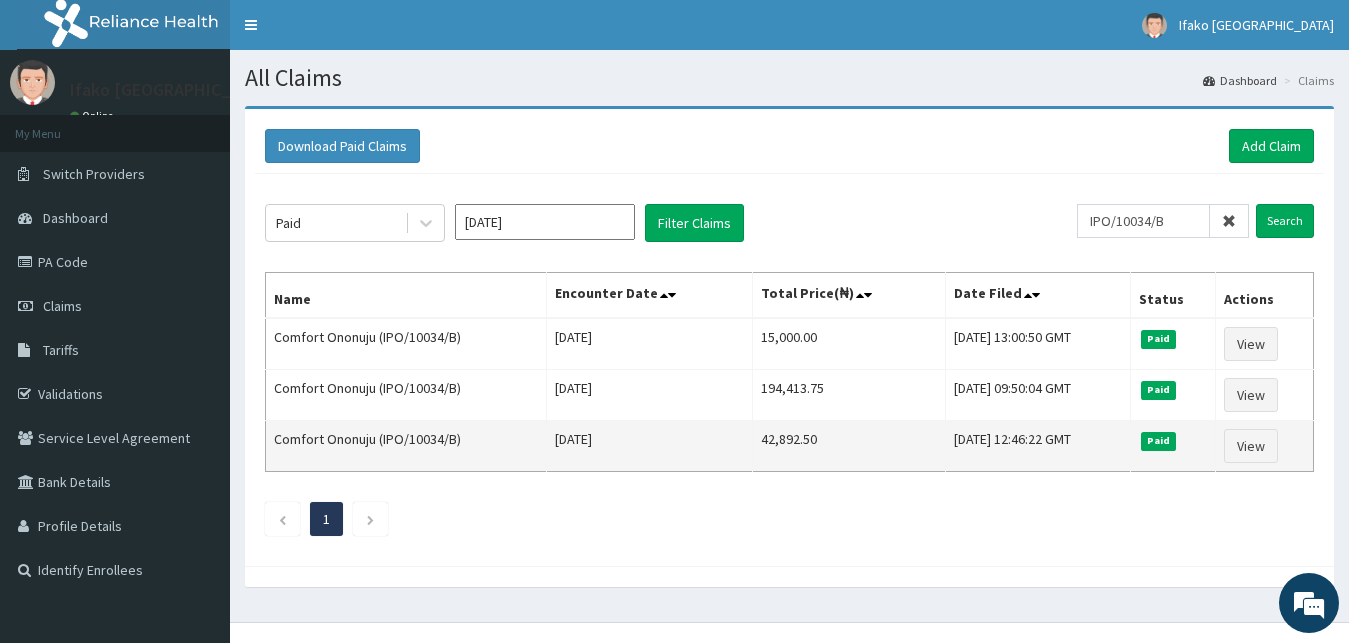 click on "42,892.50" at bounding box center (849, 446) 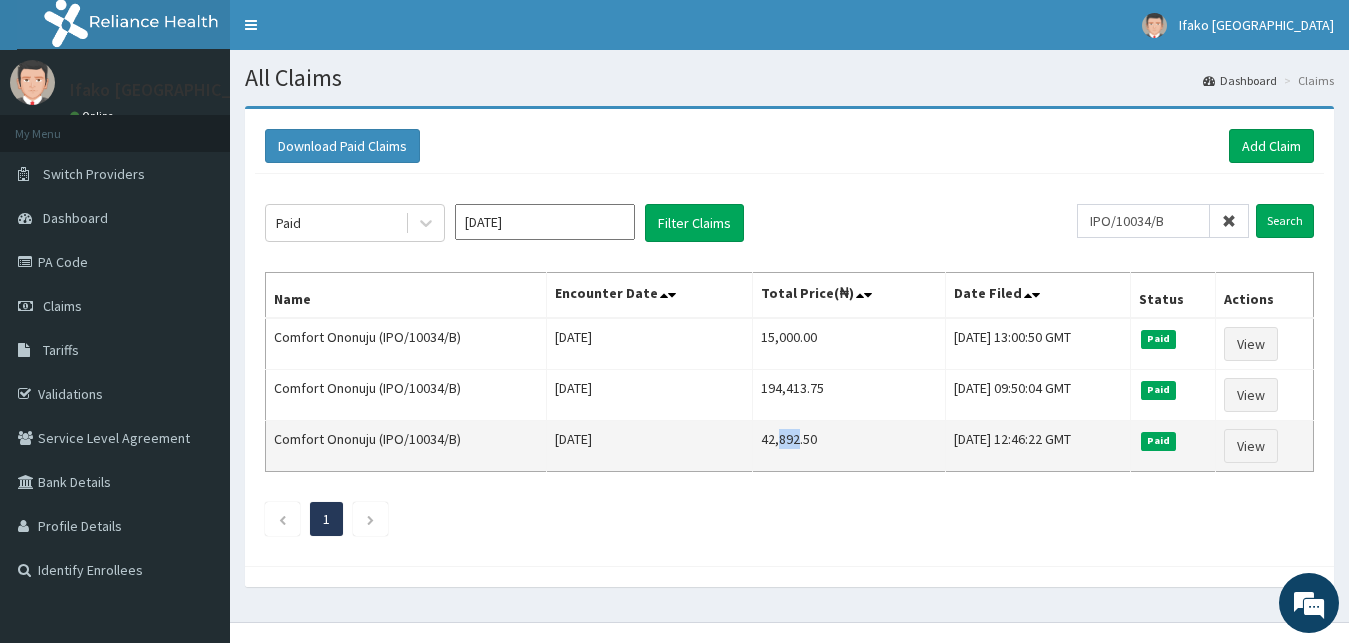click on "42,892.50" at bounding box center (849, 446) 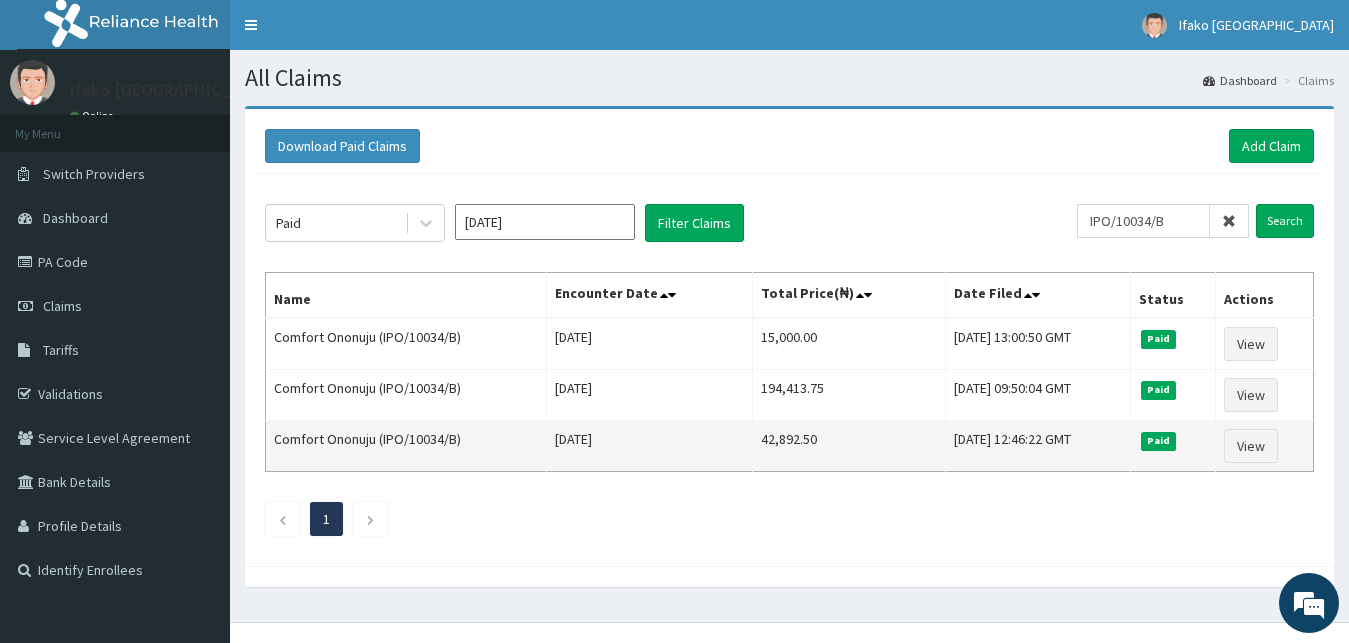 click on "42,892.50" at bounding box center (849, 446) 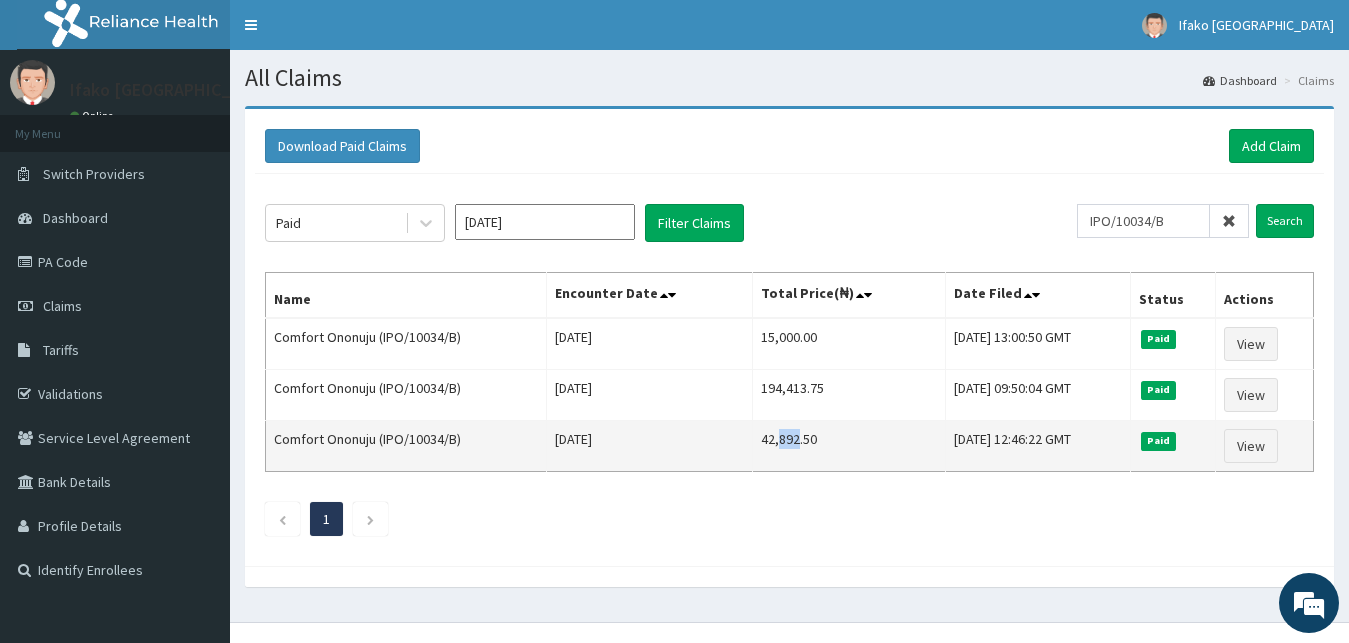click on "42,892.50" at bounding box center [849, 446] 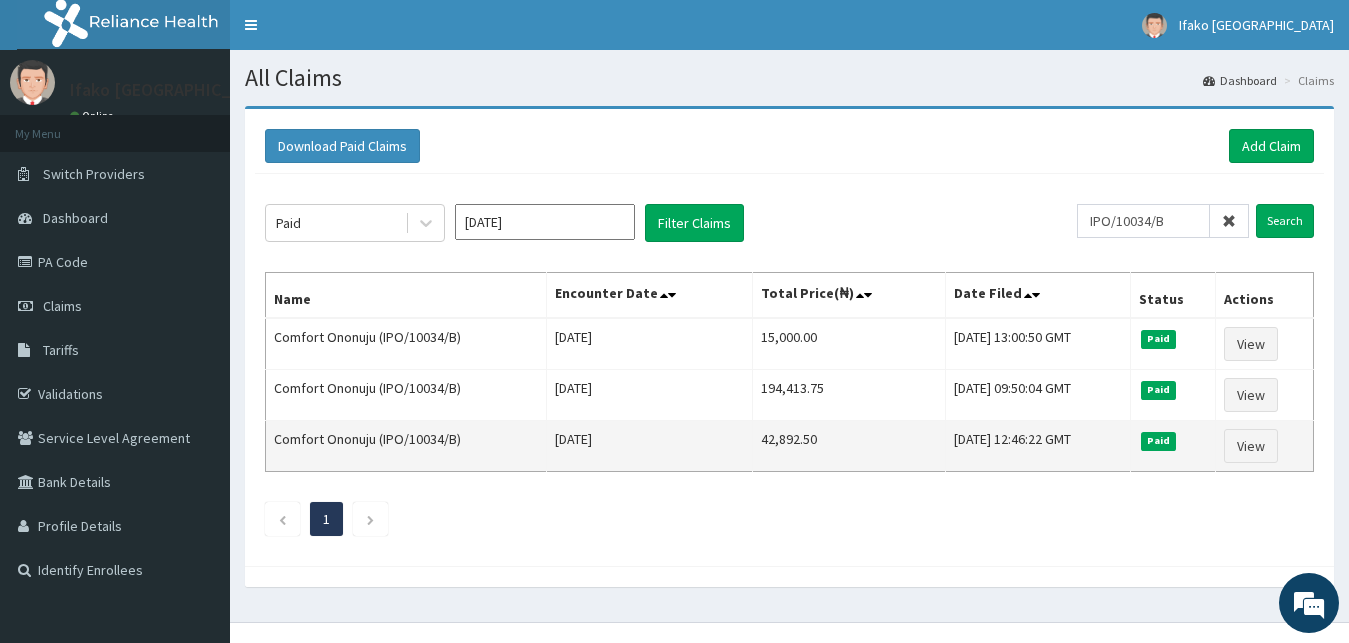 click on "42,892.50" at bounding box center (849, 446) 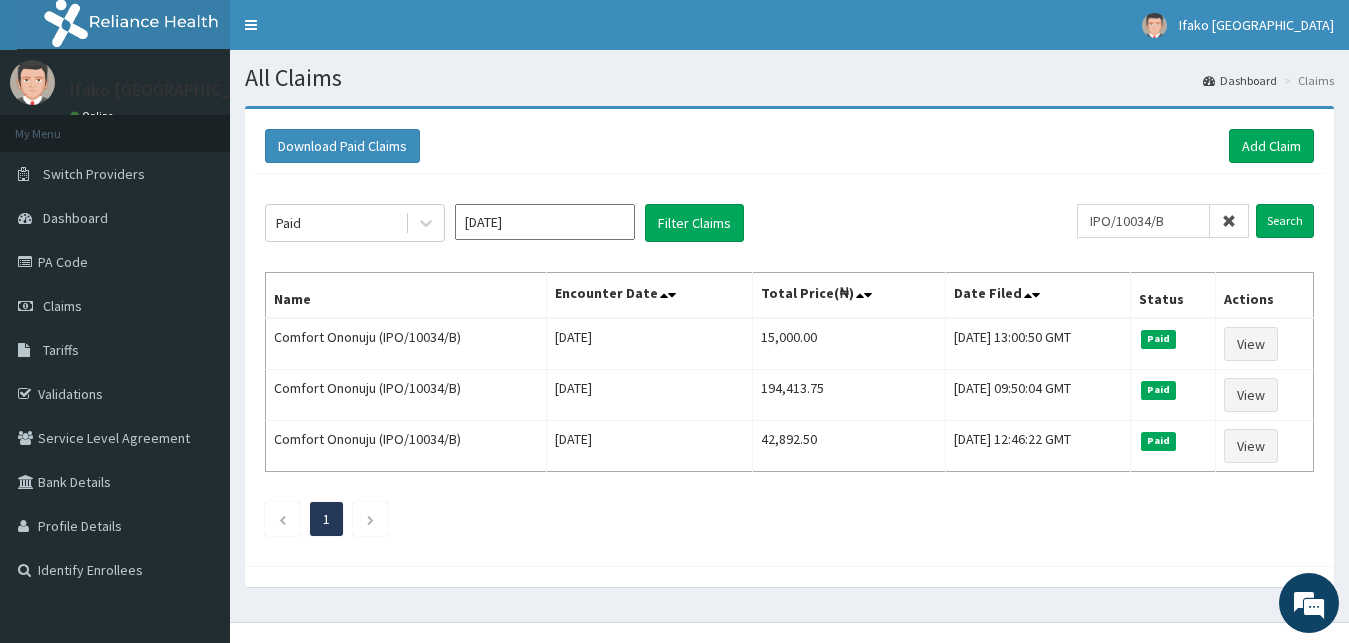 click at bounding box center (1229, 221) 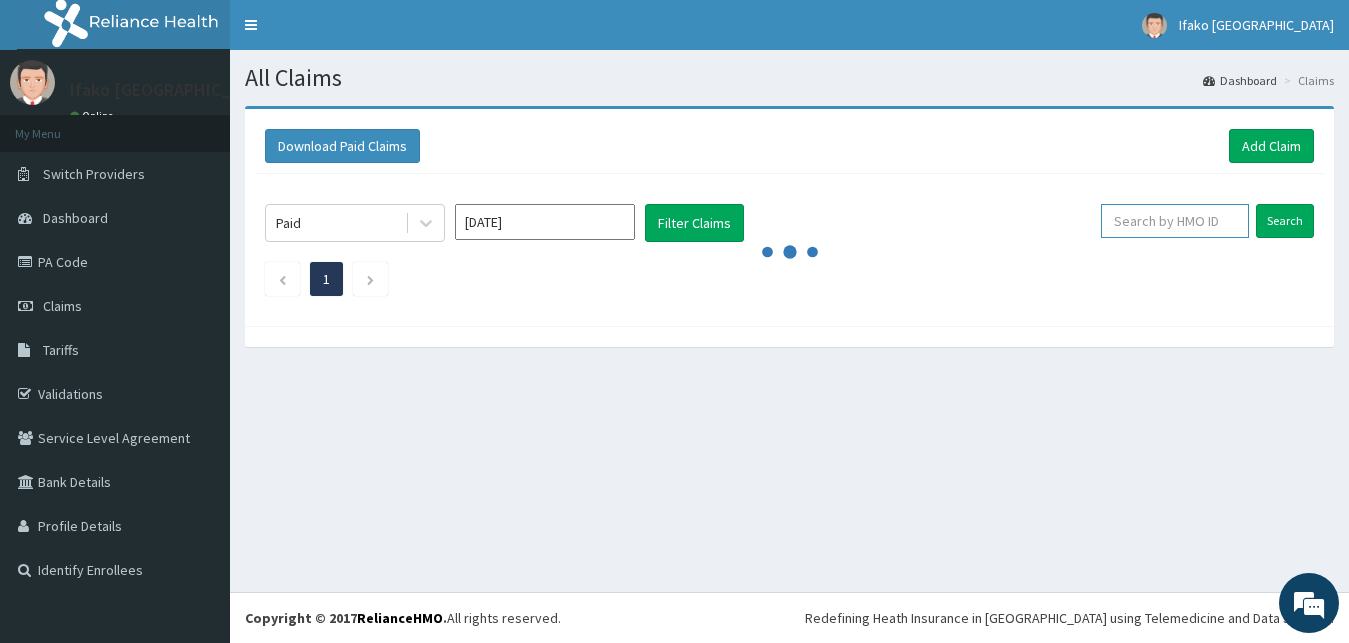 click at bounding box center (1175, 221) 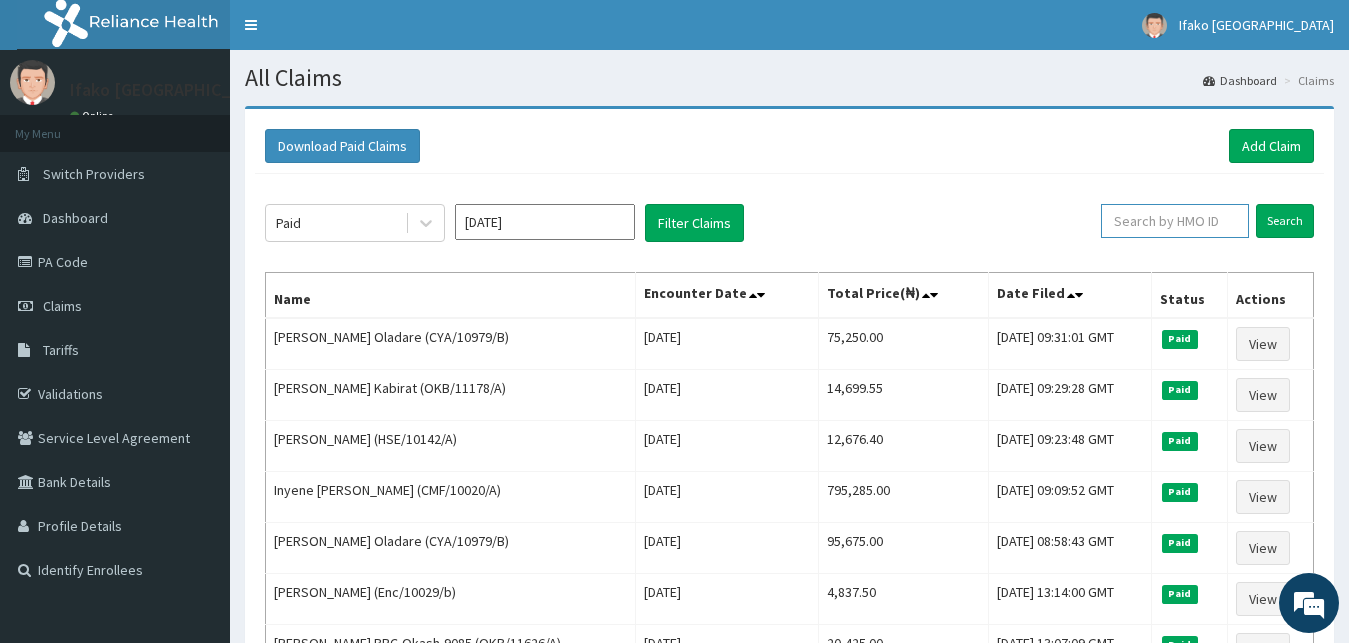 paste on "LLD/10025/A" 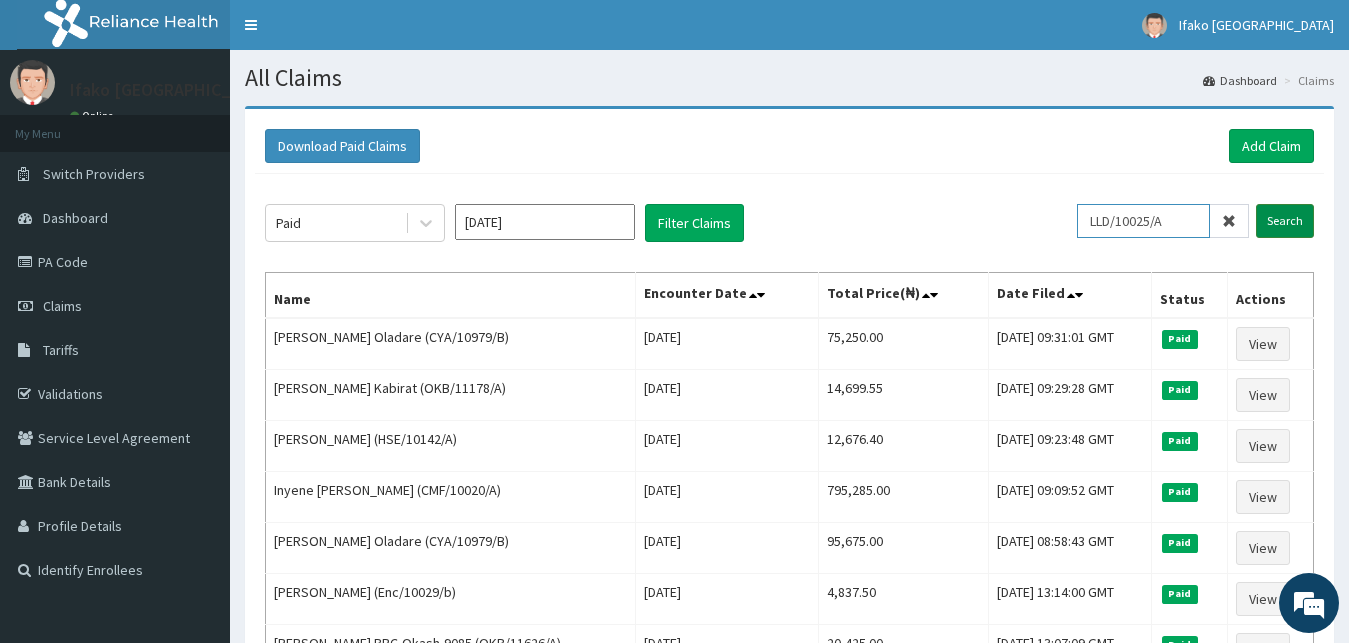 type on "LLD/10025/A" 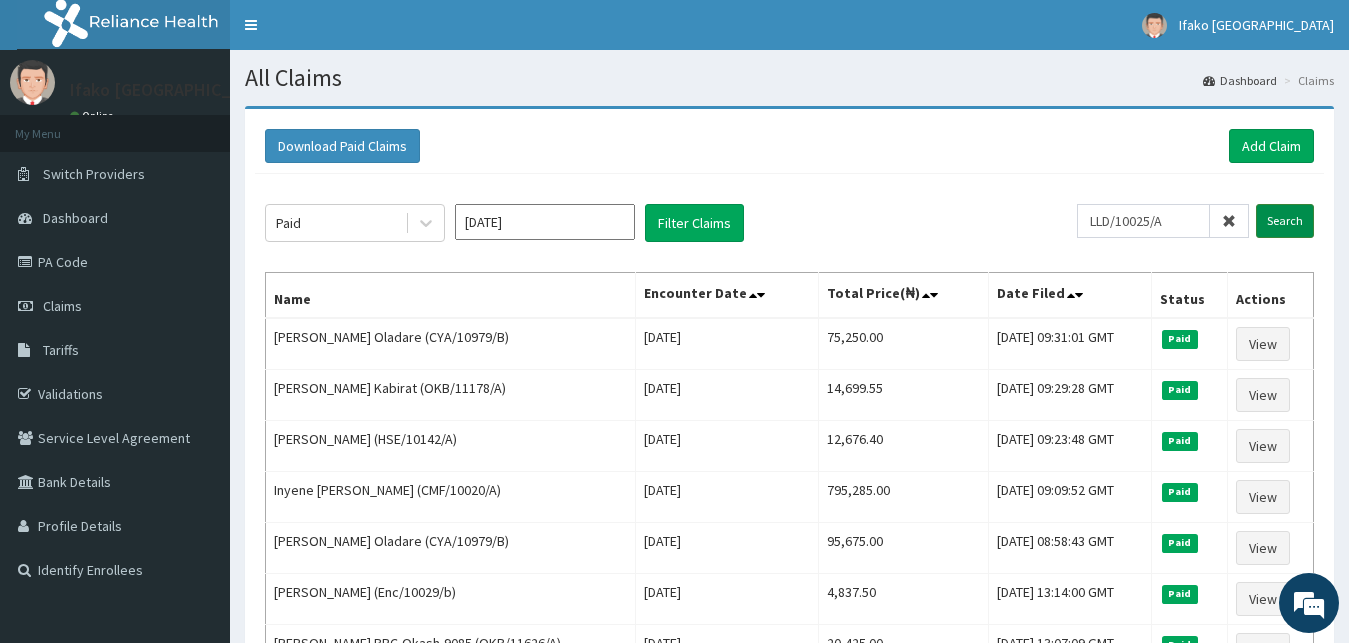click on "Search" at bounding box center [1285, 221] 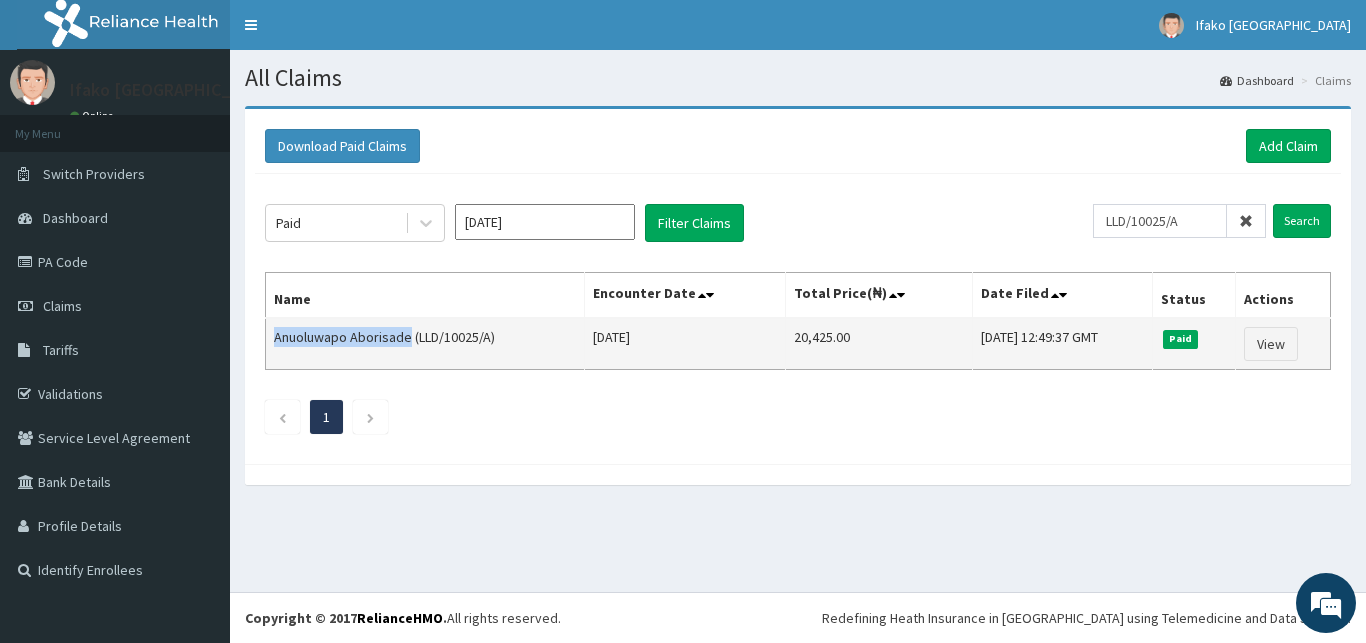 drag, startPoint x: 273, startPoint y: 339, endPoint x: 410, endPoint y: 353, distance: 137.71347 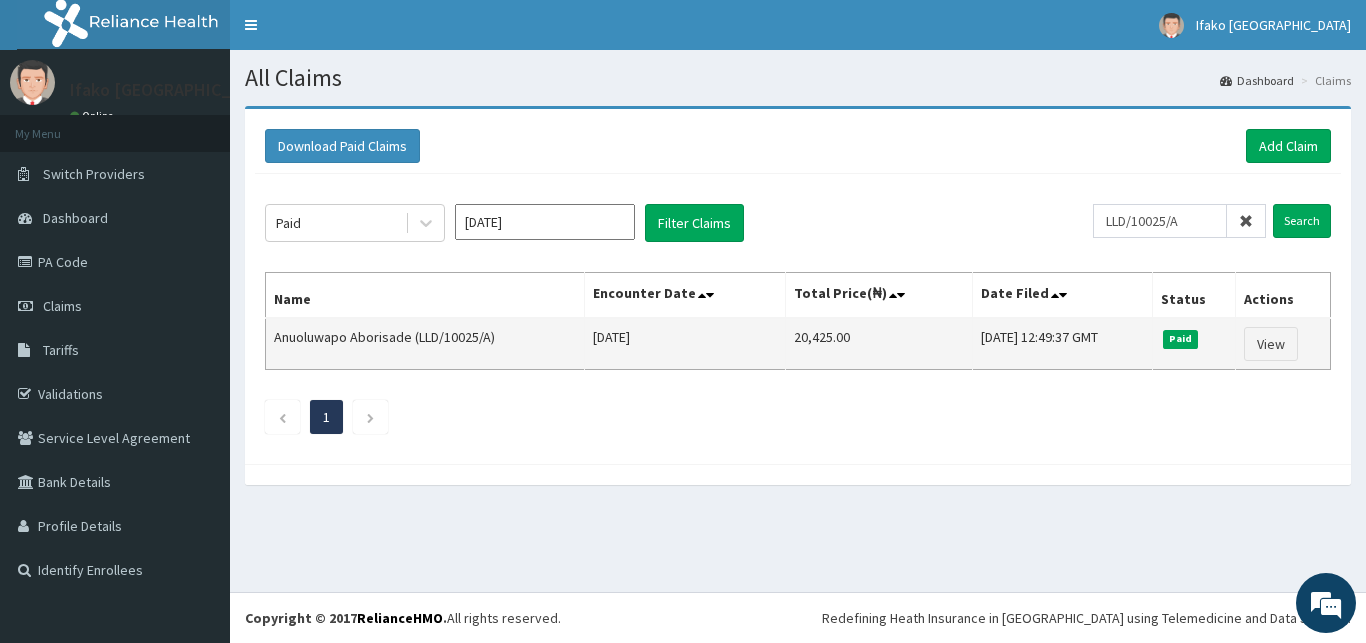 click on "20,425.00" at bounding box center [879, 344] 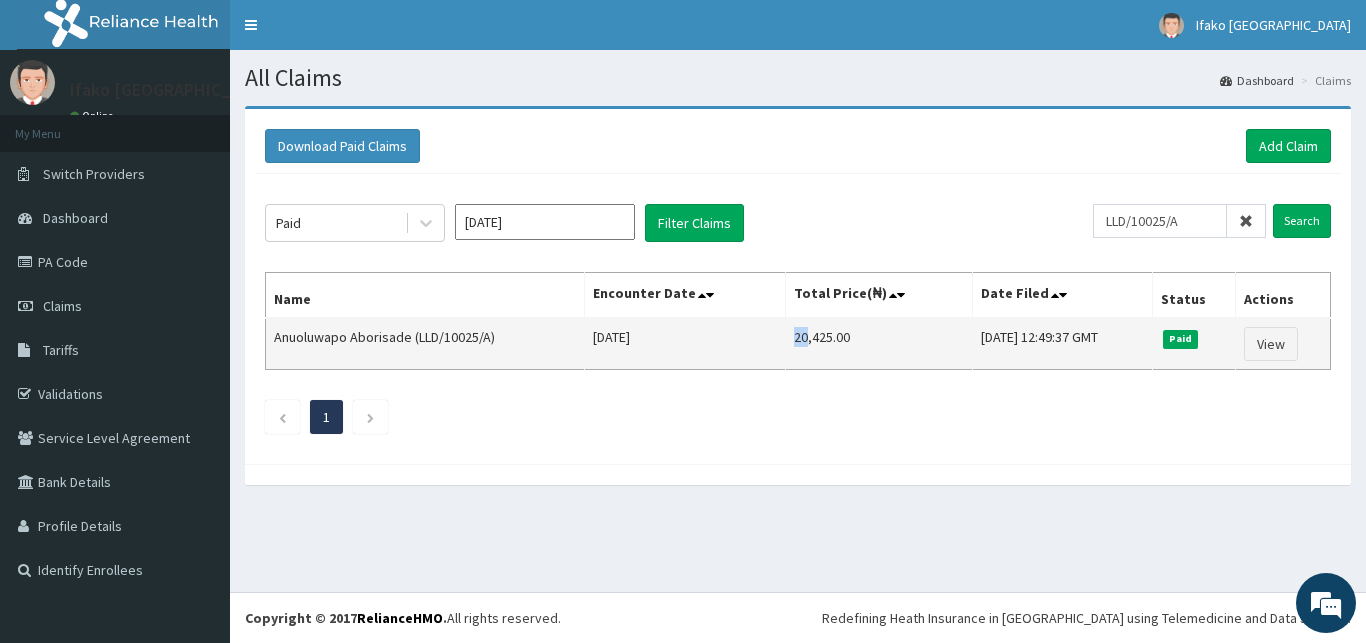click on "20,425.00" at bounding box center (879, 344) 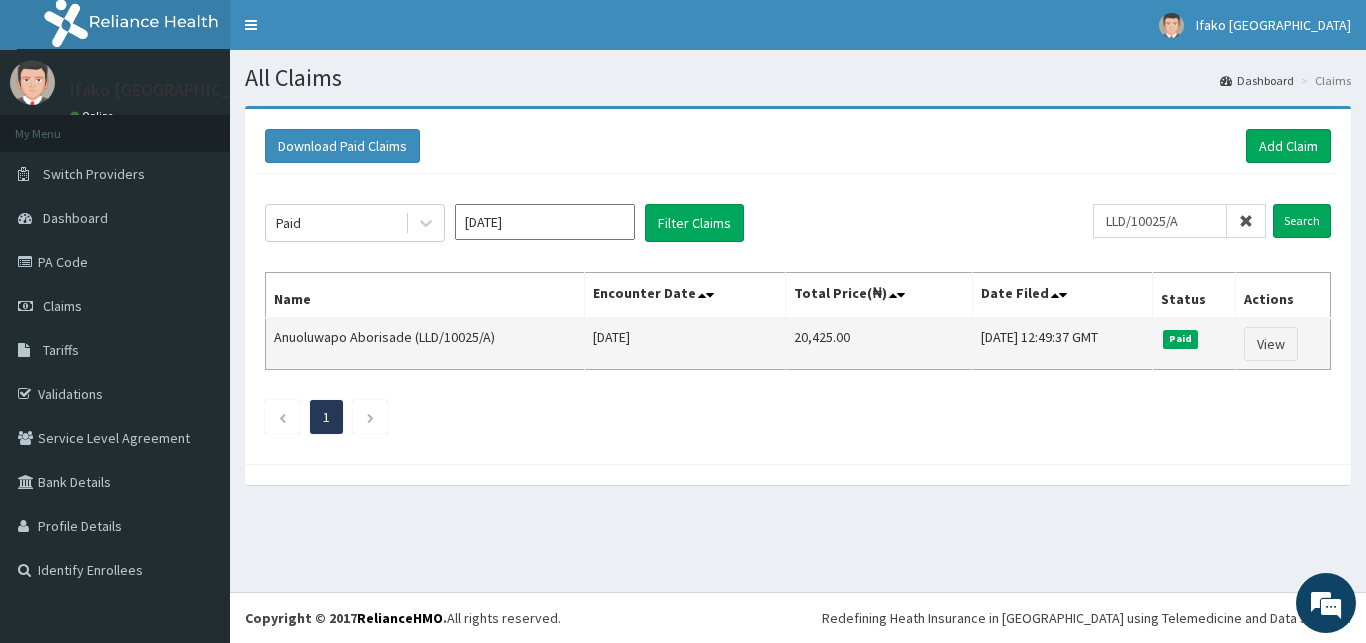 click on "20,425.00" at bounding box center (879, 344) 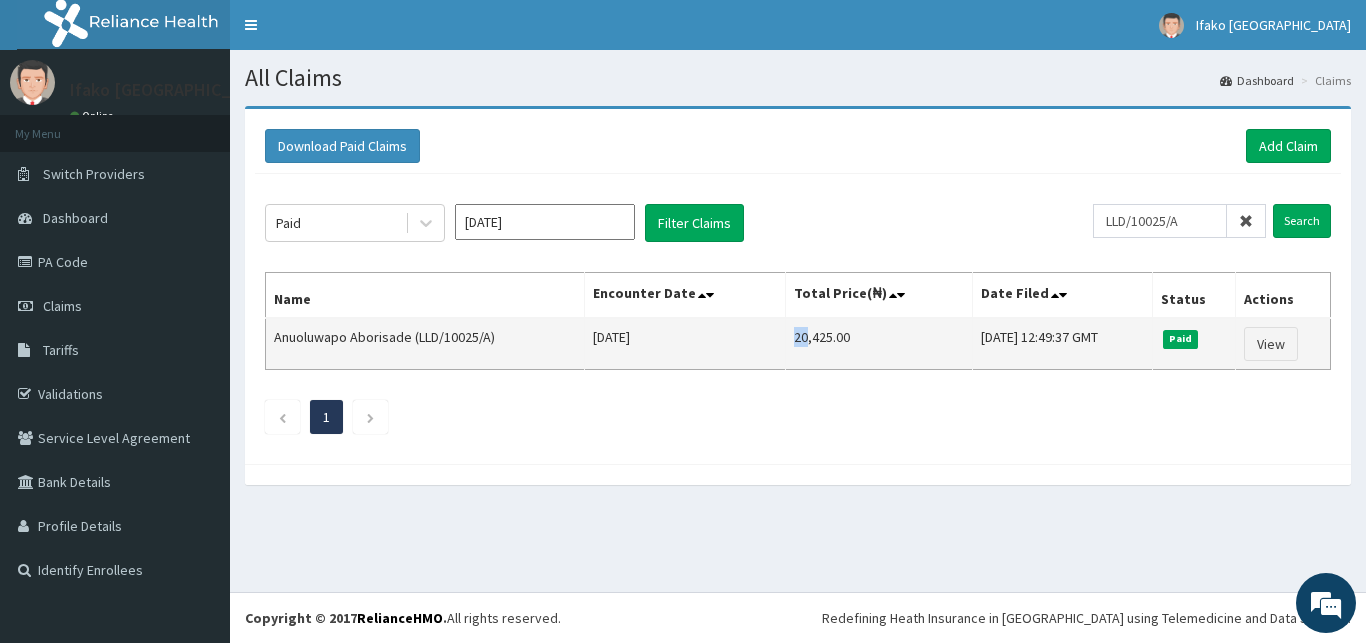 click on "20,425.00" at bounding box center [879, 344] 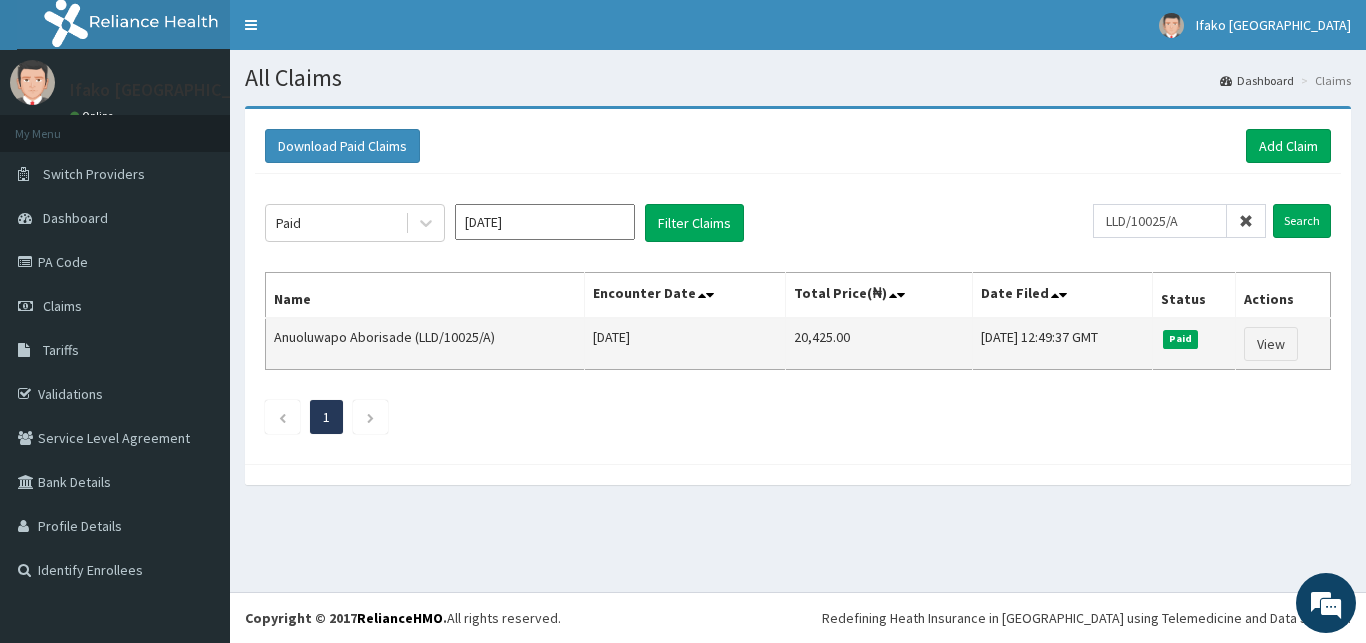 click on "20,425.00" at bounding box center [879, 344] 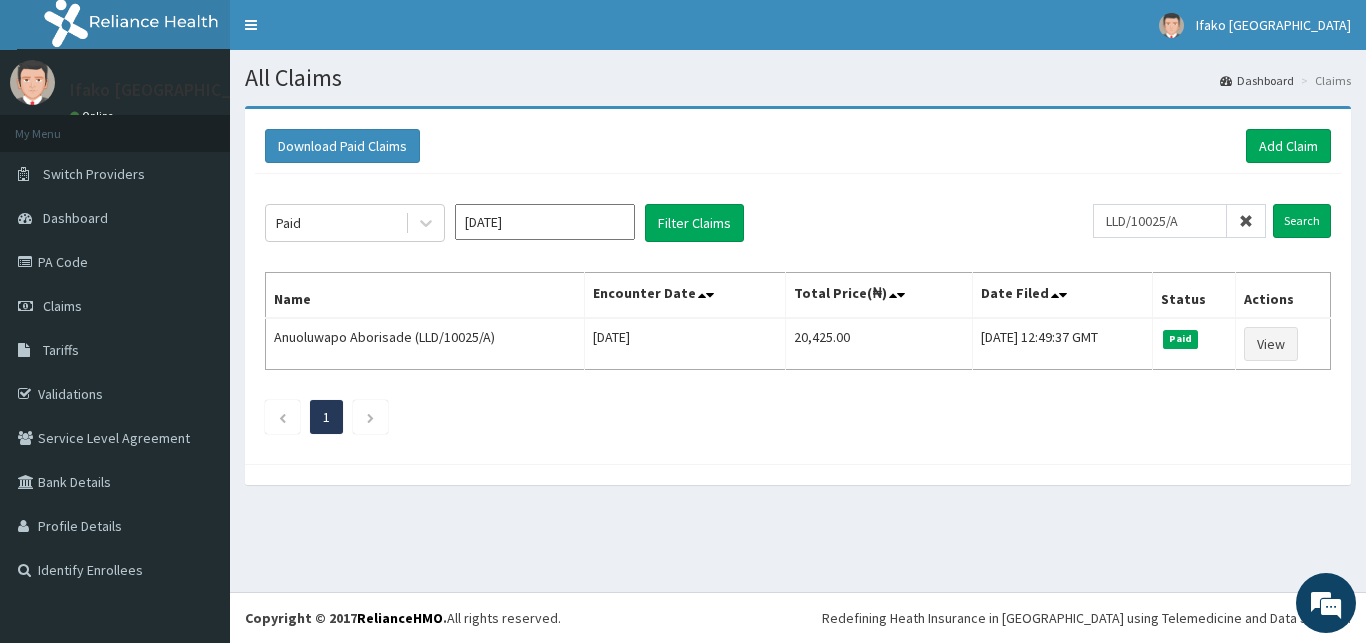 click at bounding box center (1246, 221) 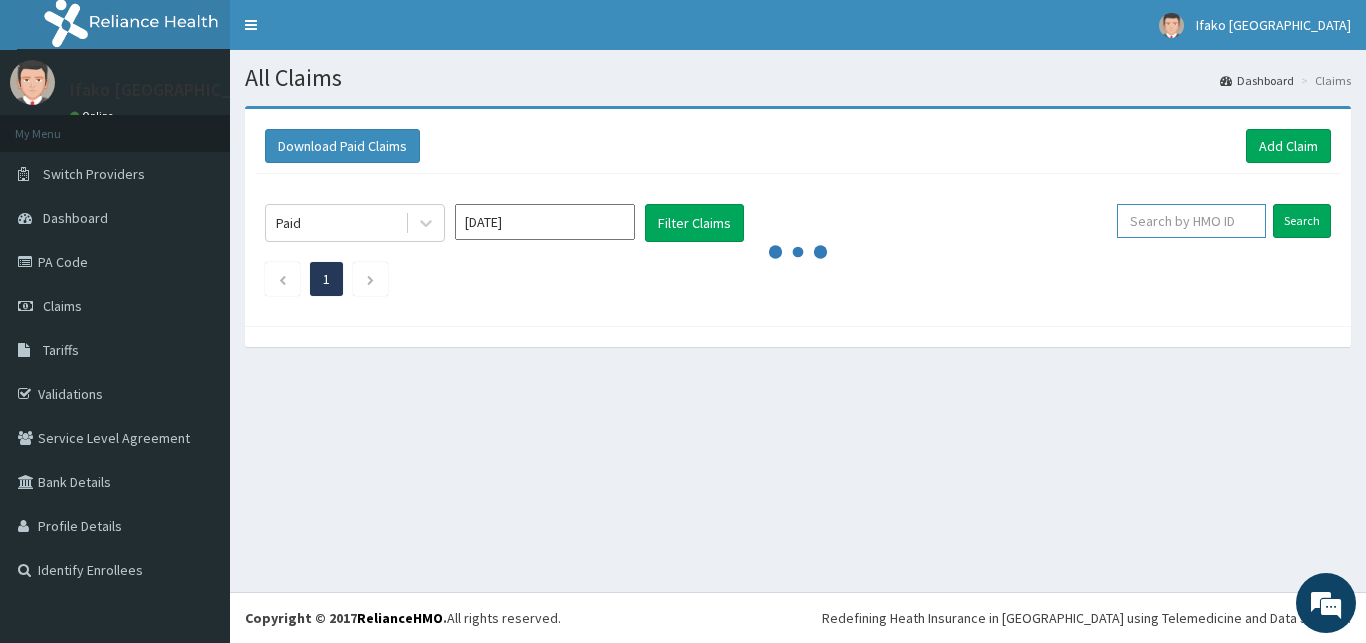 click at bounding box center [1191, 221] 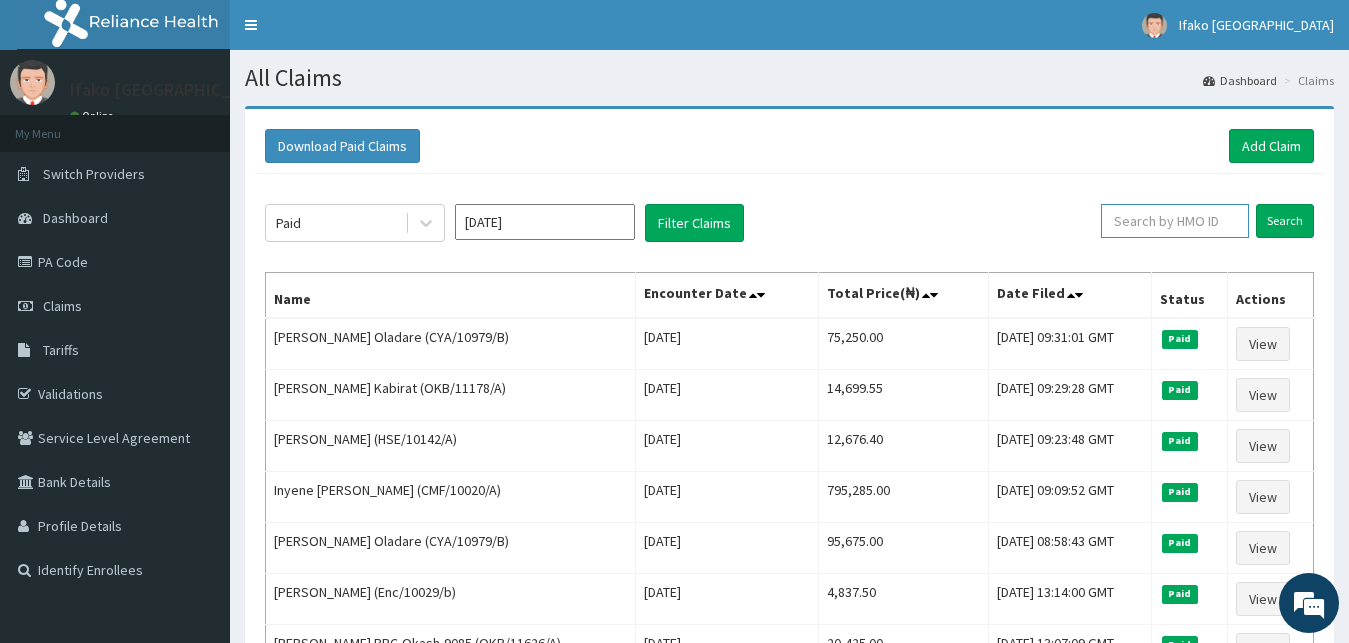 paste on "BOF/10009/A" 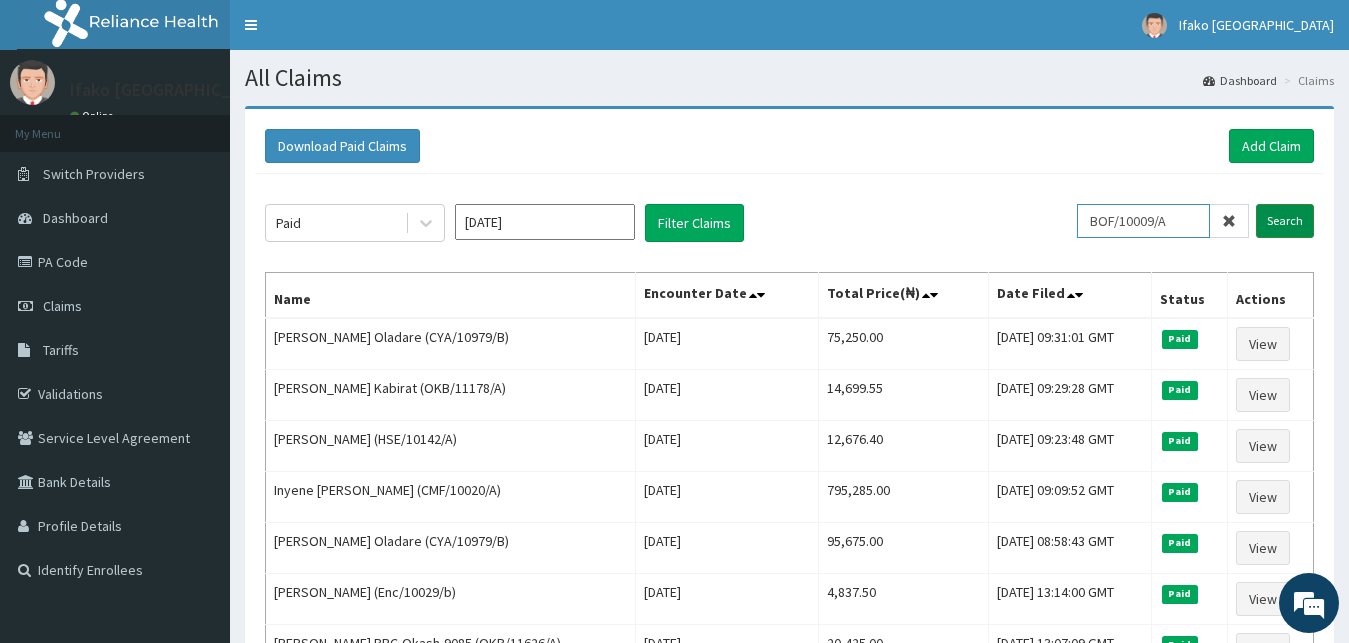 type on "BOF/10009/A" 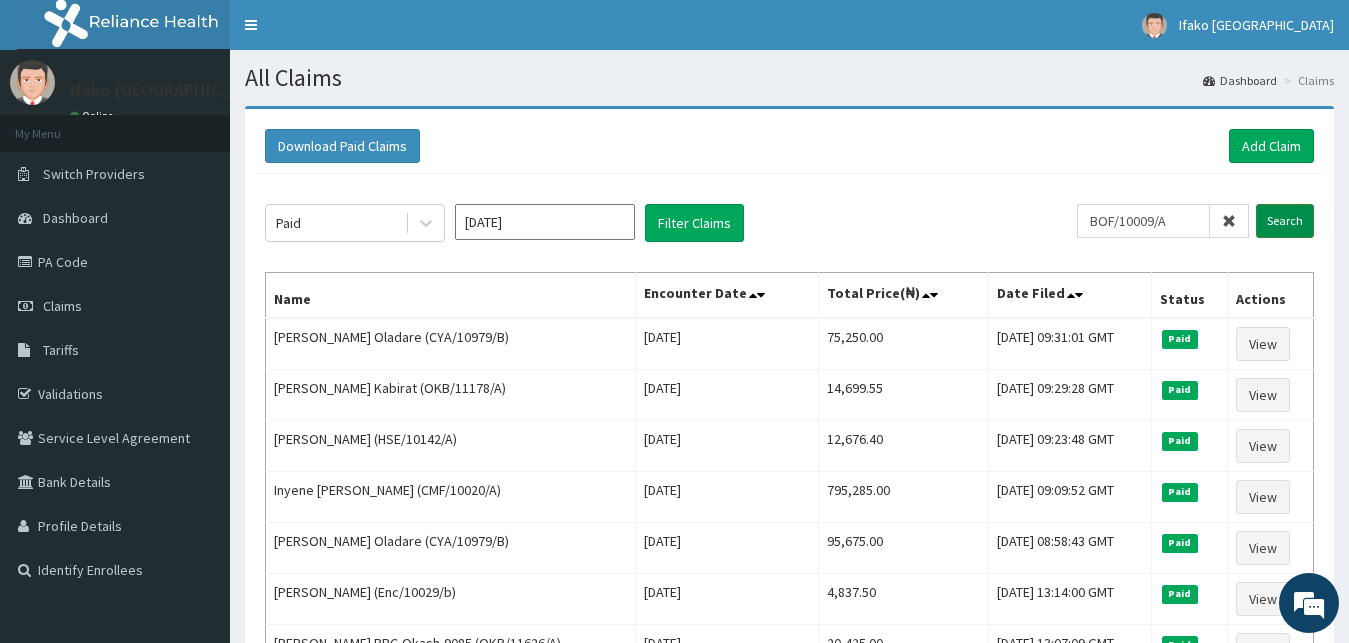 click on "Search" at bounding box center [1285, 221] 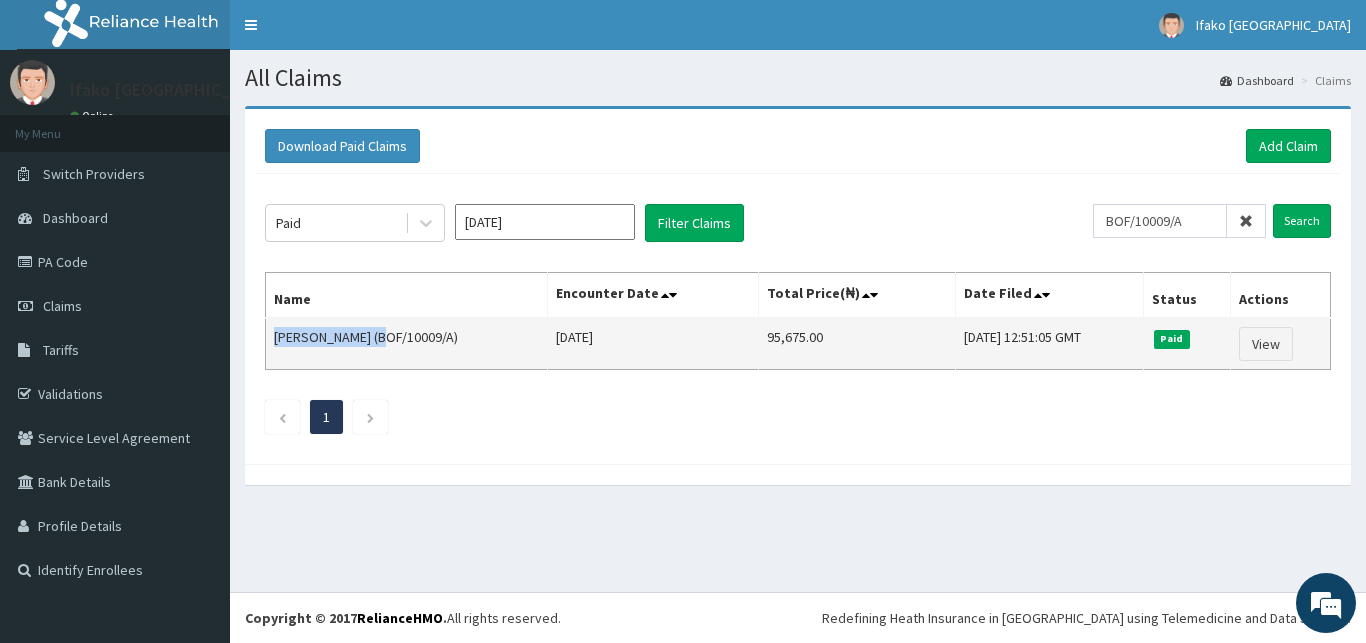 drag, startPoint x: 270, startPoint y: 340, endPoint x: 394, endPoint y: 360, distance: 125.60255 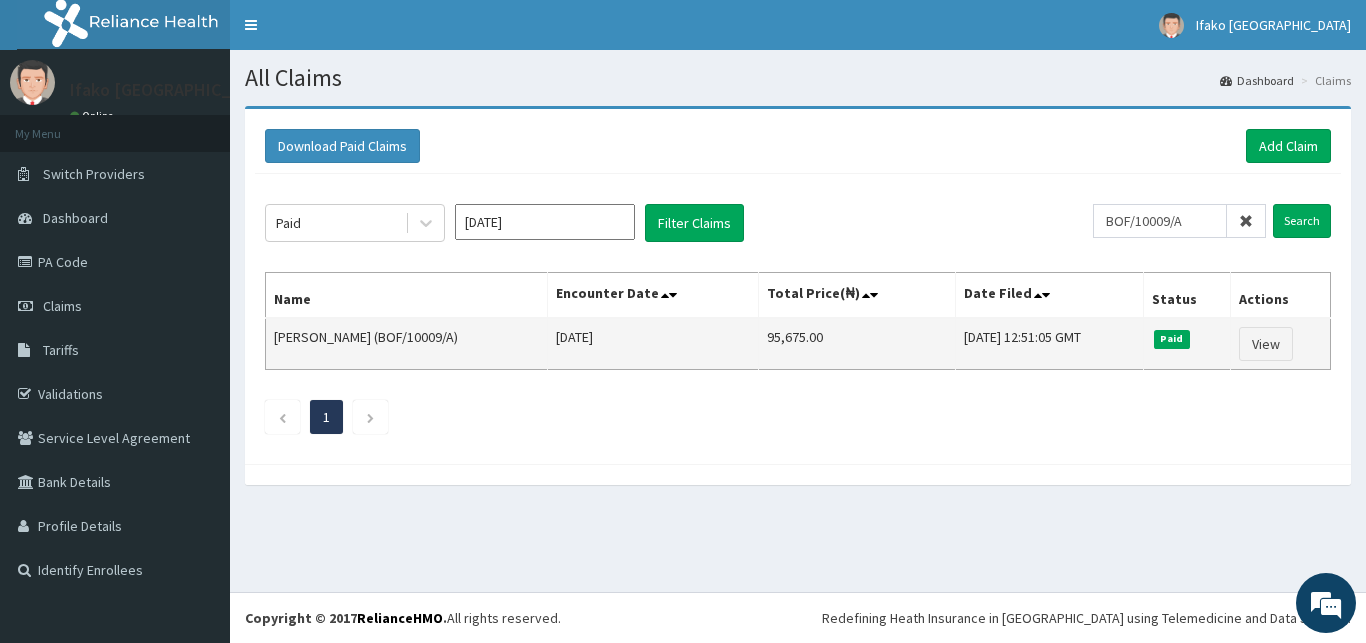 click on "95,675.00" at bounding box center [857, 344] 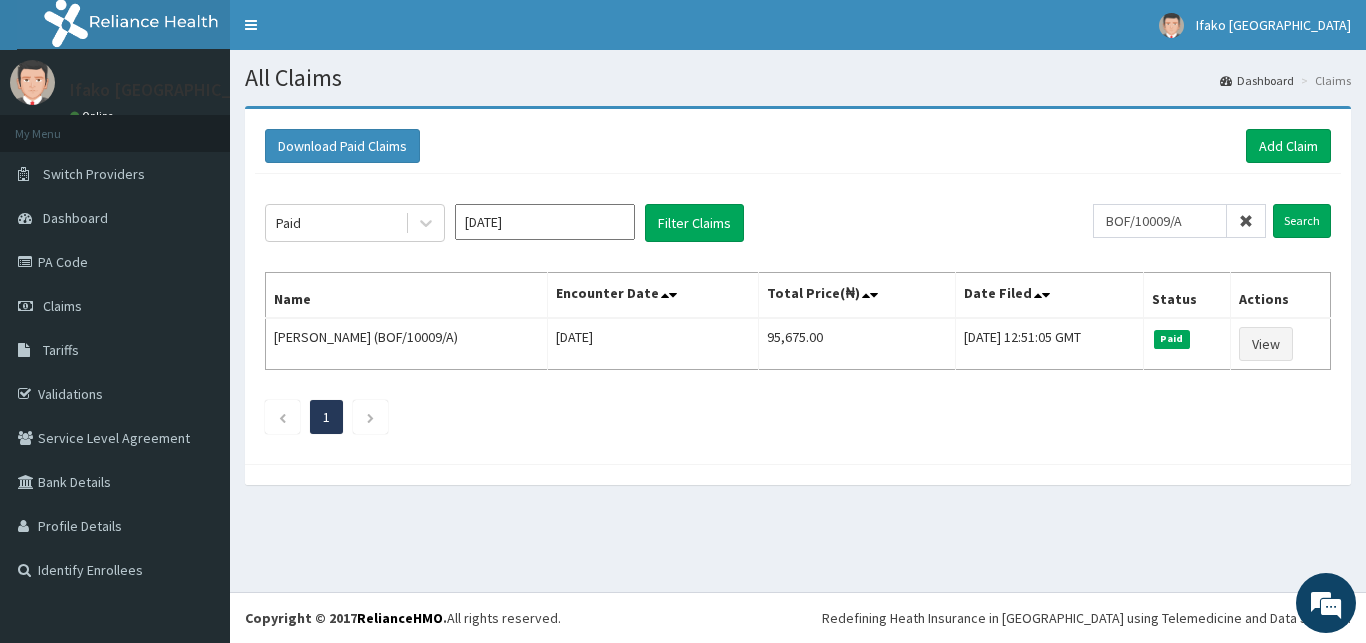 click at bounding box center (1246, 221) 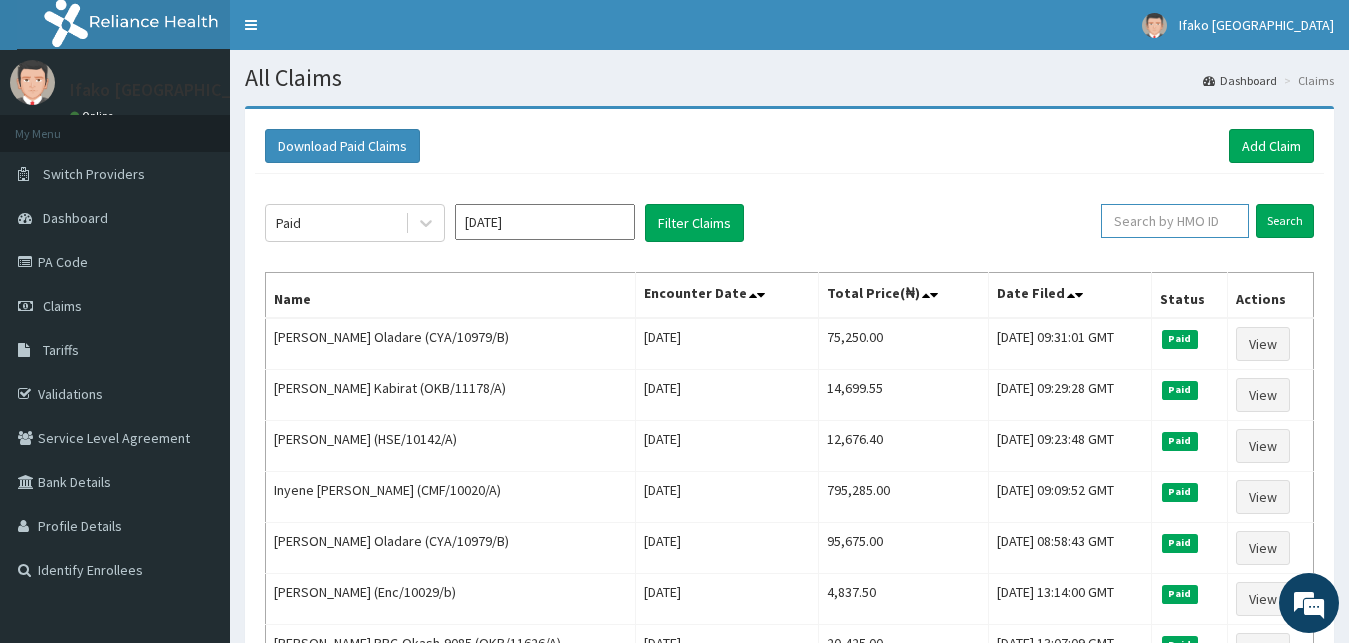 click at bounding box center (1175, 221) 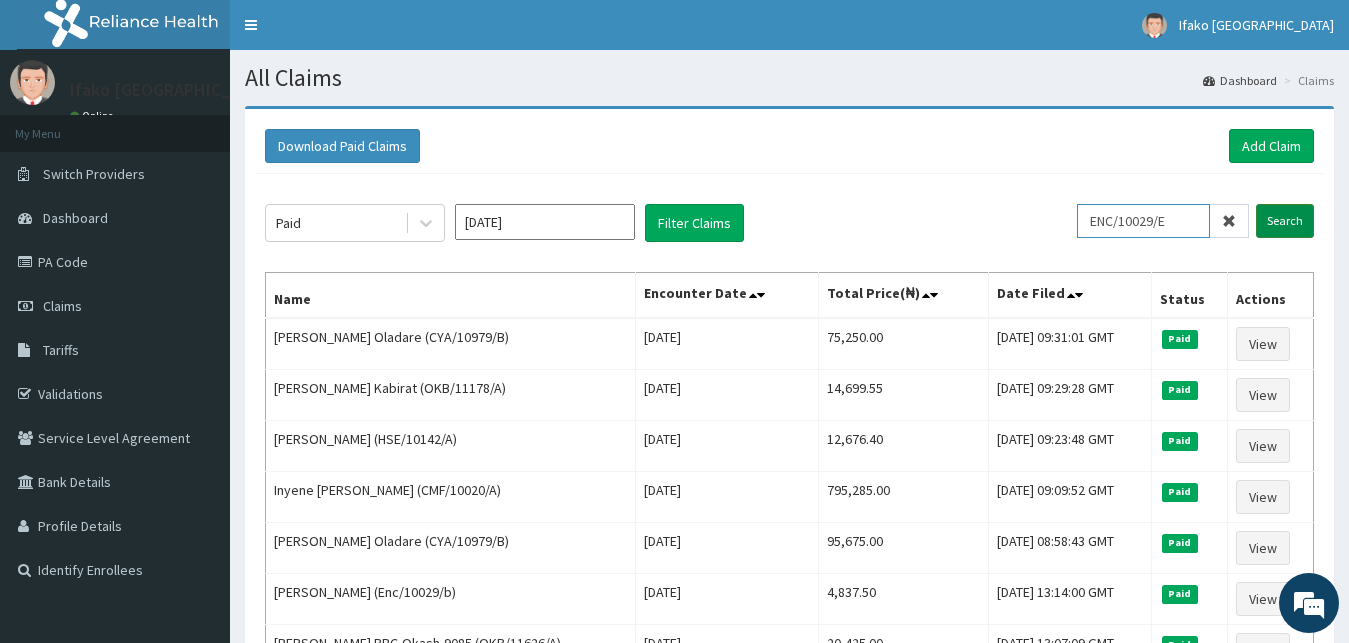 type on "ENC/10029/E" 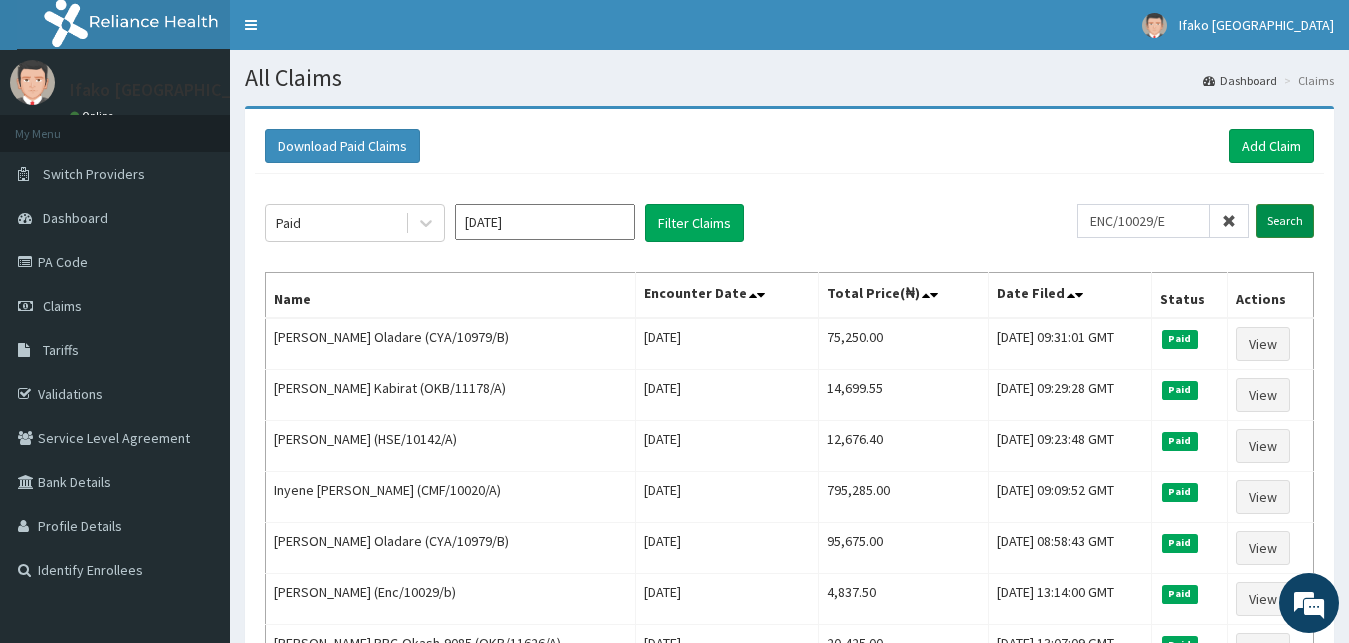 click on "Search" at bounding box center (1285, 221) 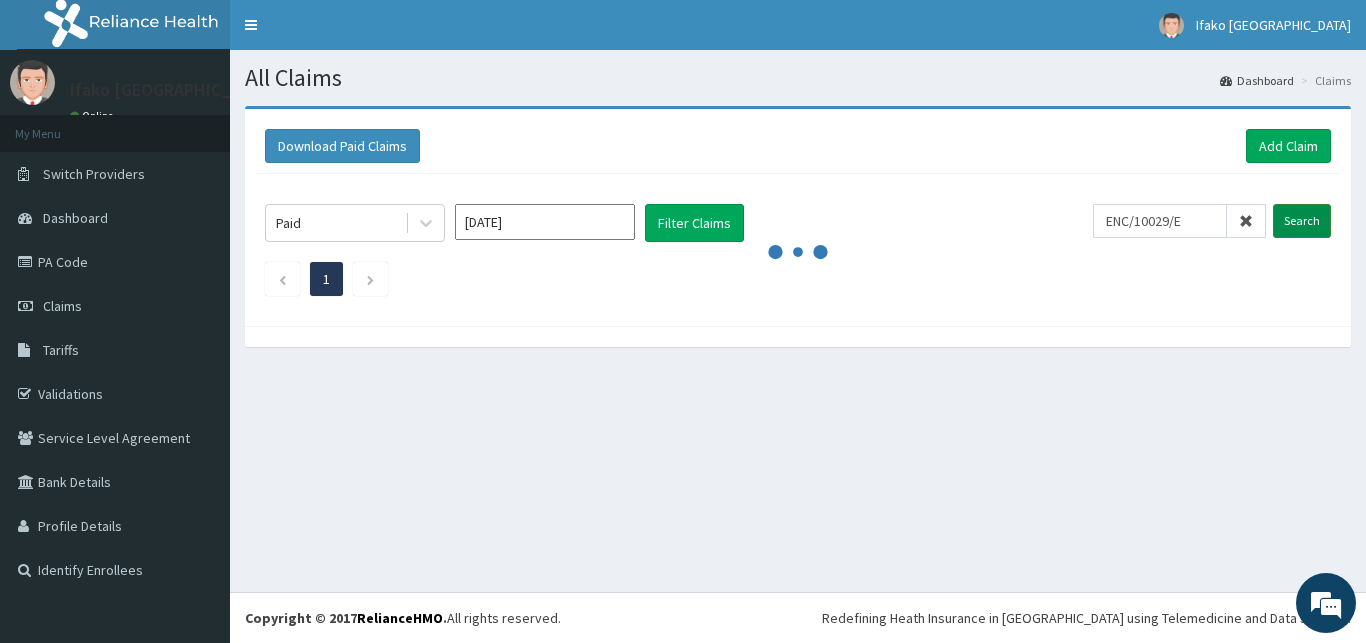 click on "Search" at bounding box center [1302, 221] 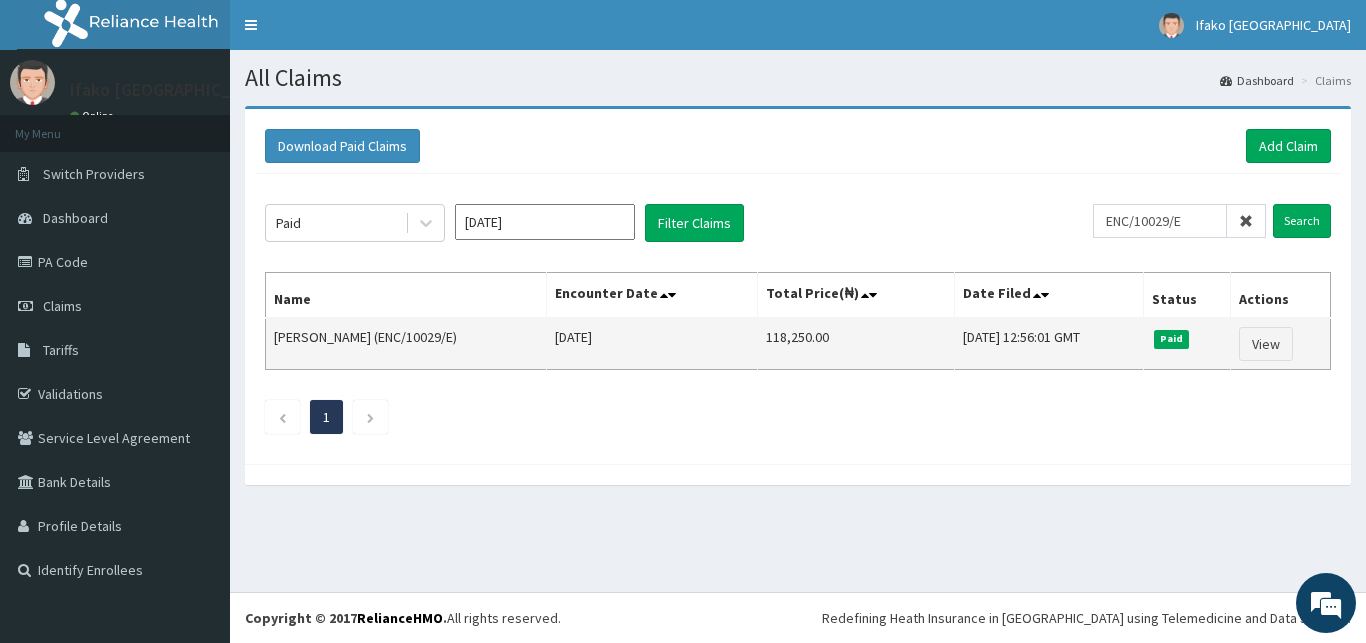 click on "Oluwanifemi Agboola (ENC/10029/E)" at bounding box center [406, 344] 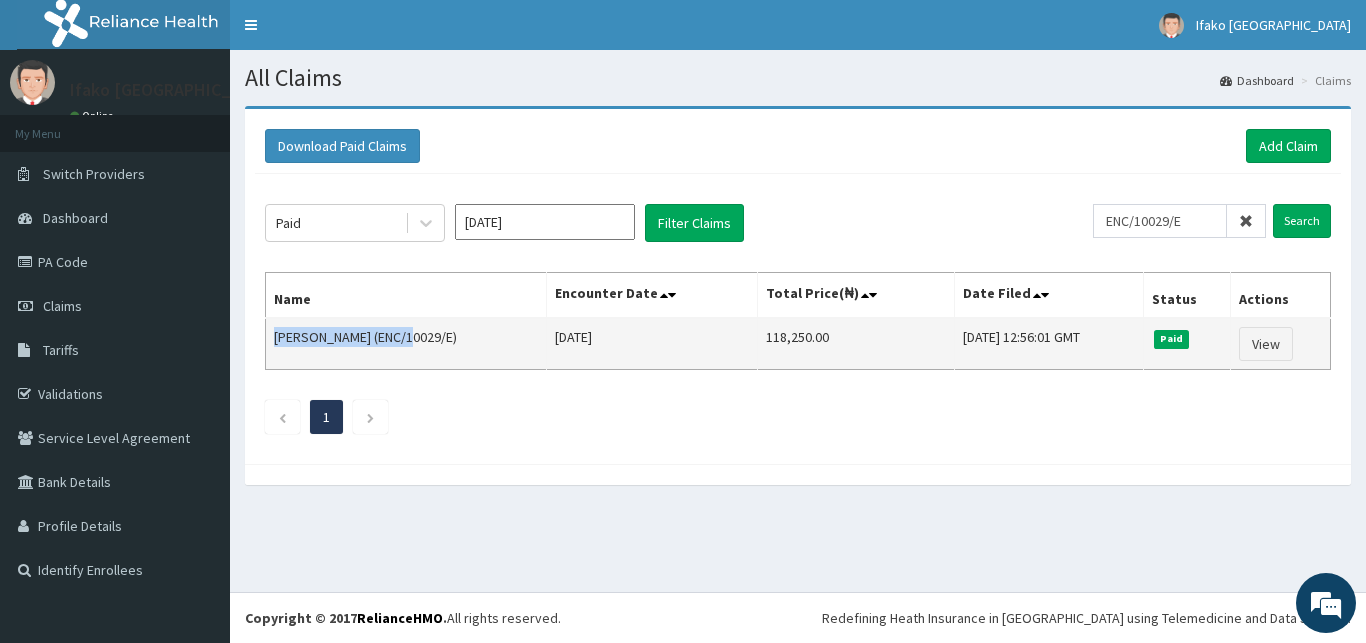 drag, startPoint x: 271, startPoint y: 340, endPoint x: 402, endPoint y: 342, distance: 131.01526 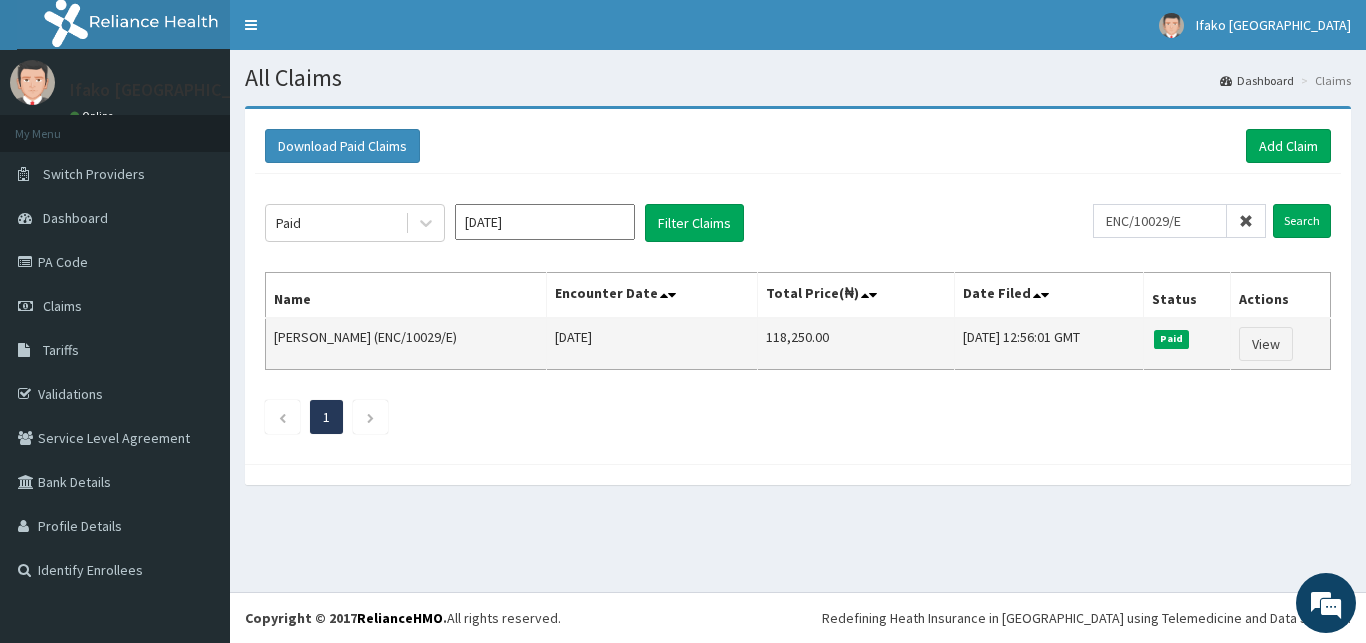 click on "118,250.00" at bounding box center [856, 344] 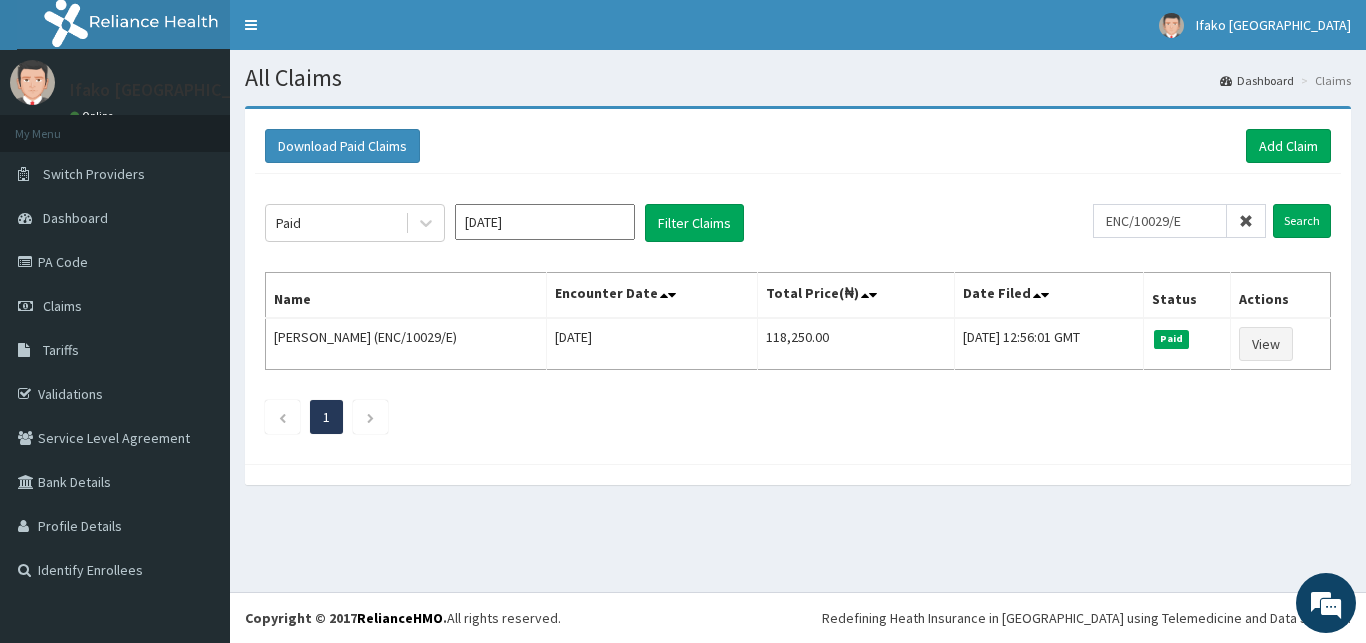 click at bounding box center (1246, 221) 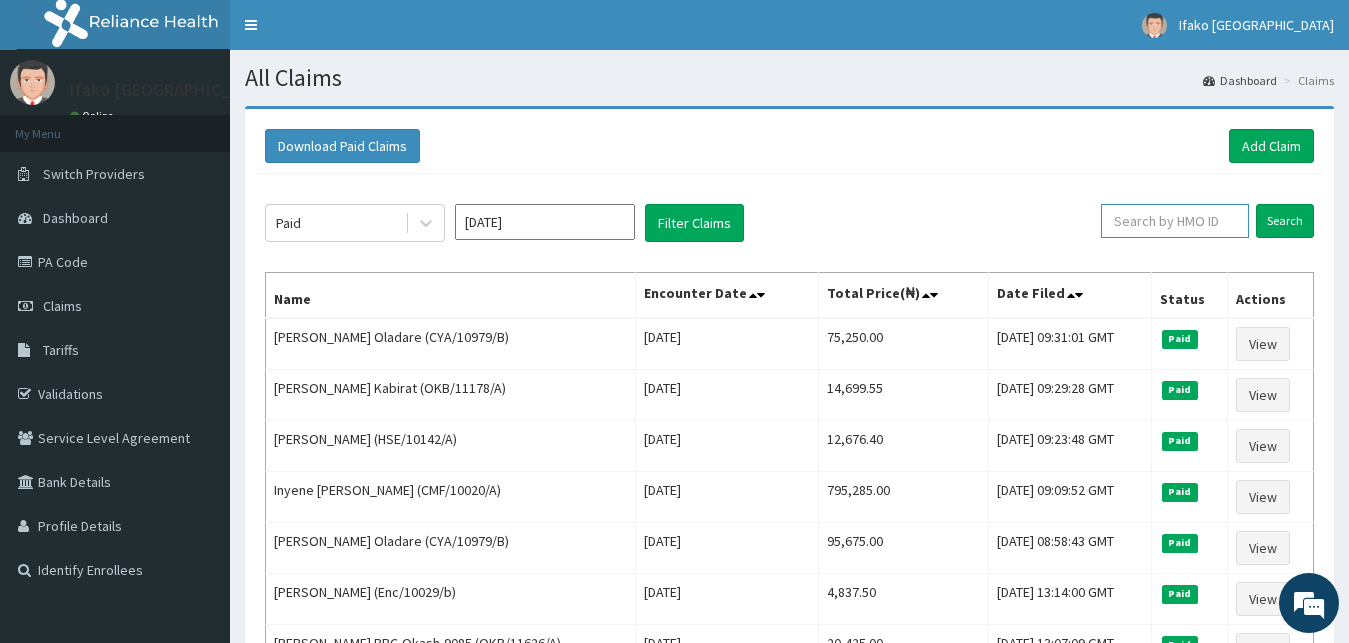 click at bounding box center [1175, 221] 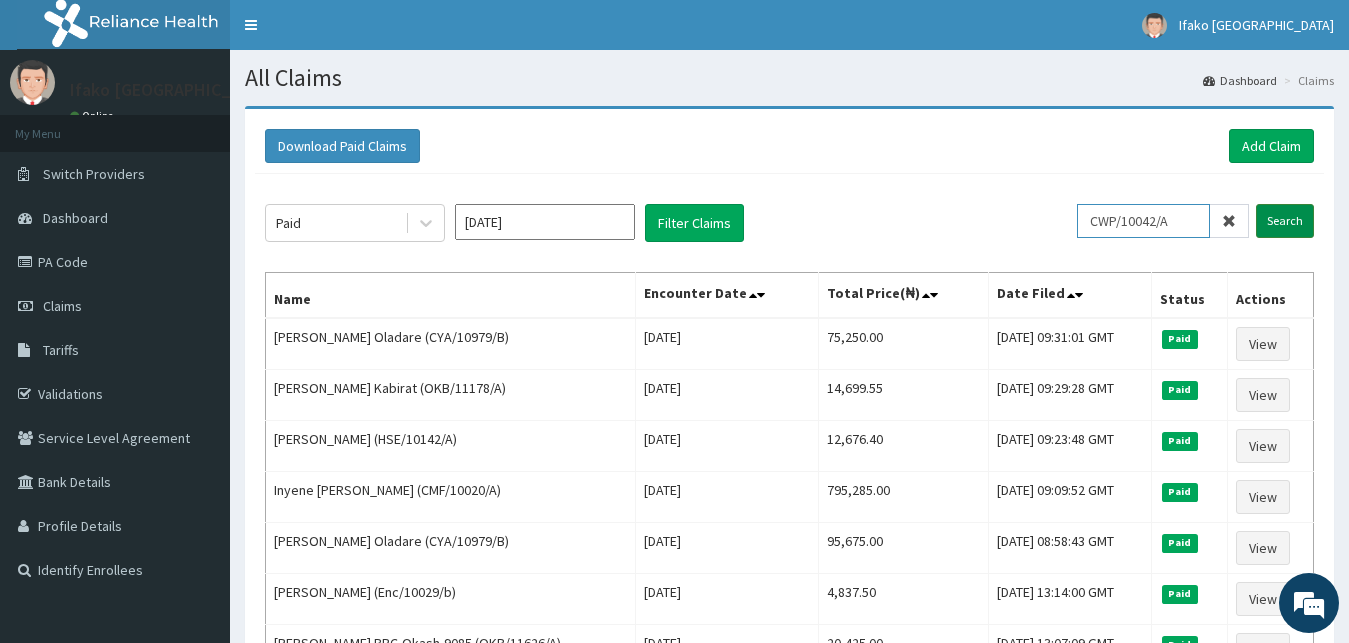 type on "CWP/10042/A" 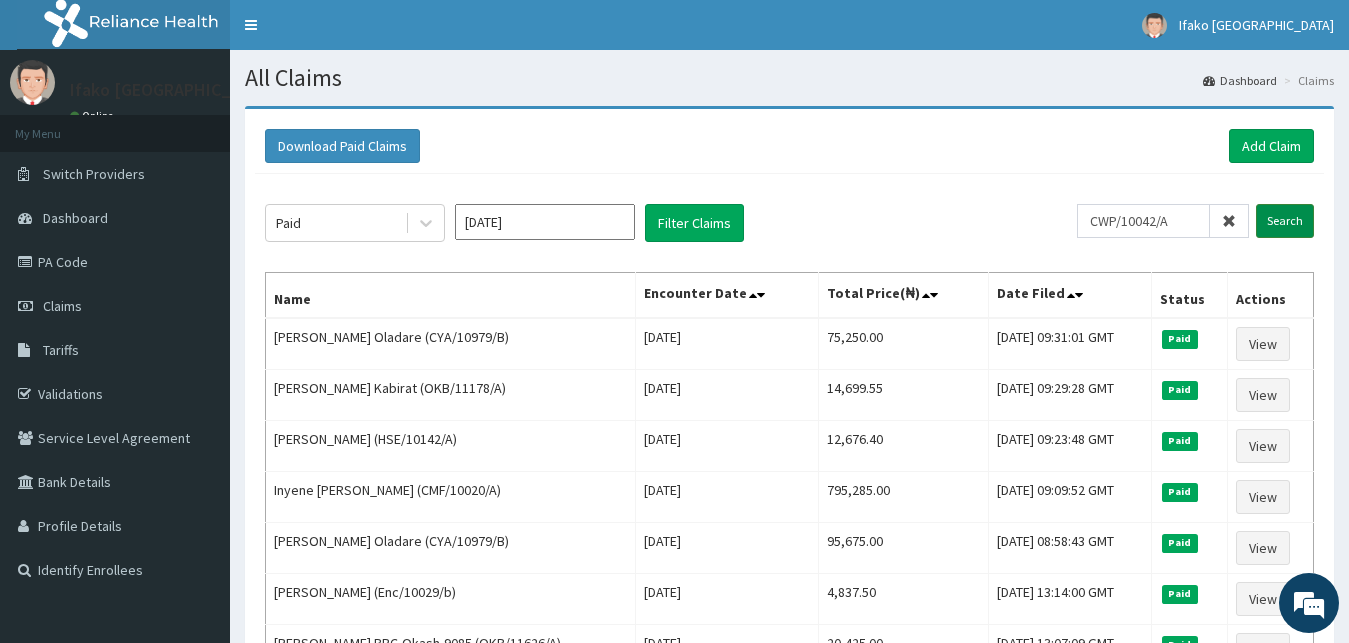 click on "Search" at bounding box center (1285, 221) 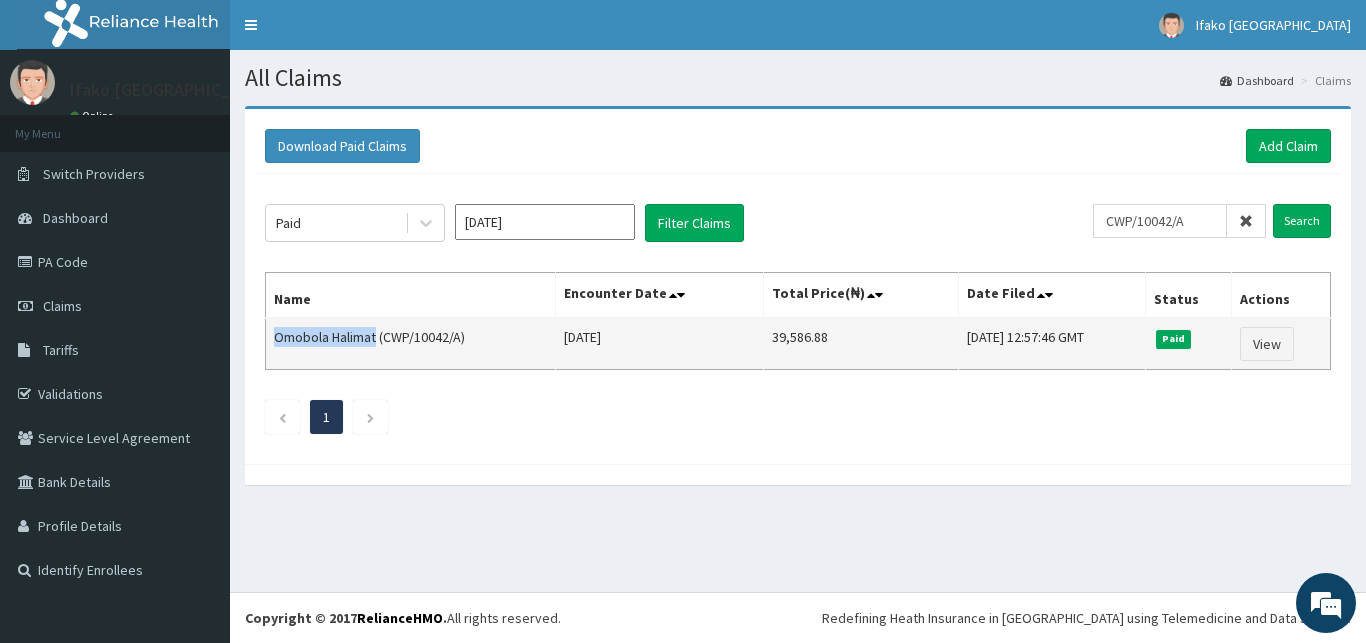 drag, startPoint x: 274, startPoint y: 339, endPoint x: 378, endPoint y: 341, distance: 104.019226 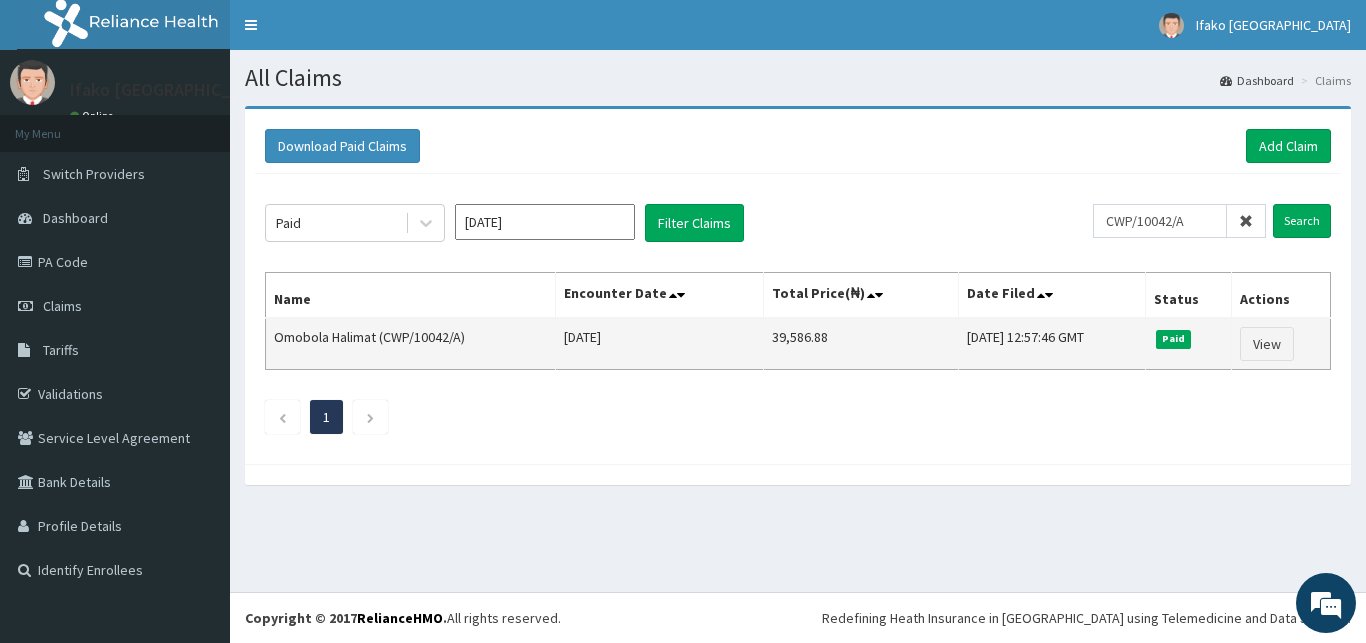 click on "39,586.88" at bounding box center [861, 344] 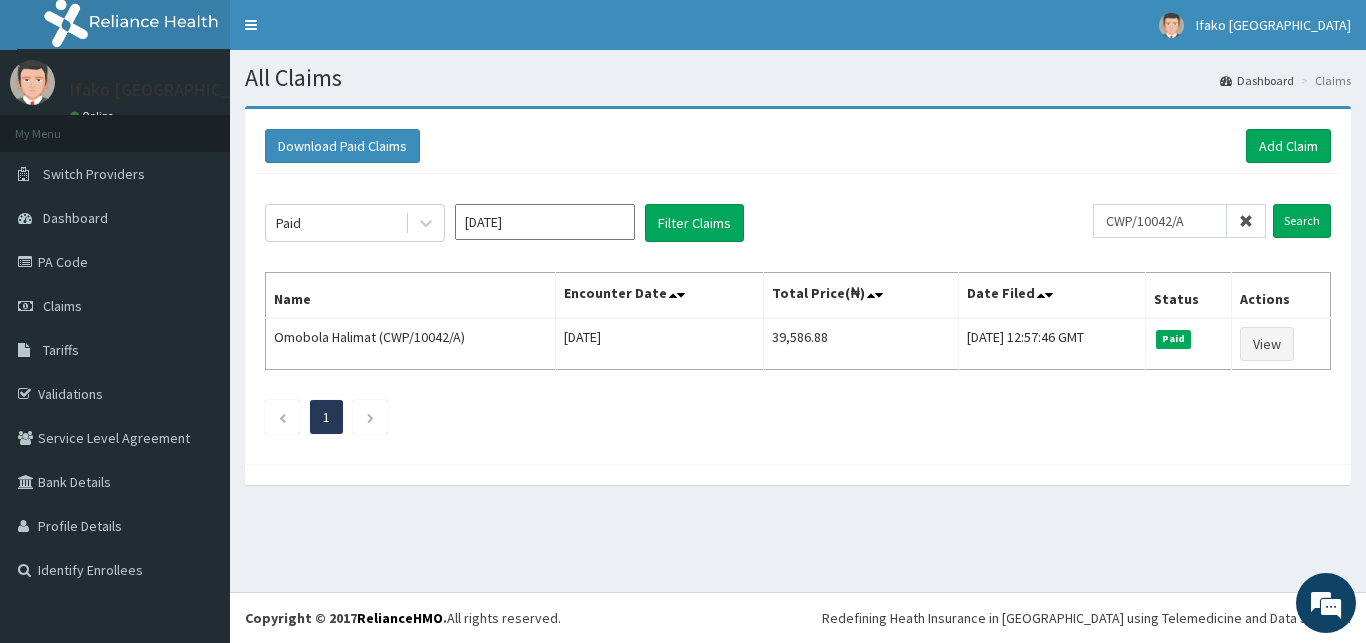 click at bounding box center [1246, 221] 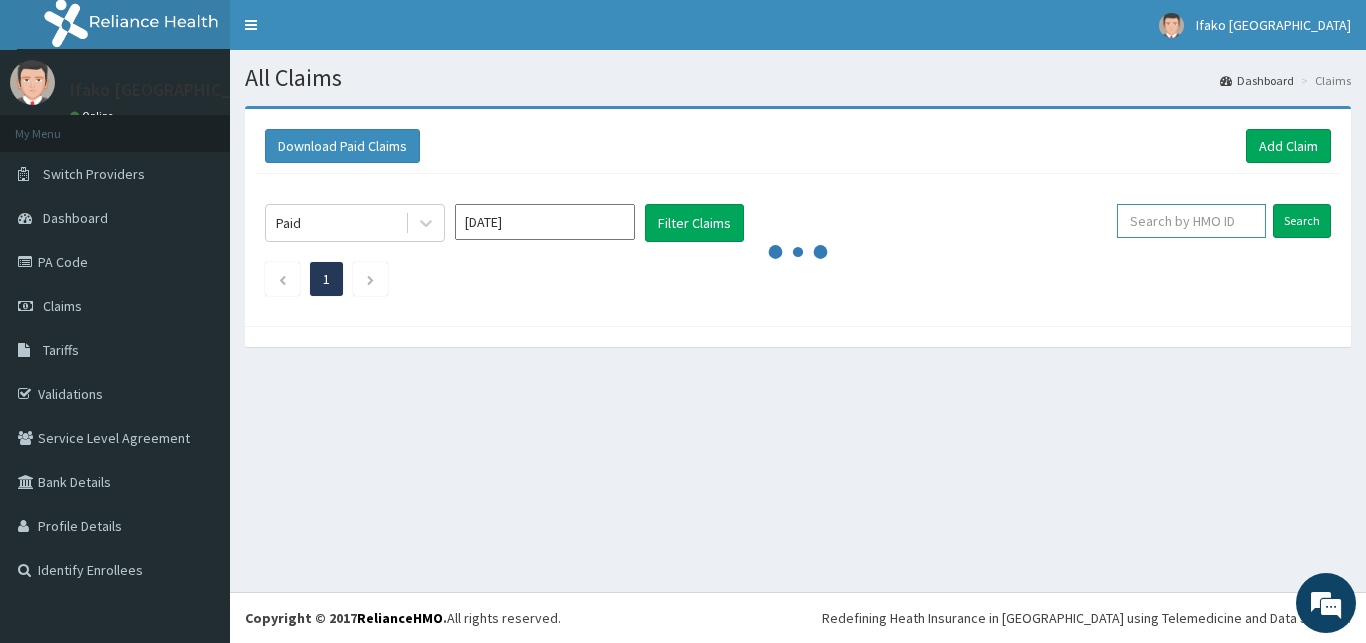 click at bounding box center (1191, 221) 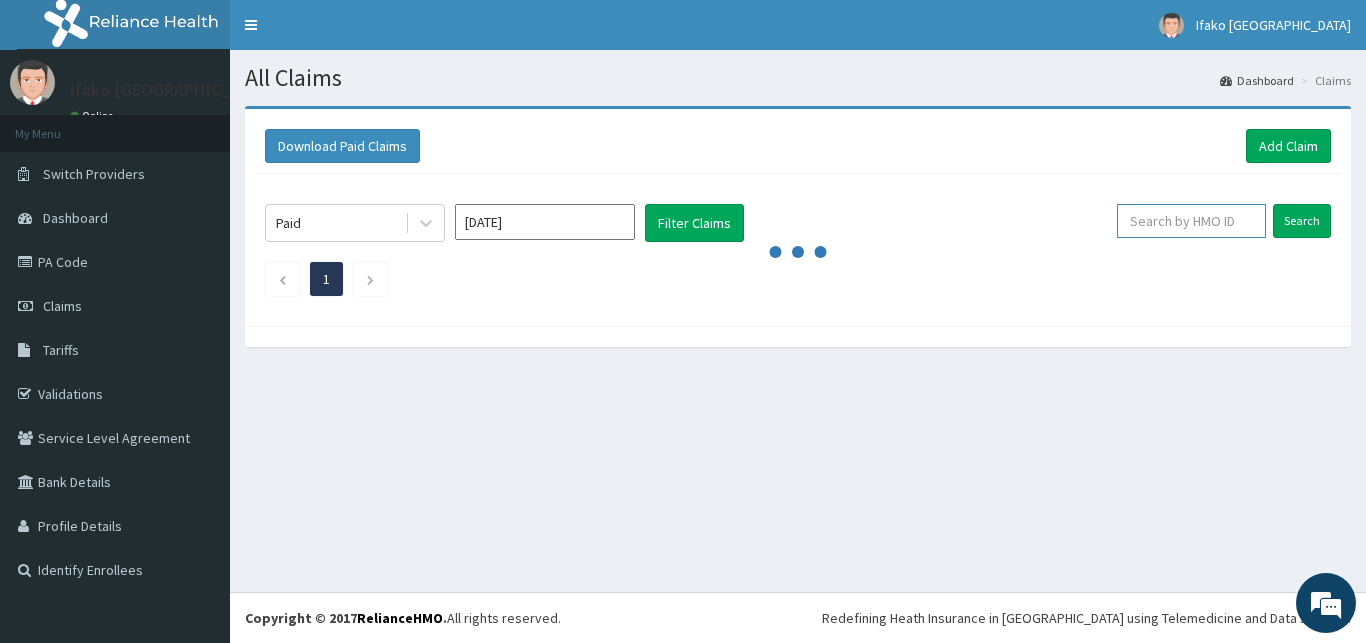paste on "OKB/11626/A" 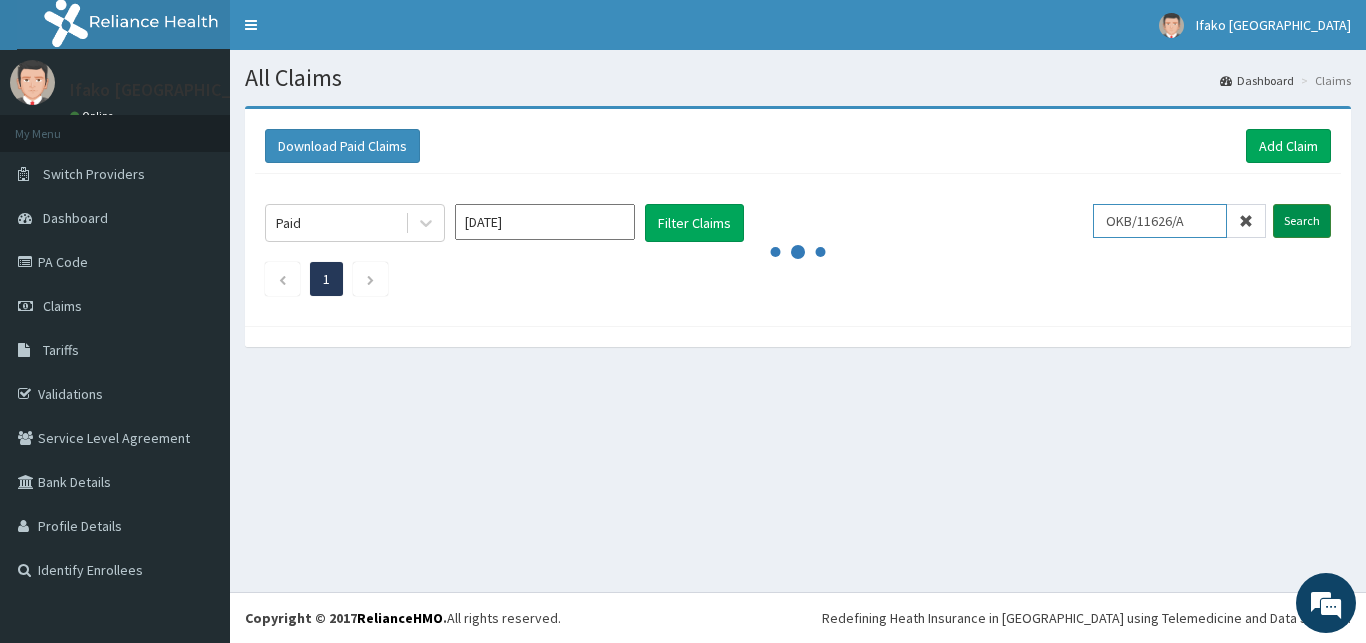 type on "OKB/11626/A" 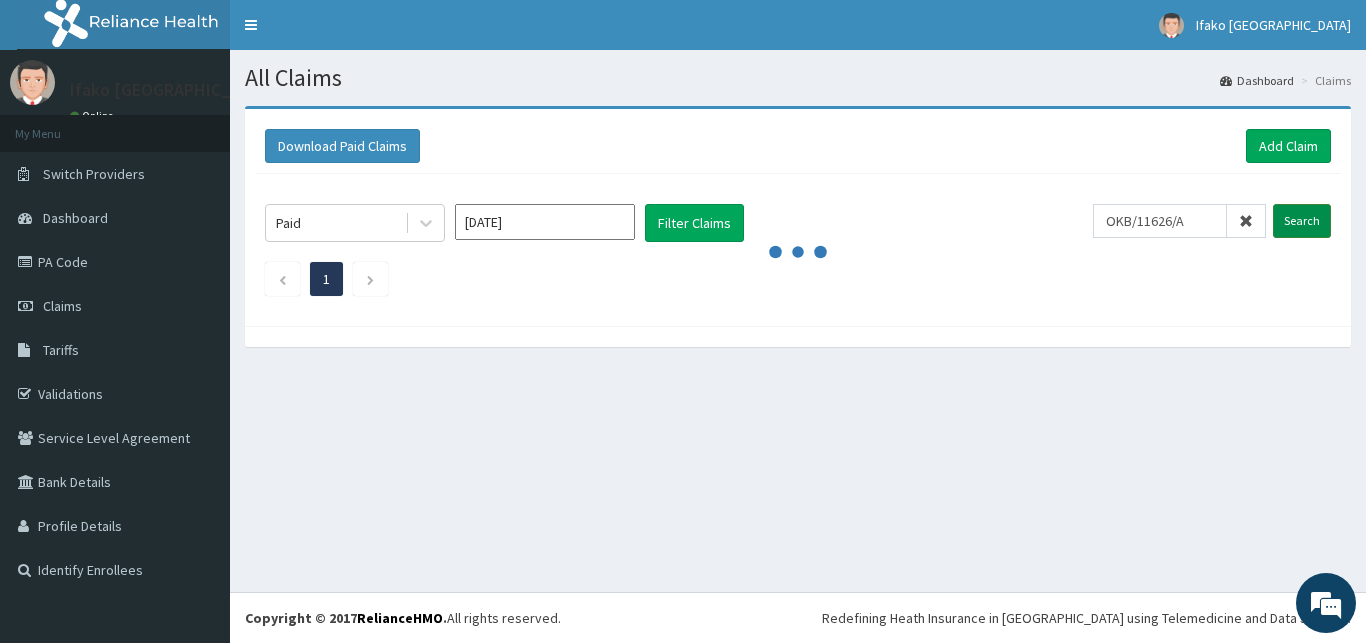 click on "Search" at bounding box center (1302, 221) 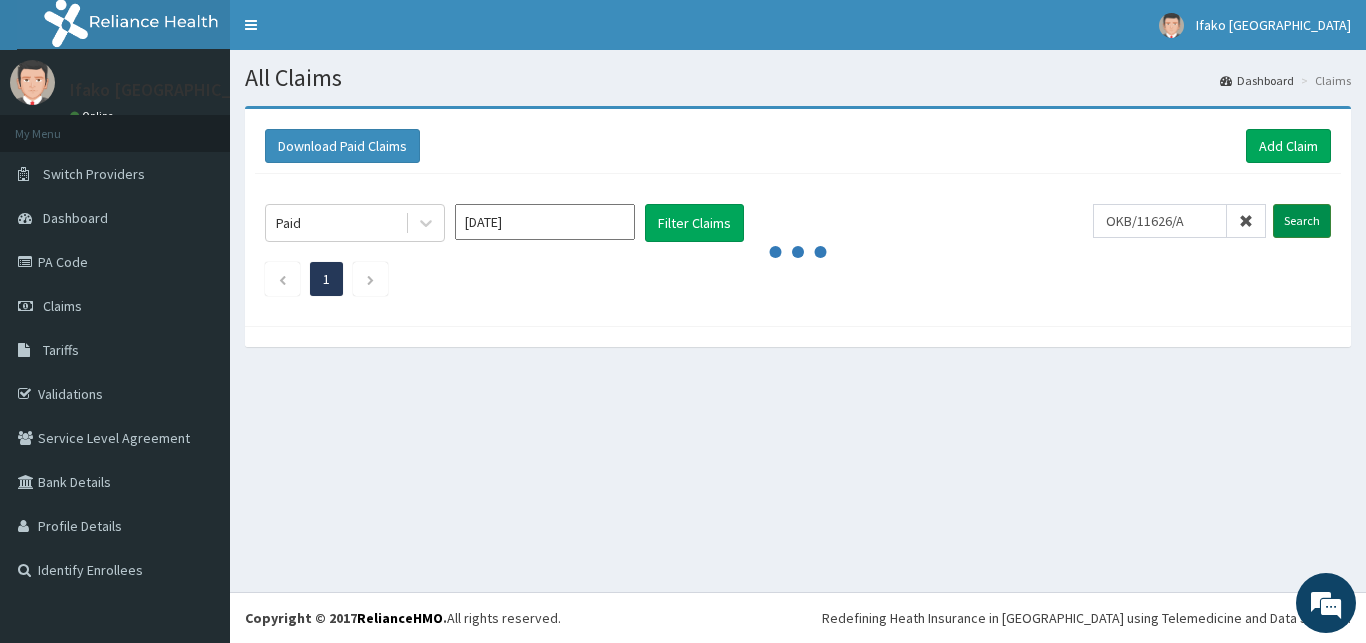 click on "Search" at bounding box center (1302, 221) 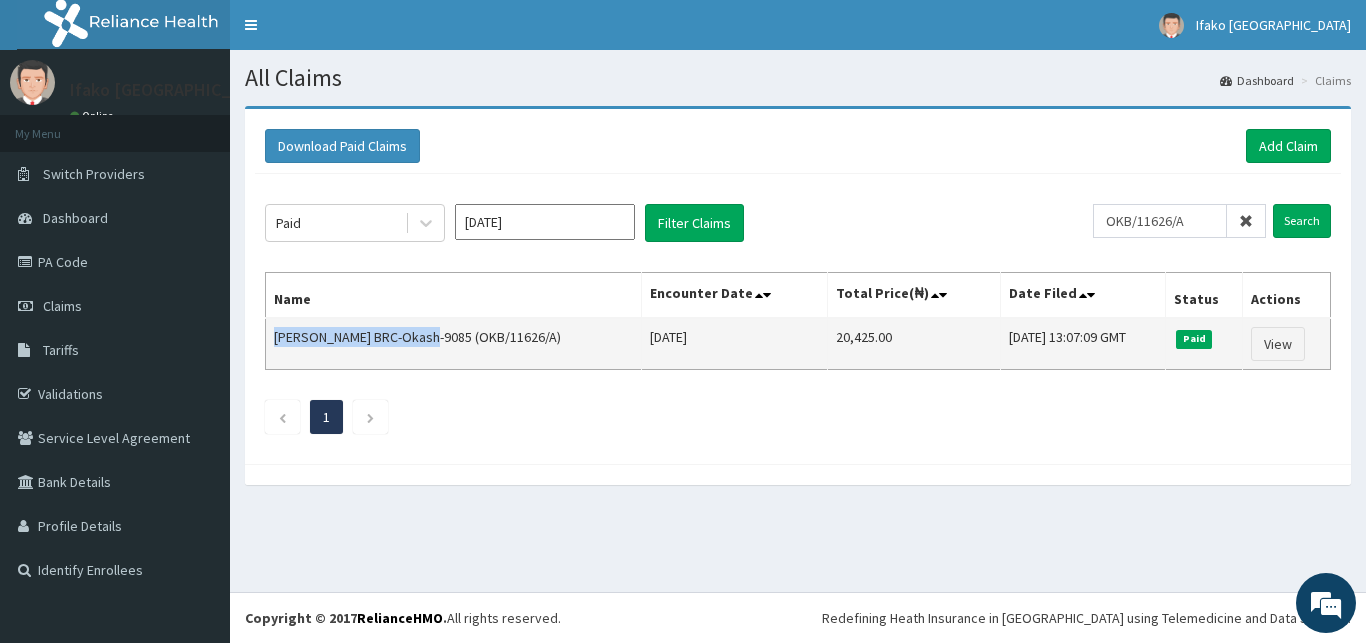 drag, startPoint x: 274, startPoint y: 337, endPoint x: 419, endPoint y: 342, distance: 145.08618 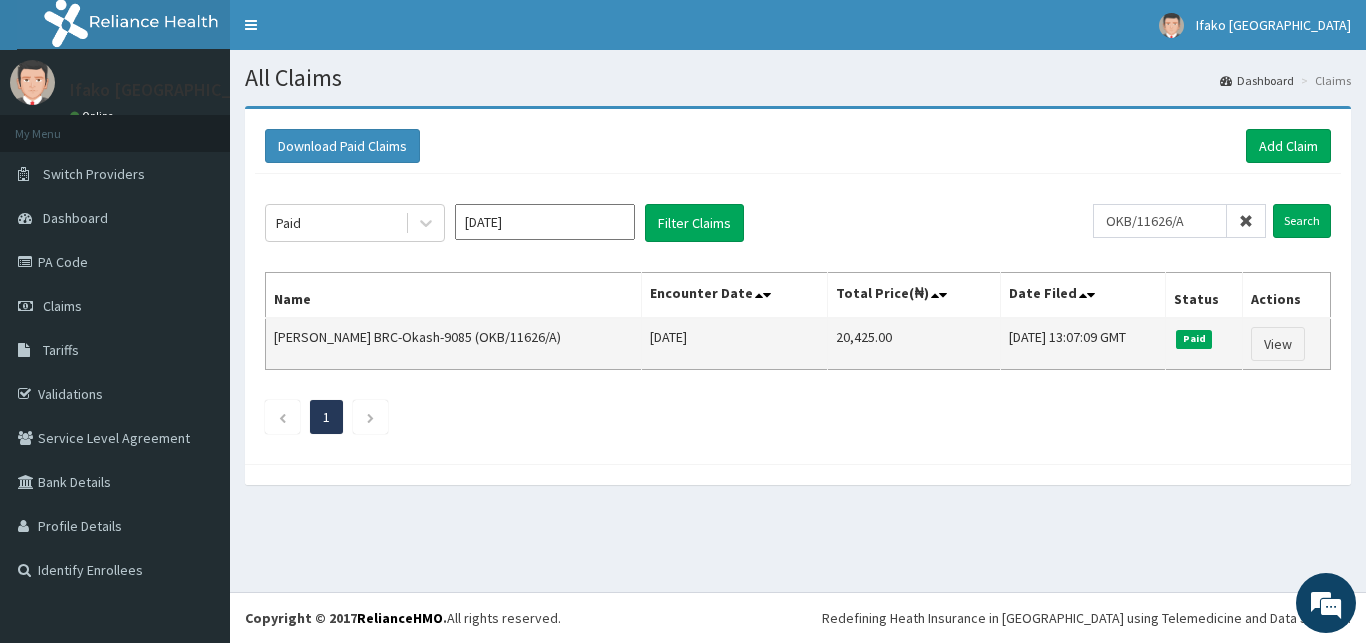 click on "20,425.00" at bounding box center (913, 344) 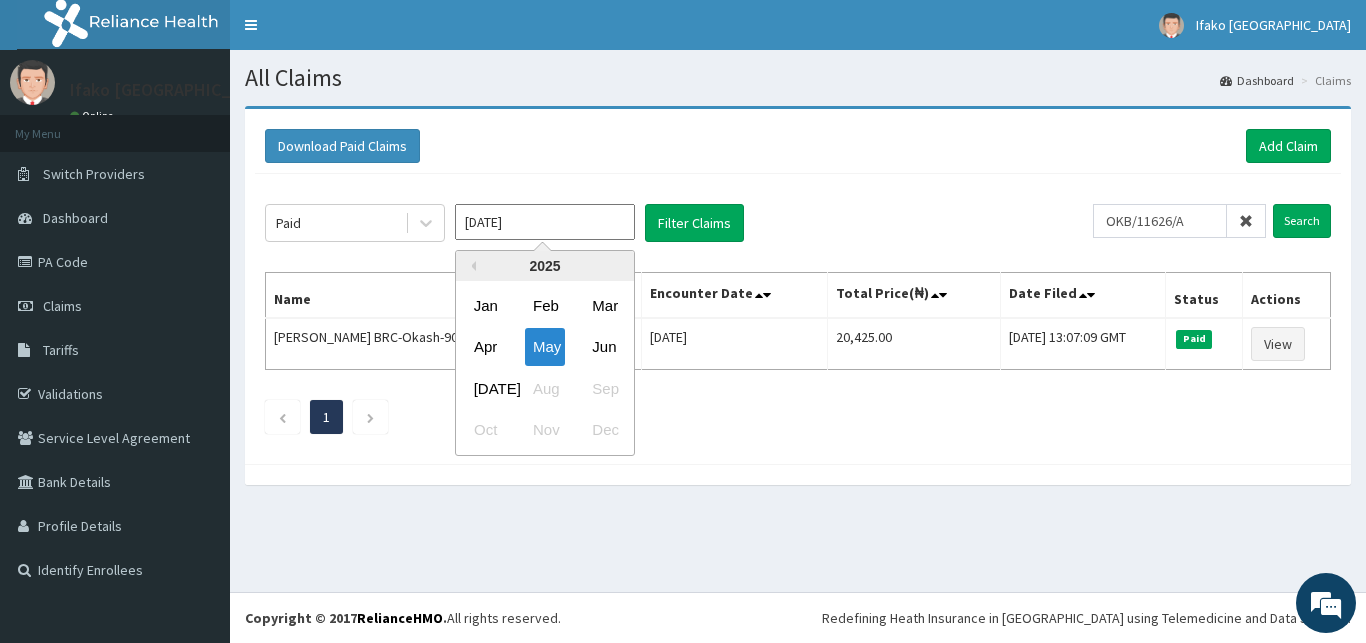click on "May 2025" at bounding box center [545, 222] 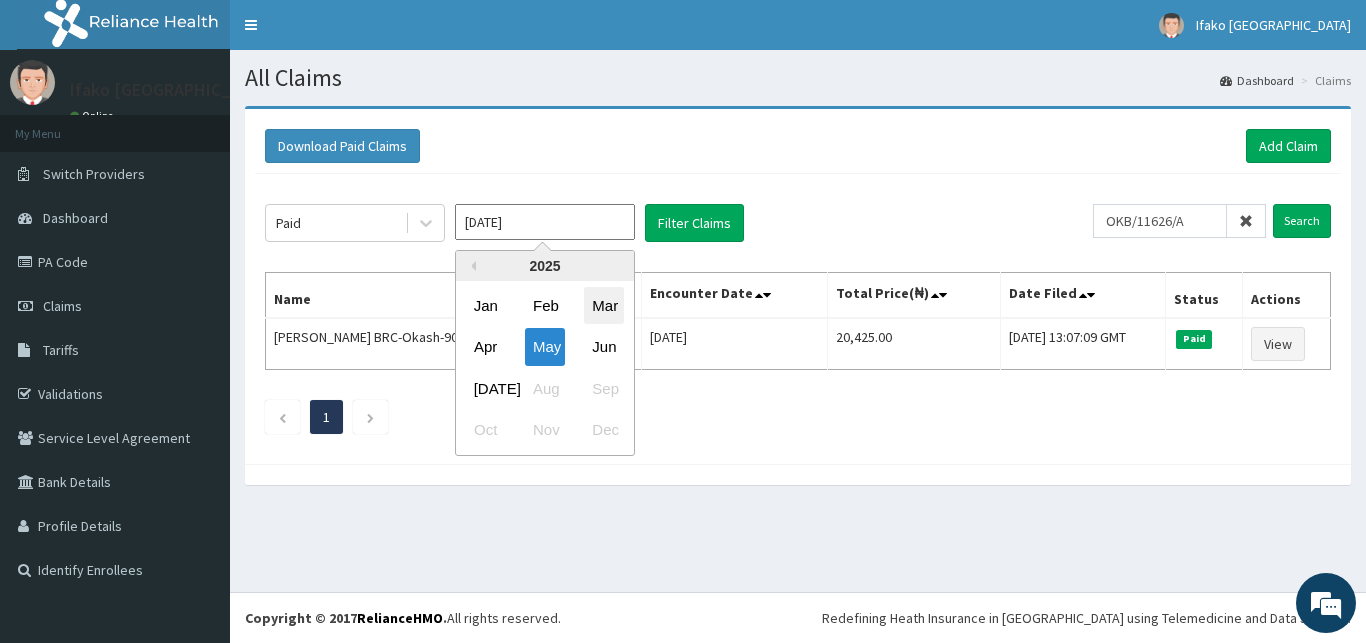 click on "Mar" at bounding box center (604, 305) 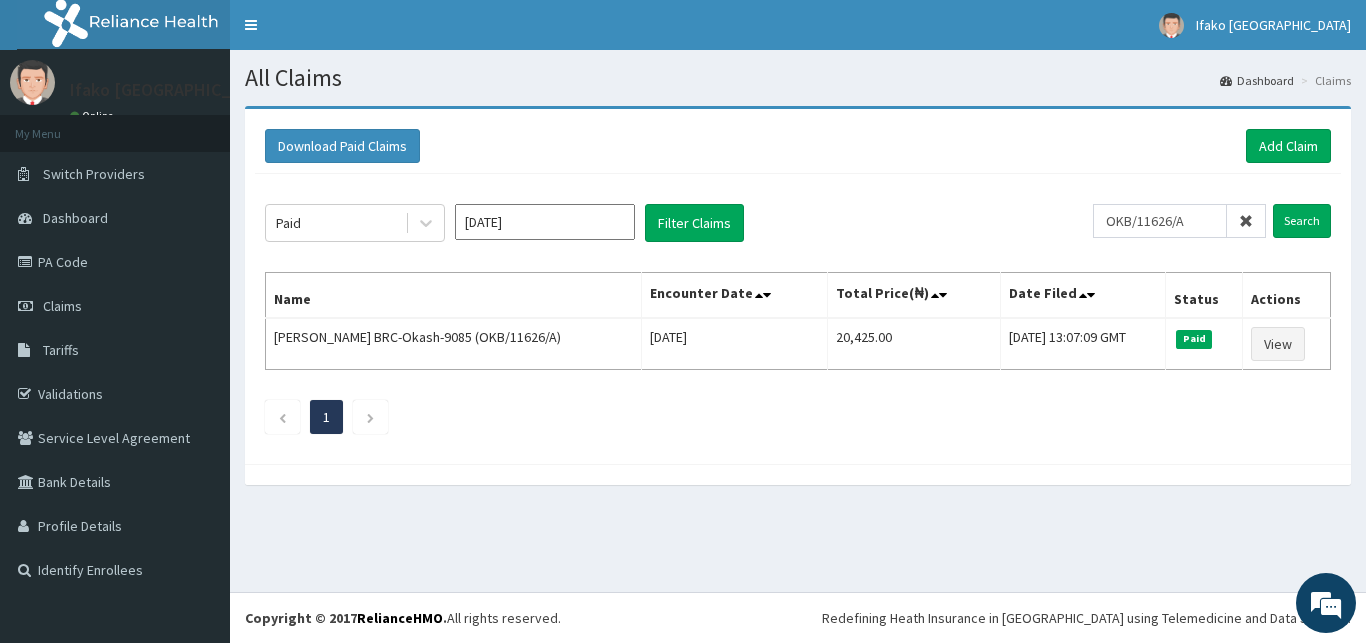 type on "Mar 2025" 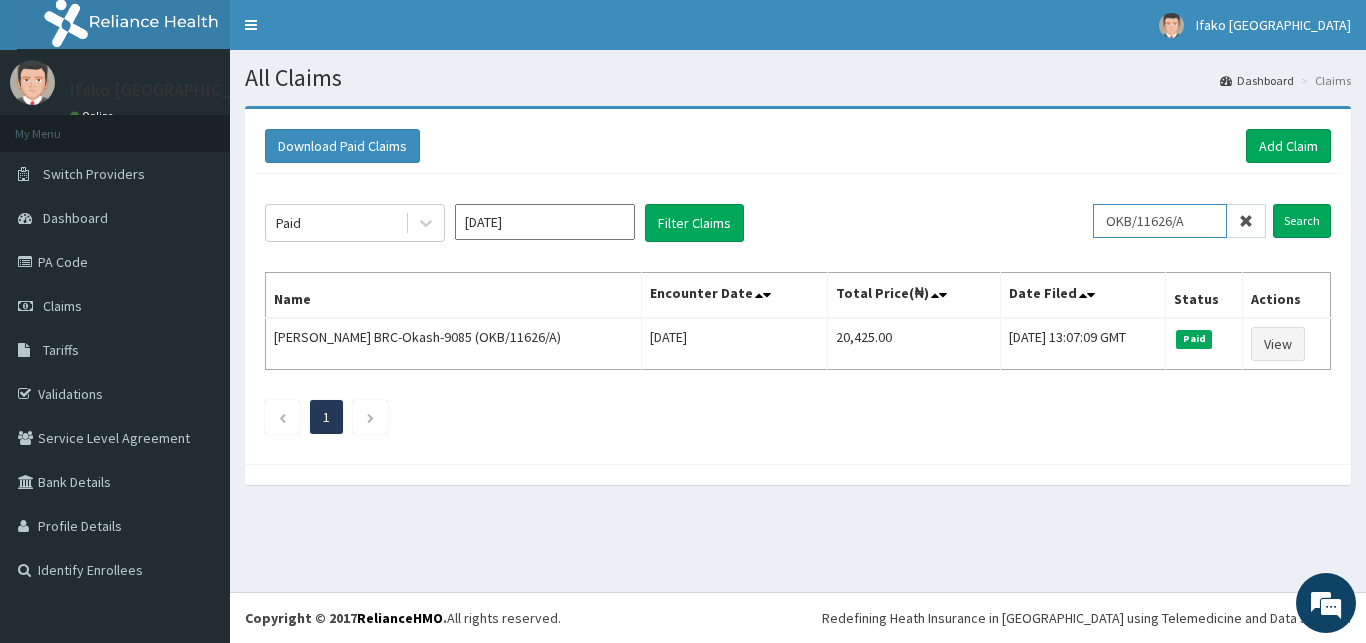 drag, startPoint x: 1214, startPoint y: 223, endPoint x: 1050, endPoint y: 225, distance: 164.01219 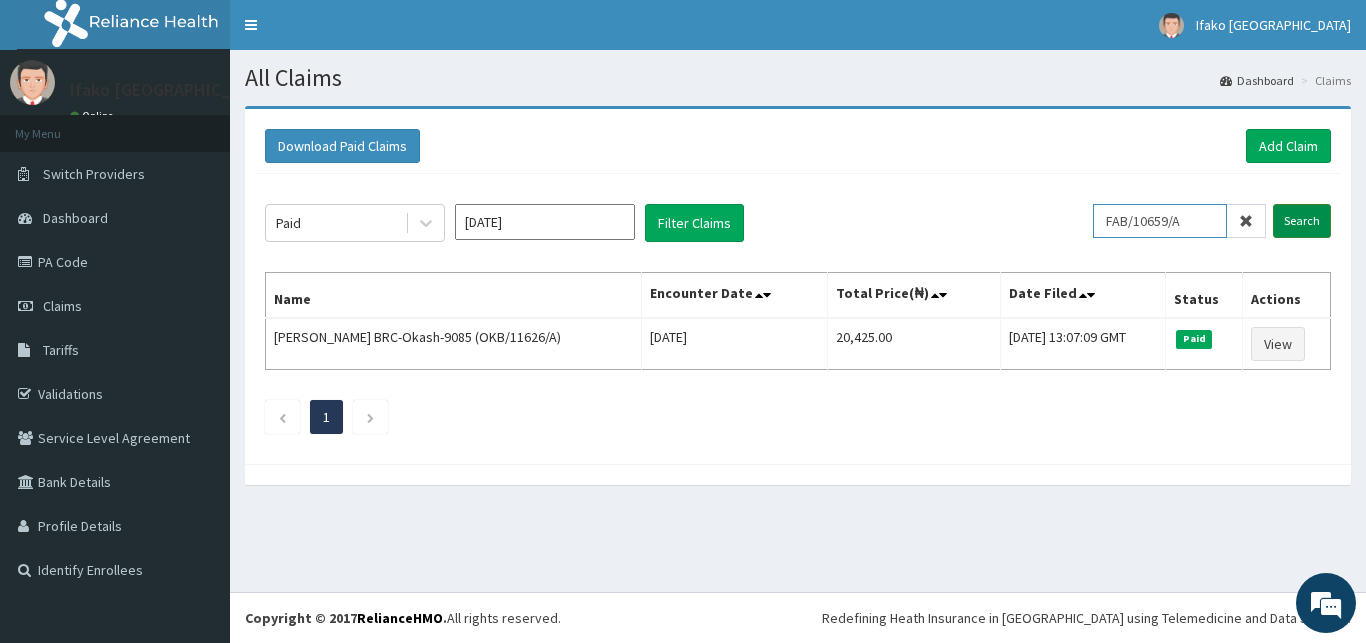 type on "FAB/10659/A" 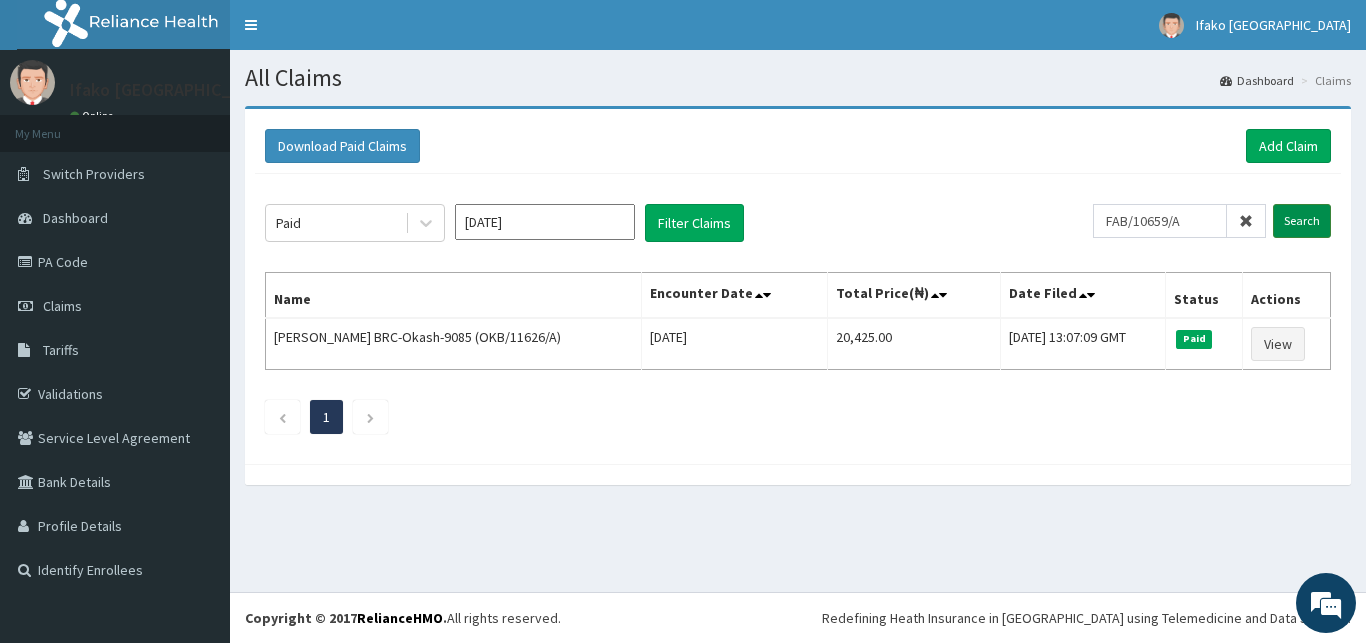 click on "Search" at bounding box center (1302, 221) 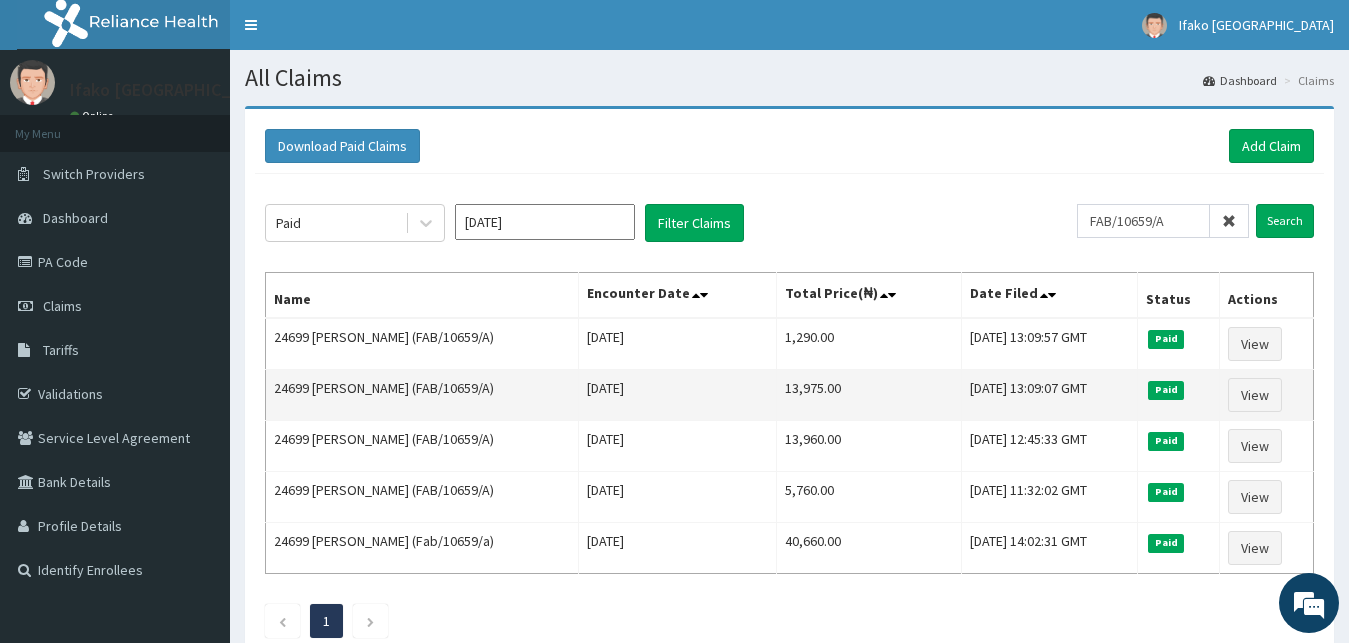 click on "13,975.00" at bounding box center [868, 395] 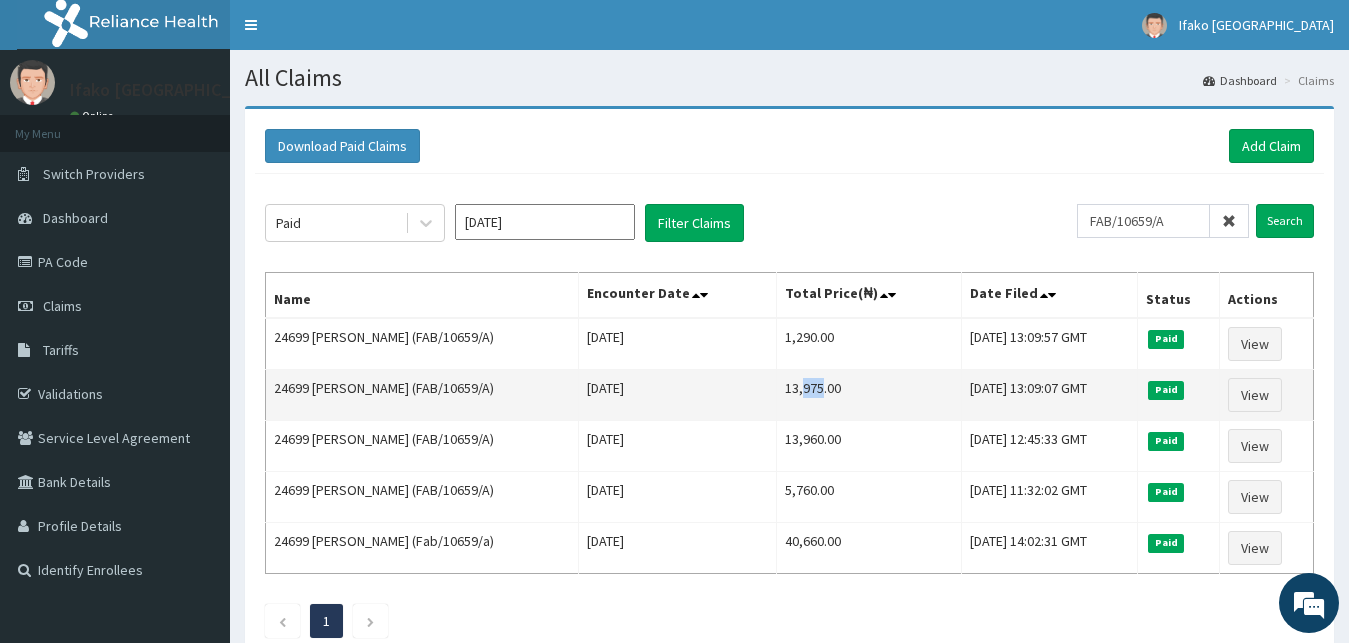 click on "13,975.00" at bounding box center [868, 395] 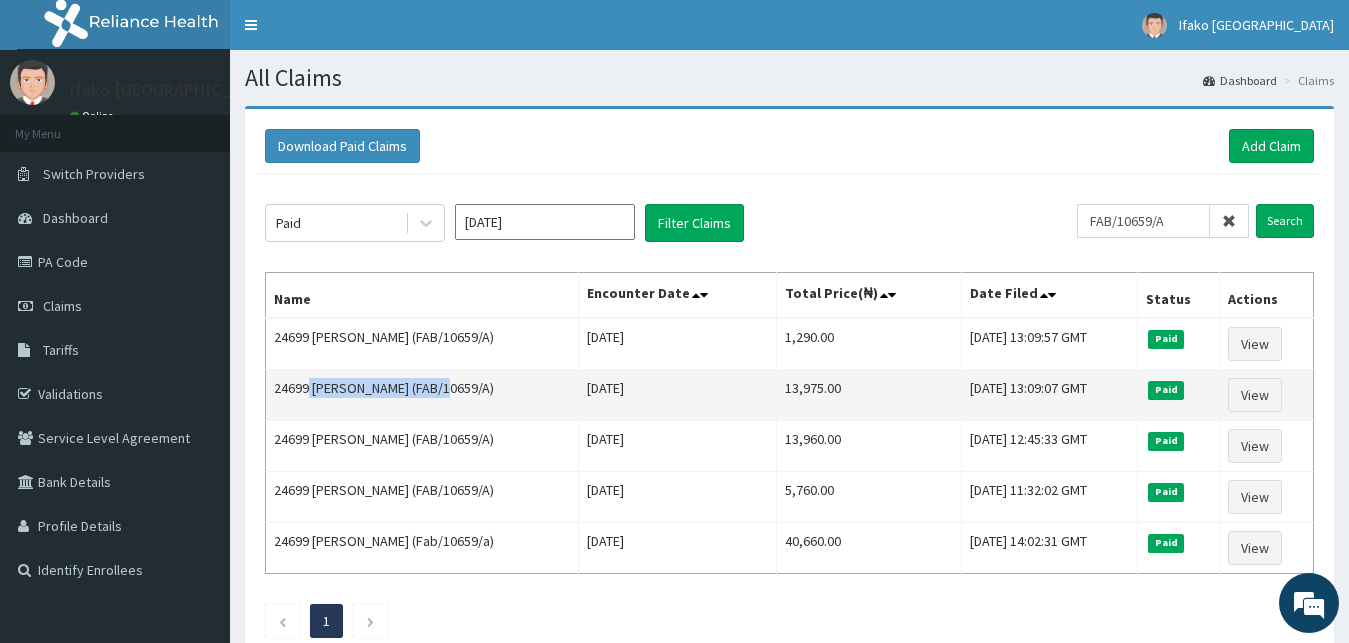 drag, startPoint x: 310, startPoint y: 382, endPoint x: 440, endPoint y: 390, distance: 130.24593 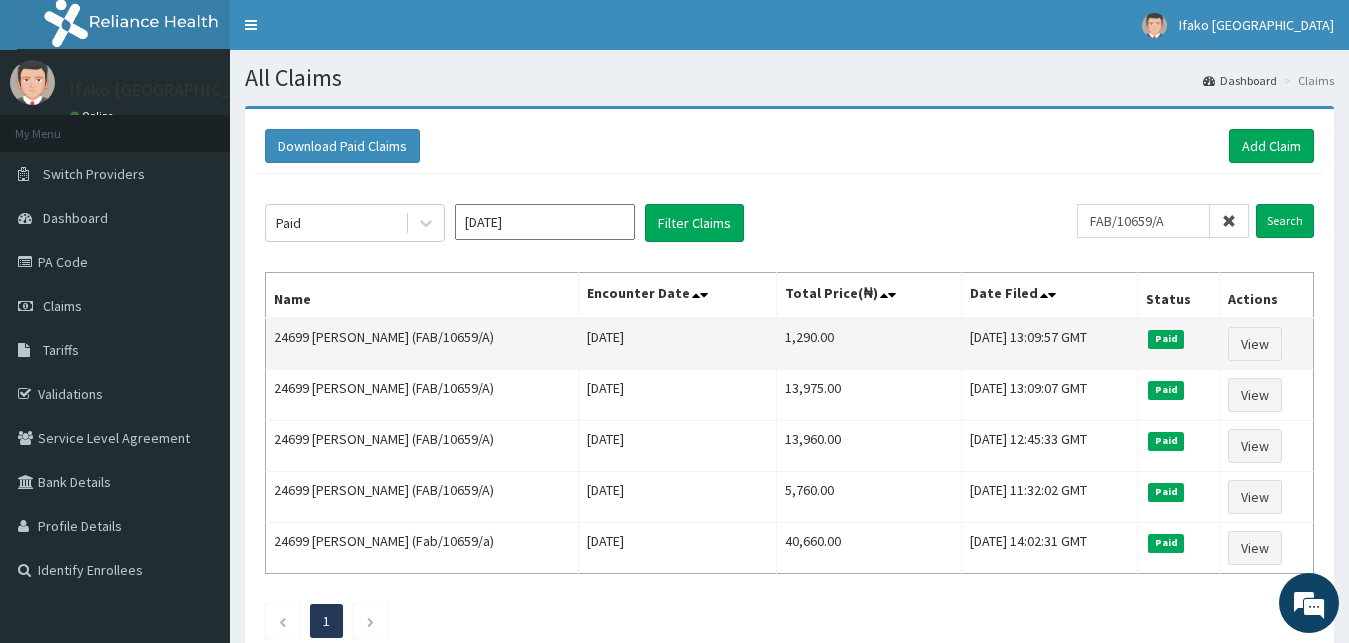 click on "1,290.00" at bounding box center [868, 344] 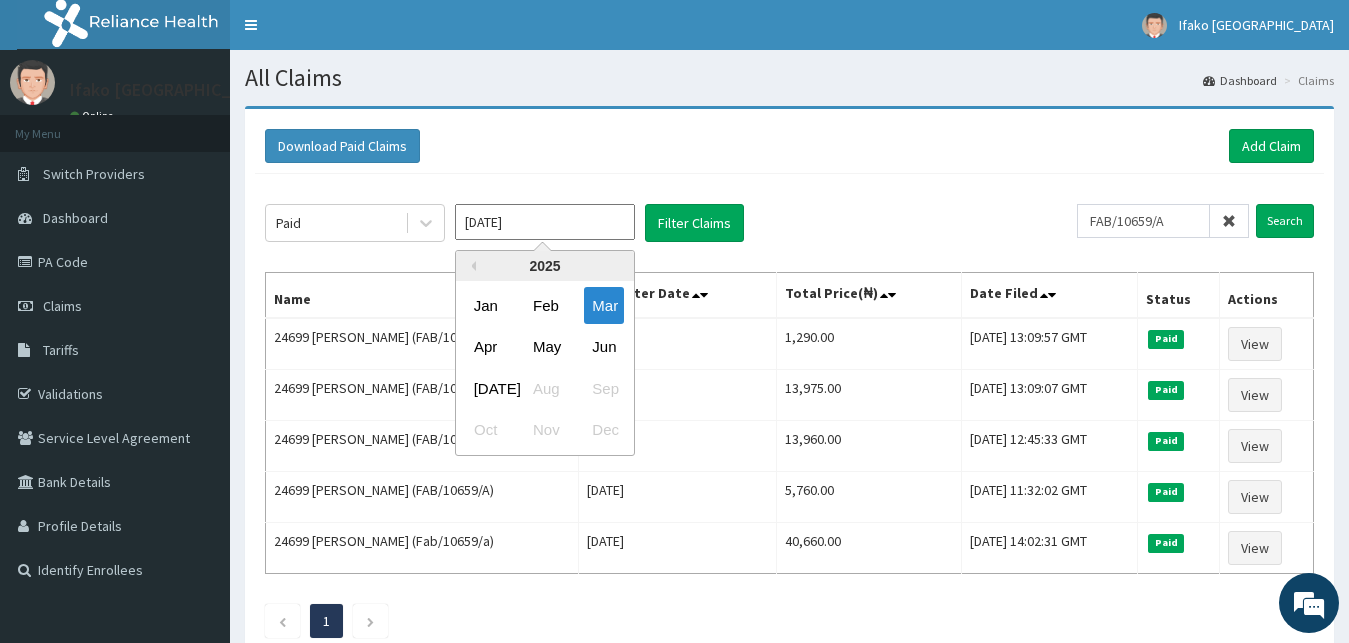 click on "Mar 2025" at bounding box center [545, 222] 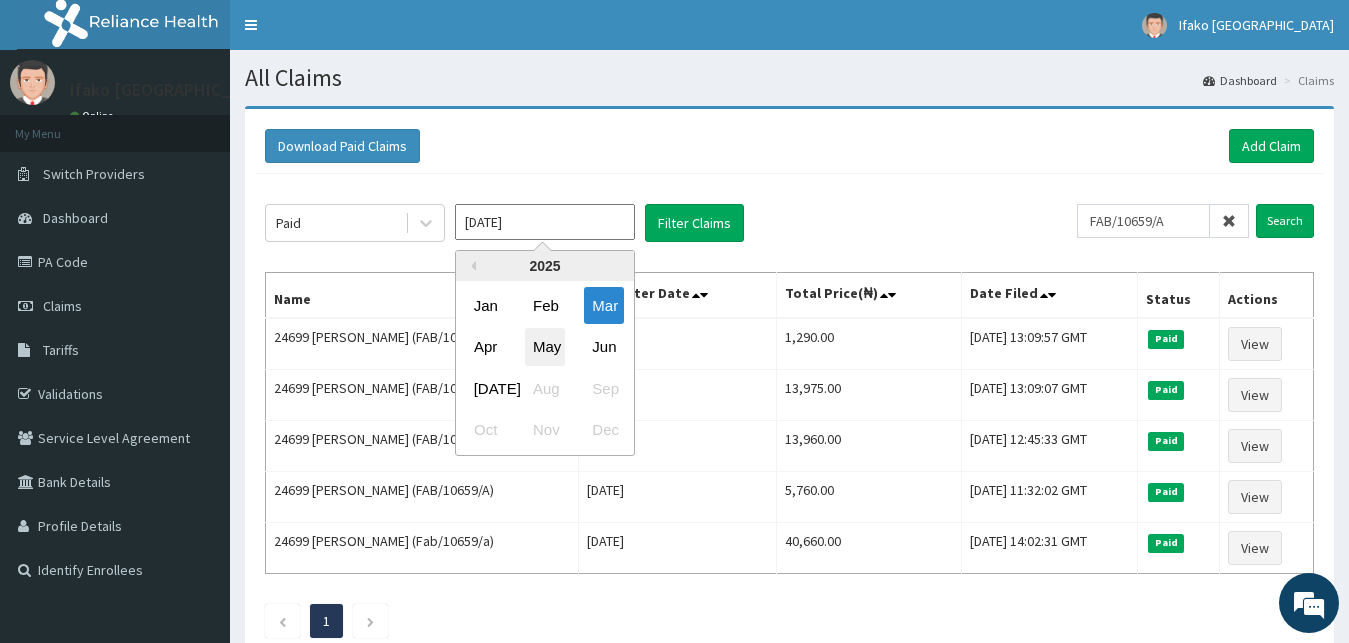 click on "May" at bounding box center (545, 347) 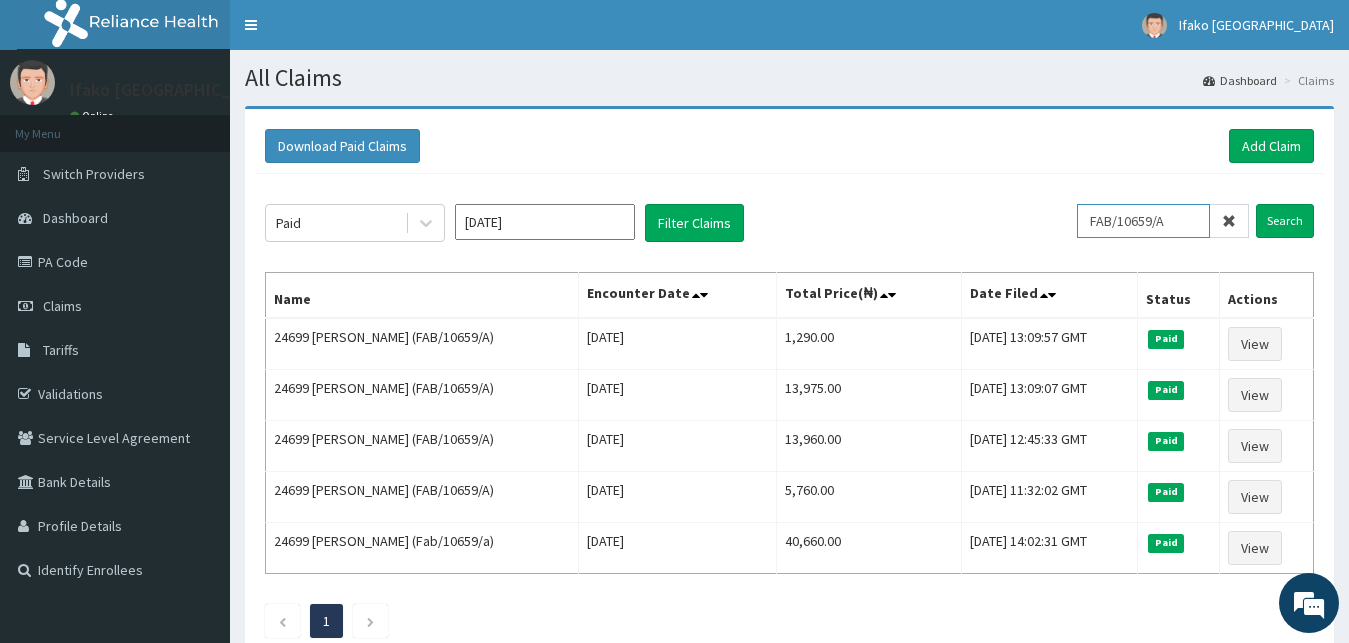 drag, startPoint x: 1201, startPoint y: 221, endPoint x: 1021, endPoint y: 251, distance: 182.48288 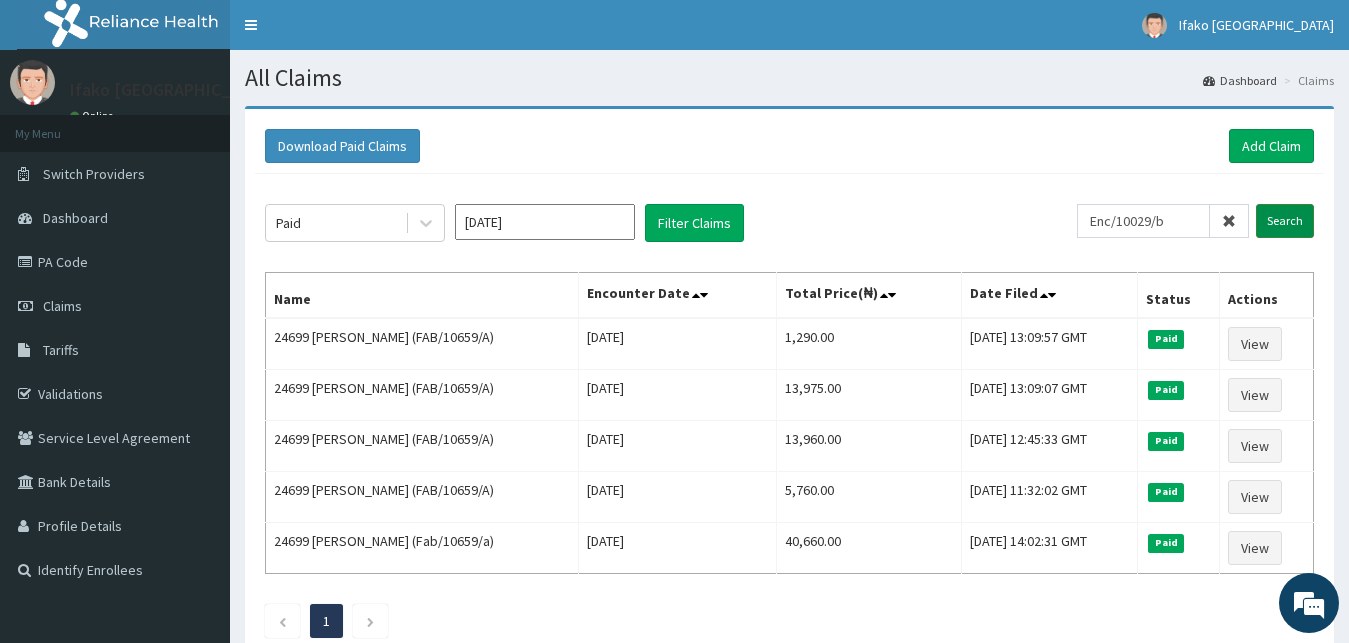 click on "Search" at bounding box center [1285, 221] 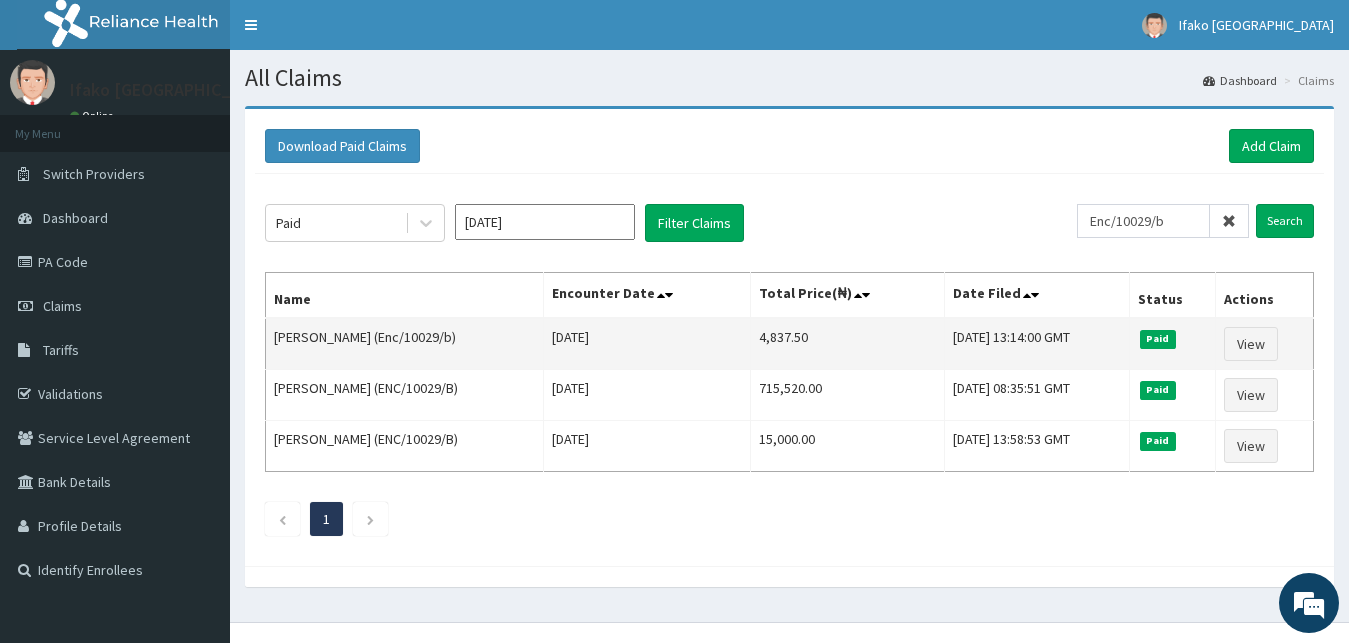 click on "4,837.50" at bounding box center (848, 344) 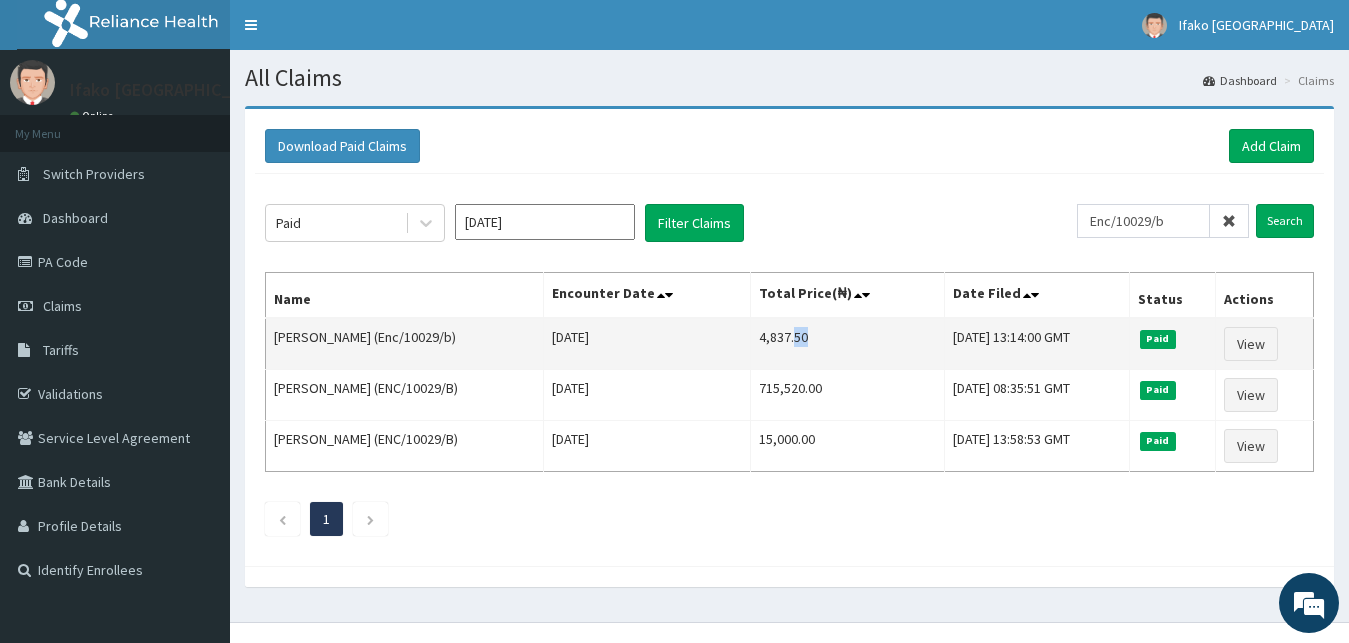 click on "4,837.50" at bounding box center (848, 344) 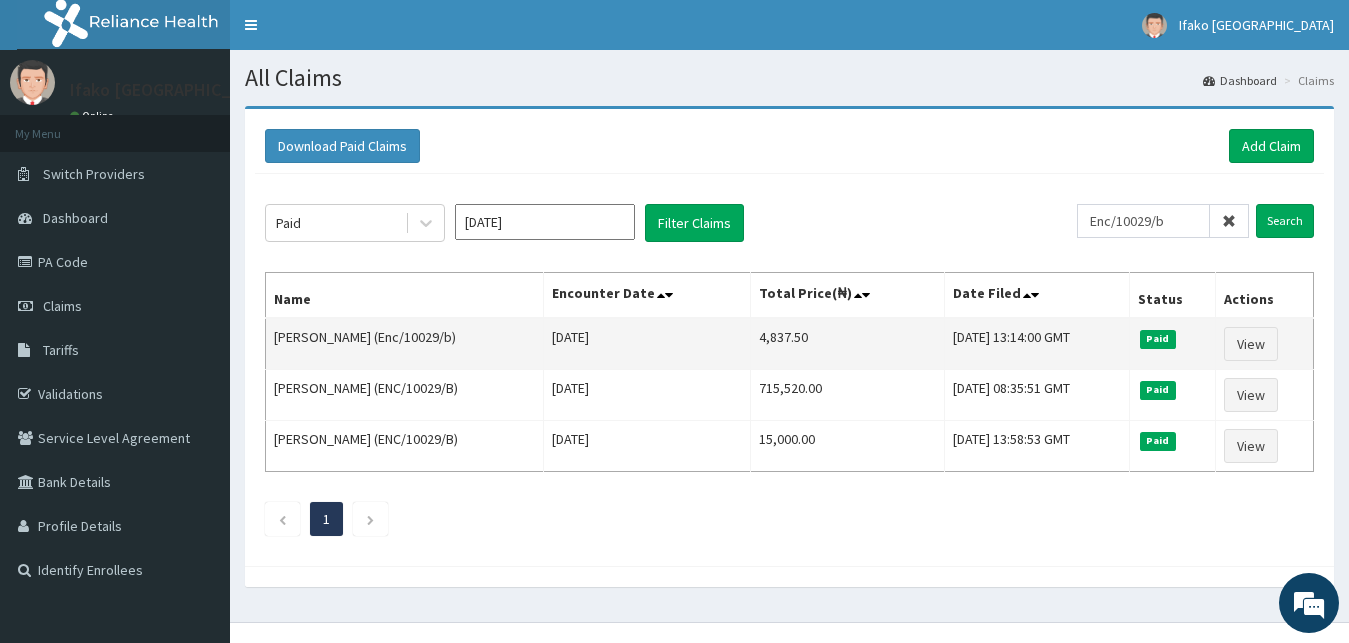 click on "4,837.50" at bounding box center [848, 344] 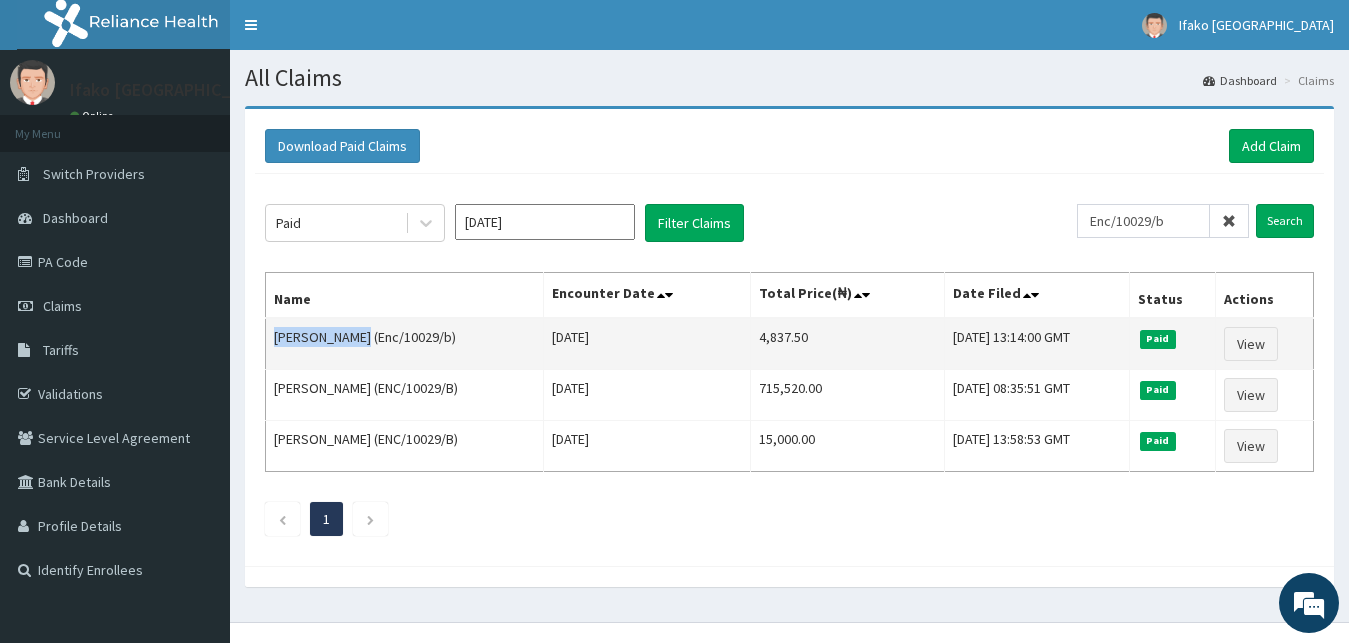 drag, startPoint x: 274, startPoint y: 335, endPoint x: 359, endPoint y: 342, distance: 85.28775 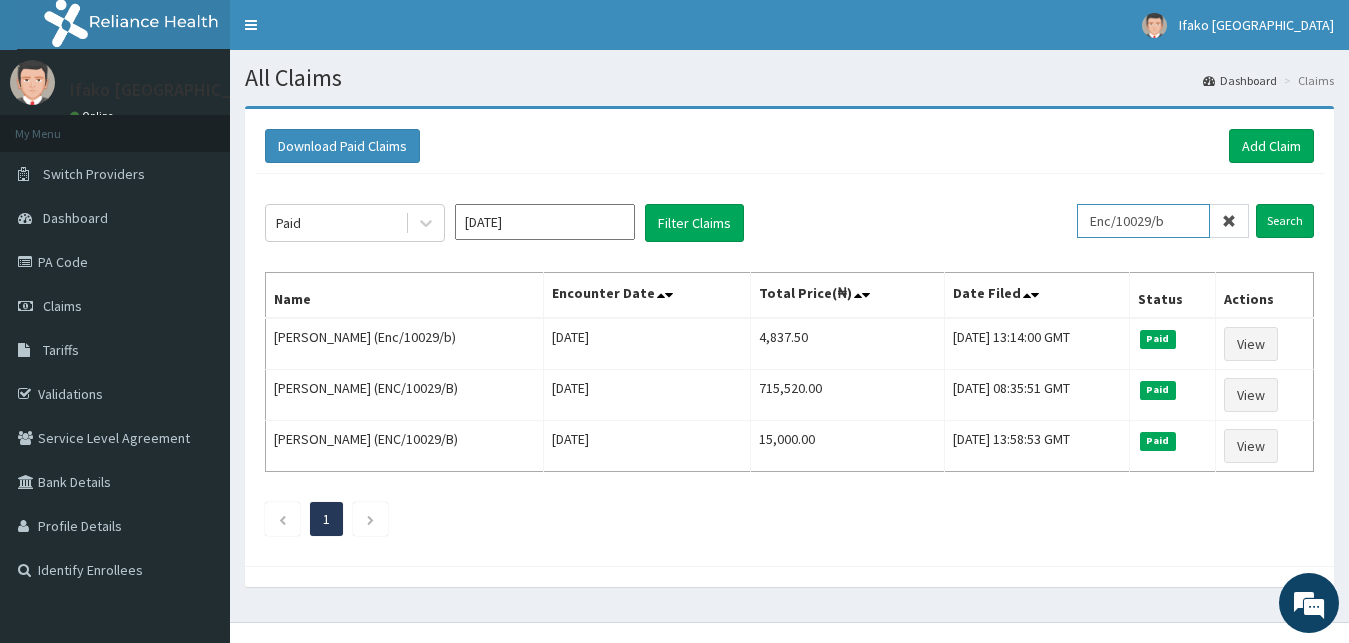 drag, startPoint x: 1198, startPoint y: 224, endPoint x: 1057, endPoint y: 234, distance: 141.35417 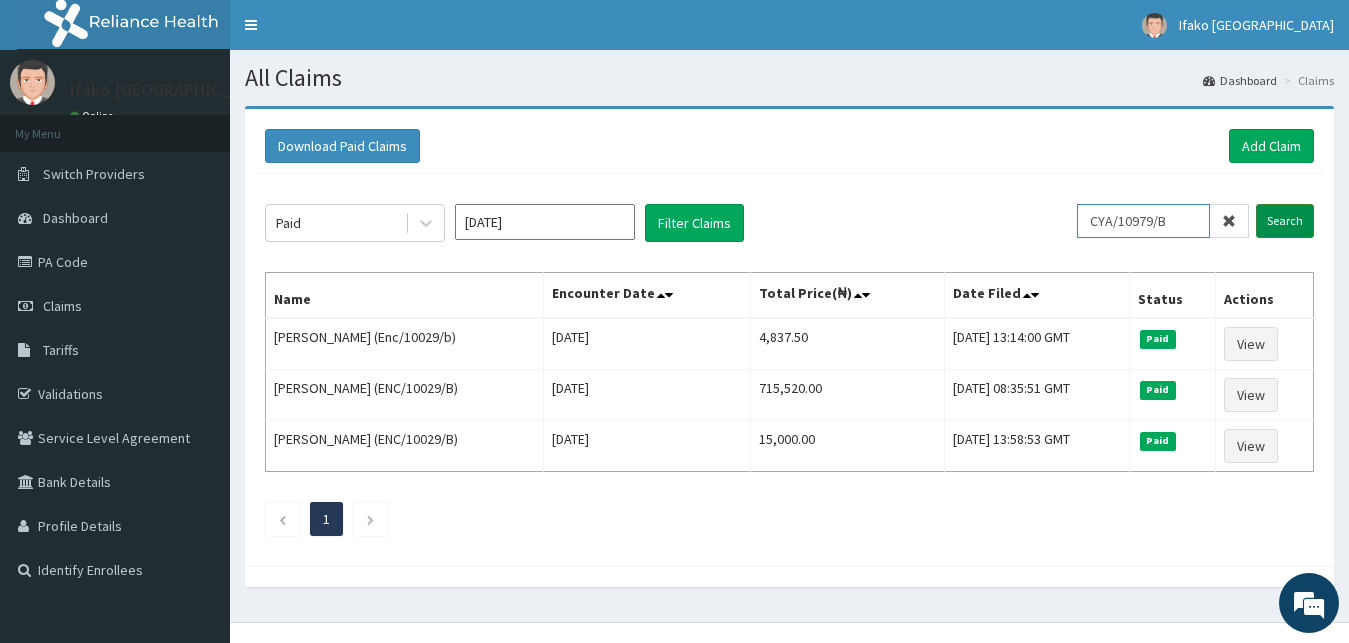 type on "CYA/10979/B" 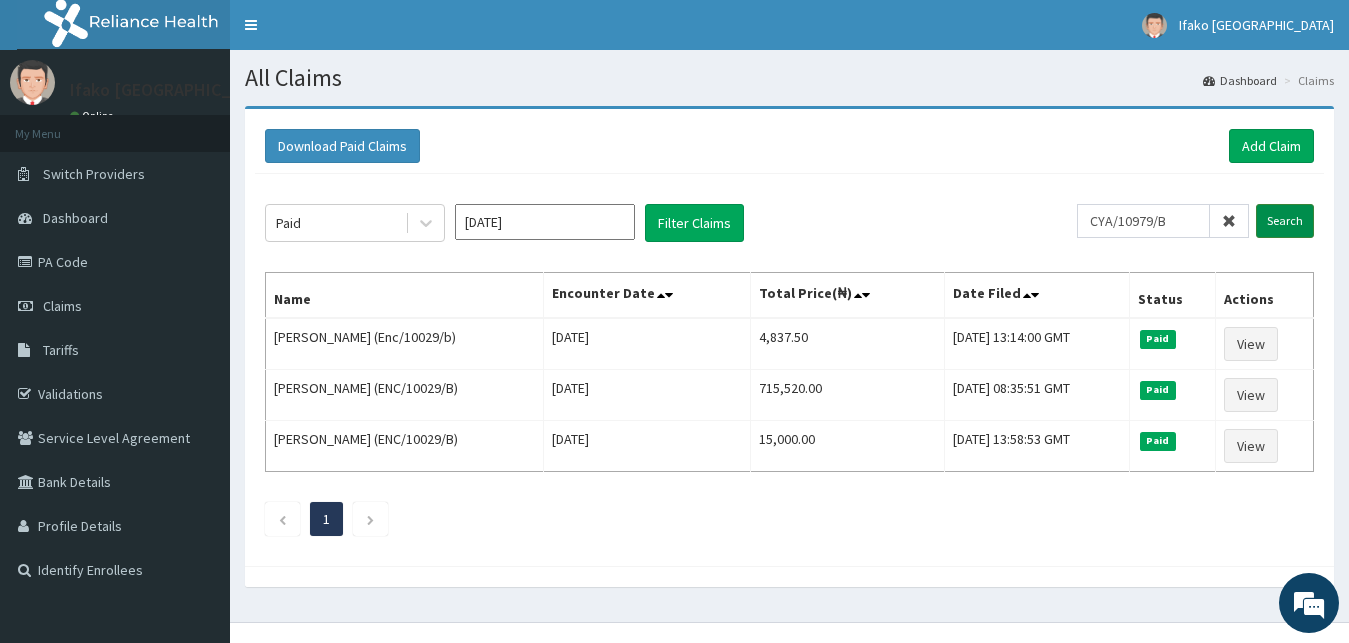 click on "Search" at bounding box center (1285, 221) 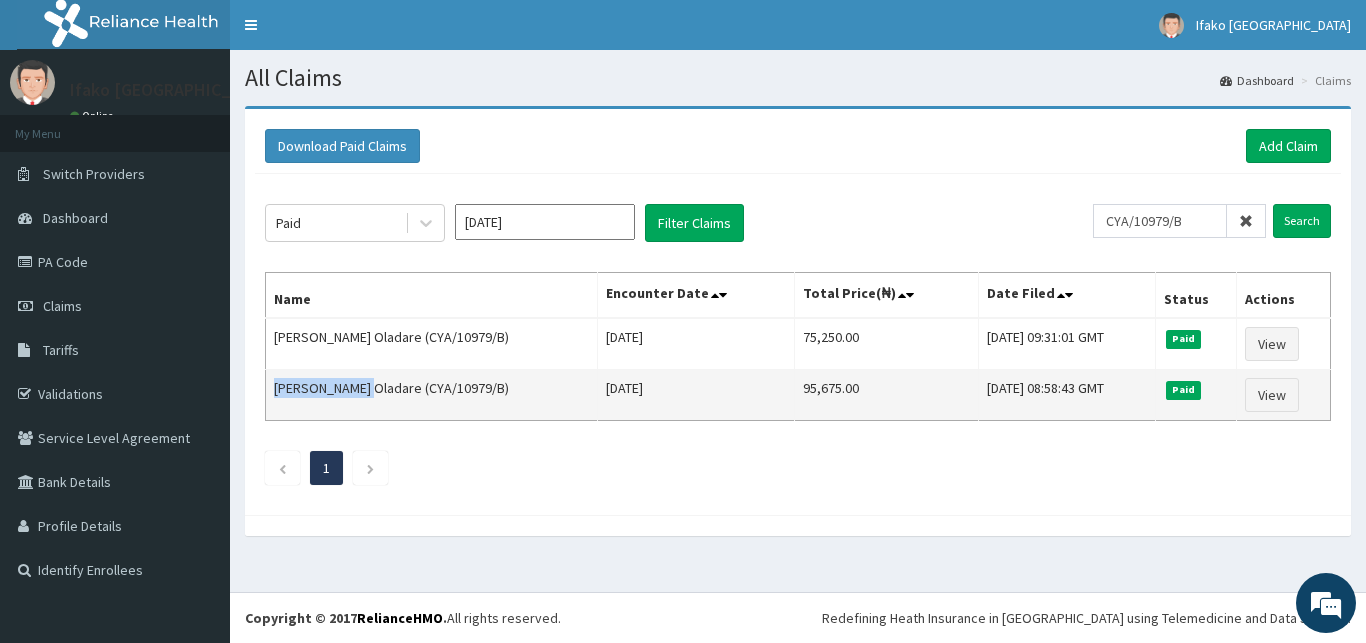 drag, startPoint x: 274, startPoint y: 384, endPoint x: 364, endPoint y: 395, distance: 90.66973 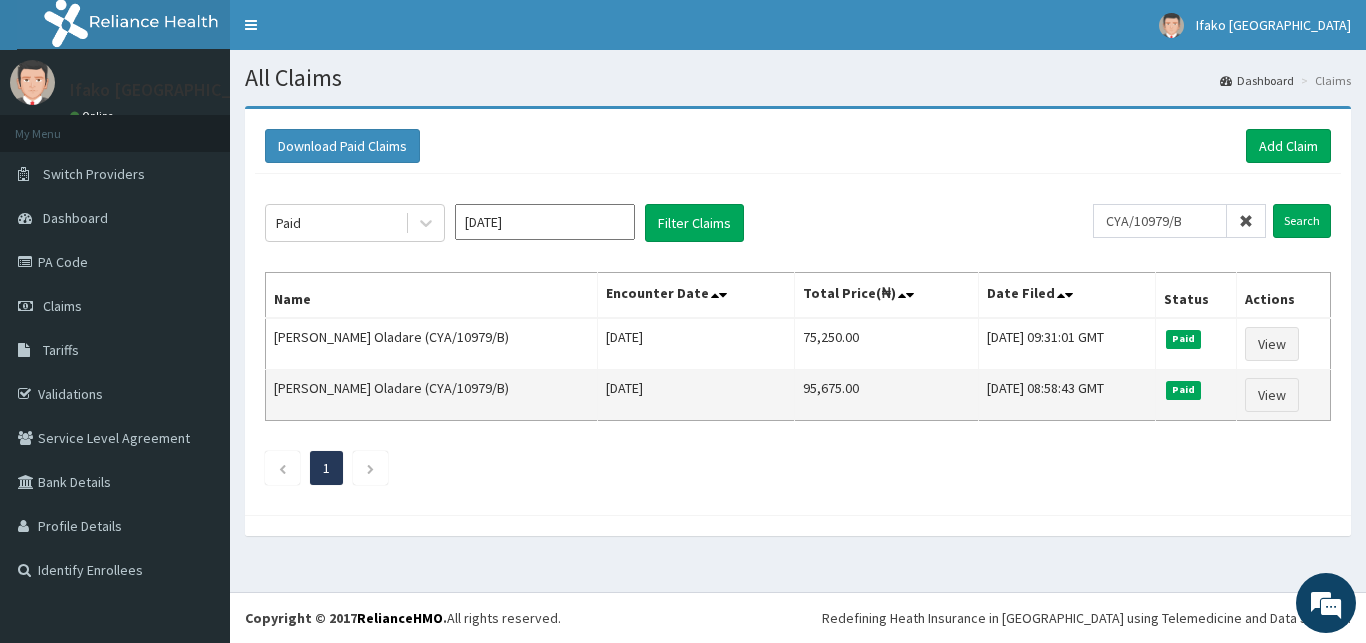 click on "95,675.00" at bounding box center [887, 395] 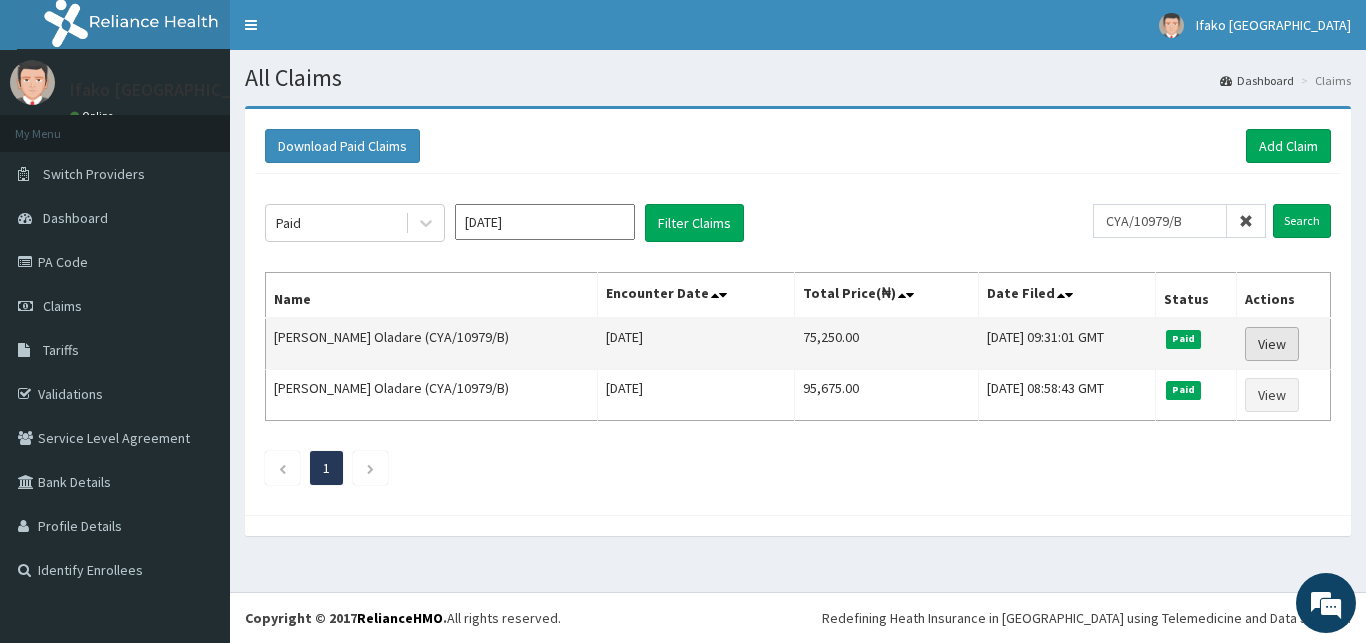 click on "View" at bounding box center (1272, 344) 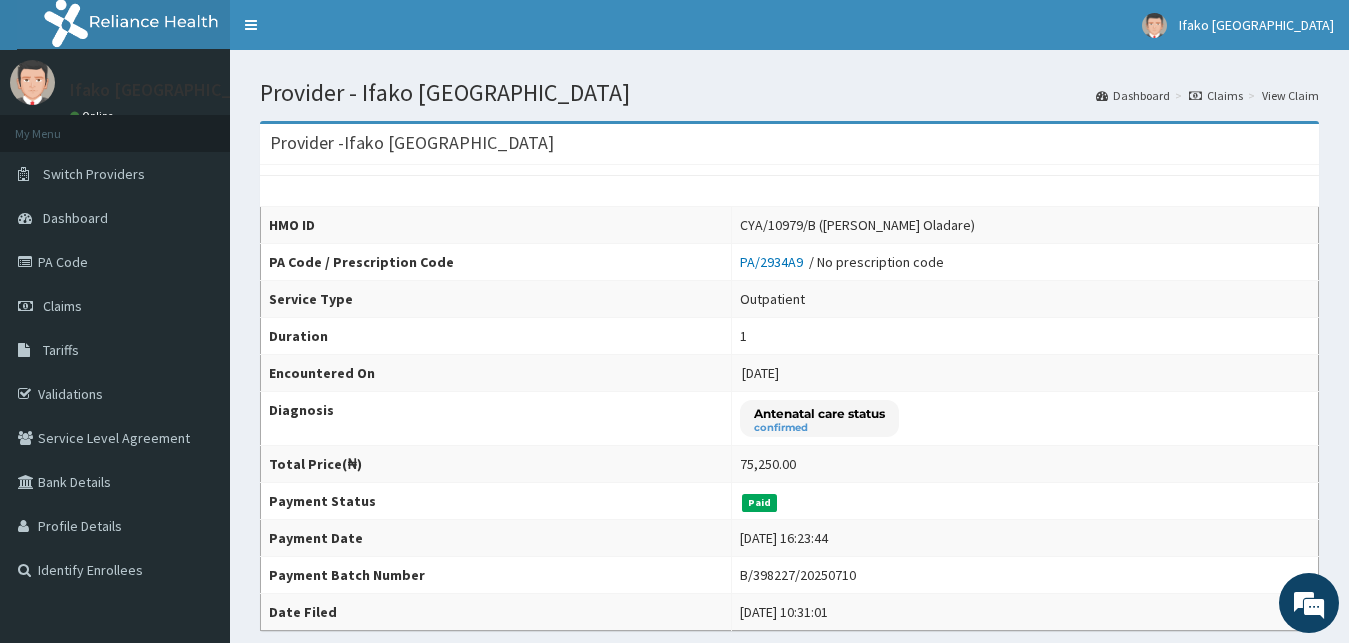 scroll, scrollTop: 0, scrollLeft: 0, axis: both 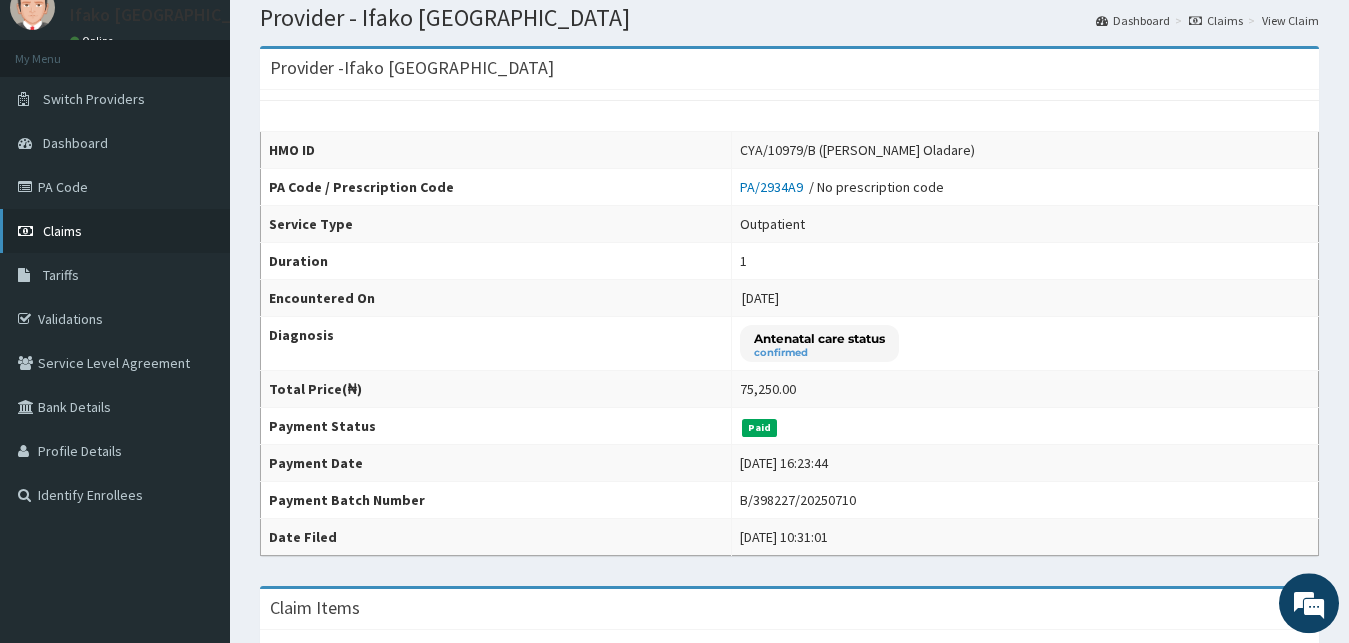 click on "Claims" at bounding box center [62, 231] 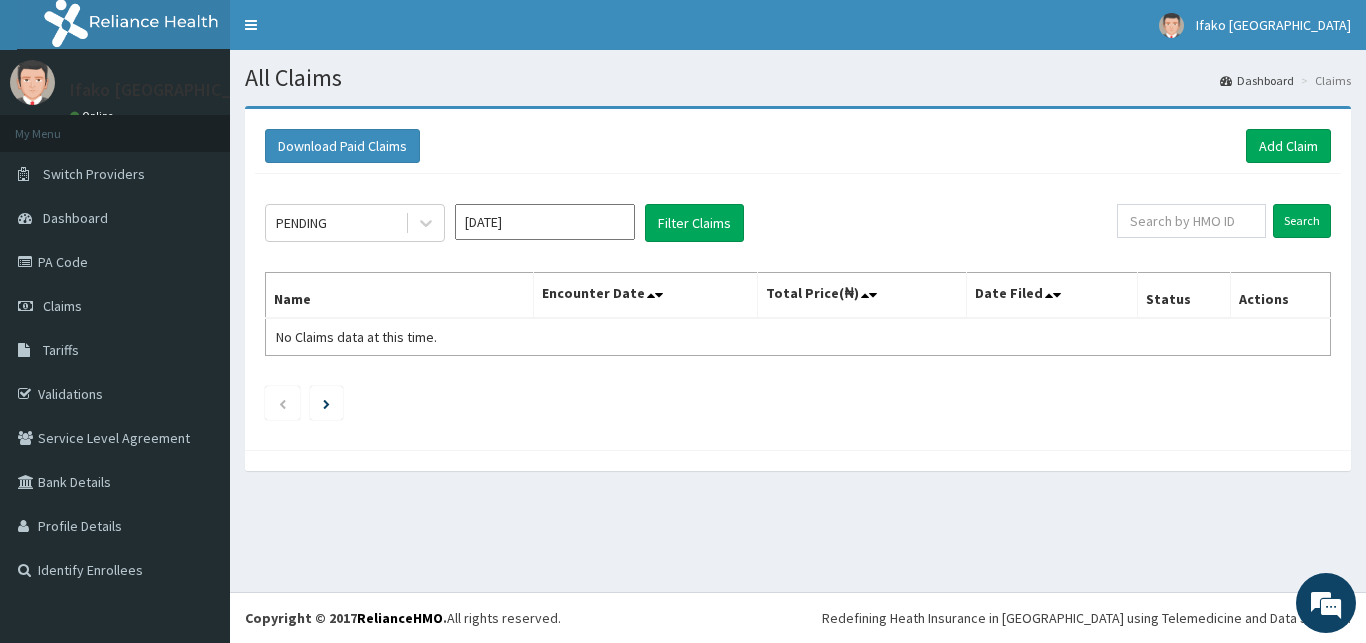 scroll, scrollTop: 0, scrollLeft: 0, axis: both 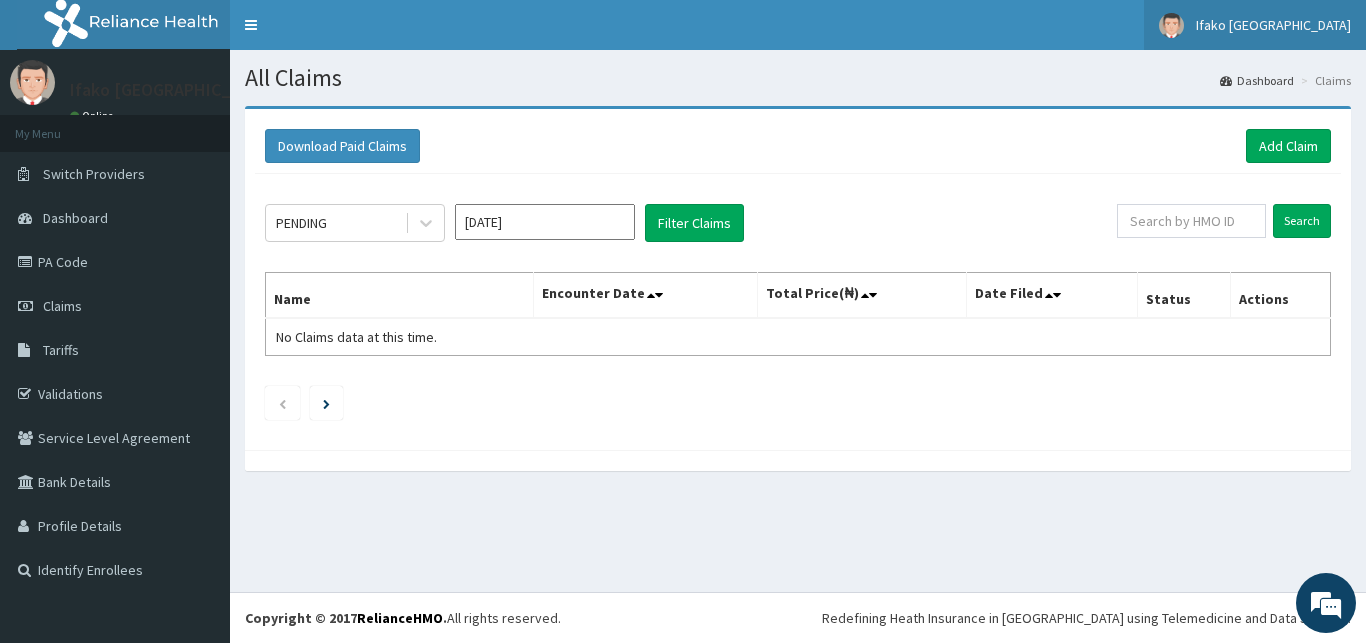 click on "Ifako Ijaiye General Hospital" at bounding box center (1273, 25) 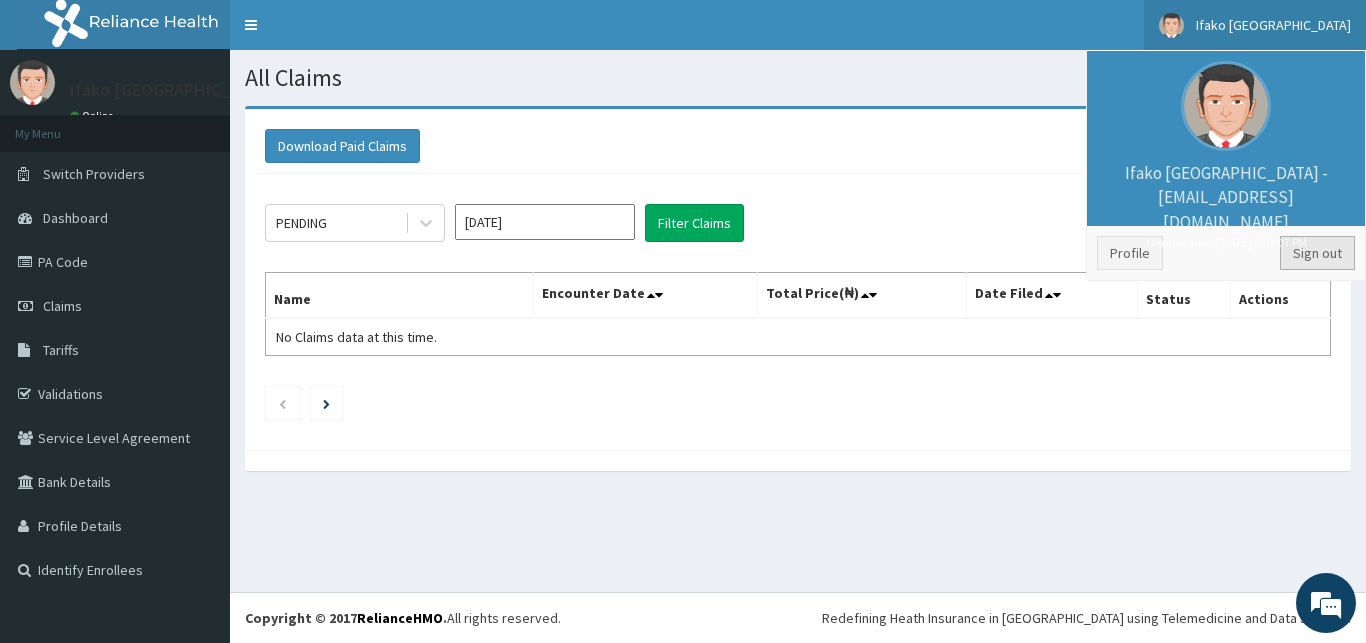click on "Sign out" at bounding box center [1317, 253] 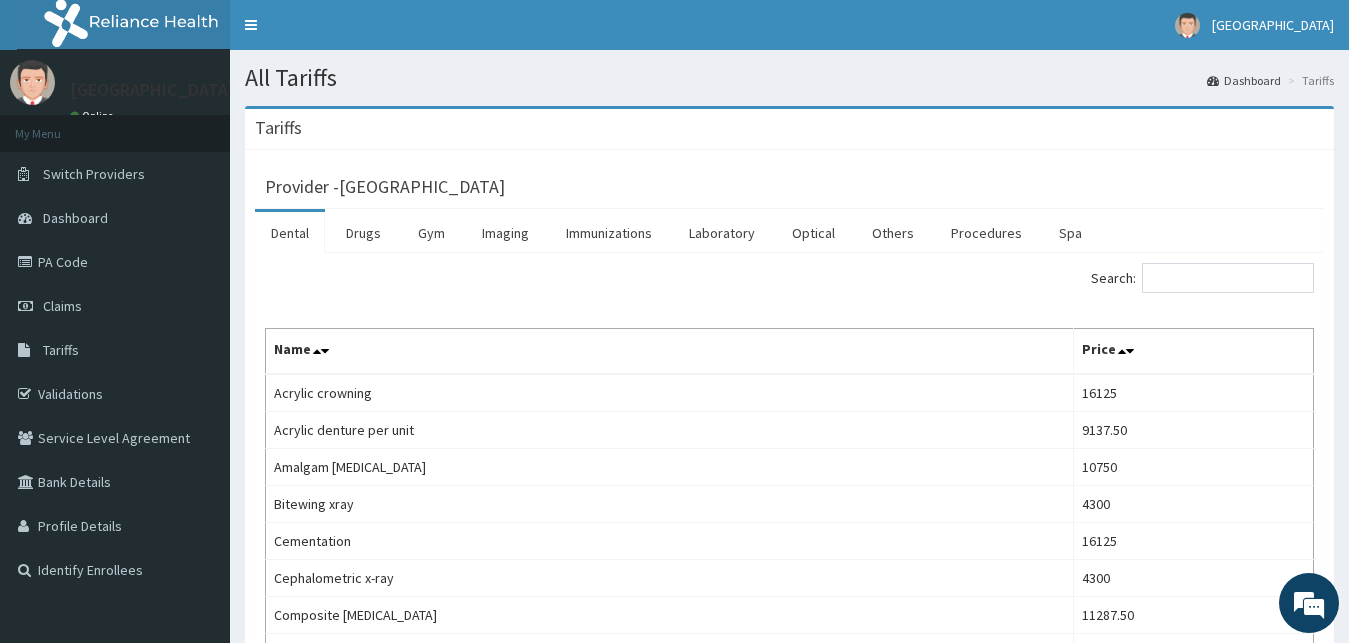 scroll, scrollTop: 0, scrollLeft: 0, axis: both 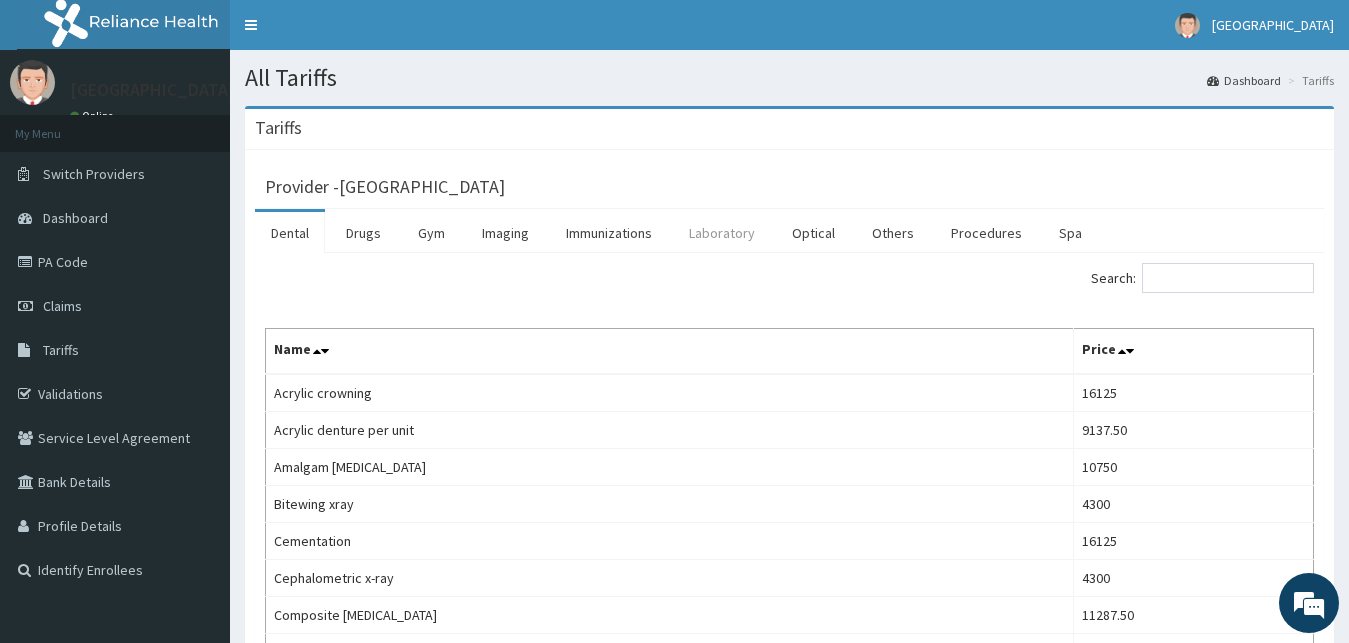 click on "Laboratory" at bounding box center [722, 233] 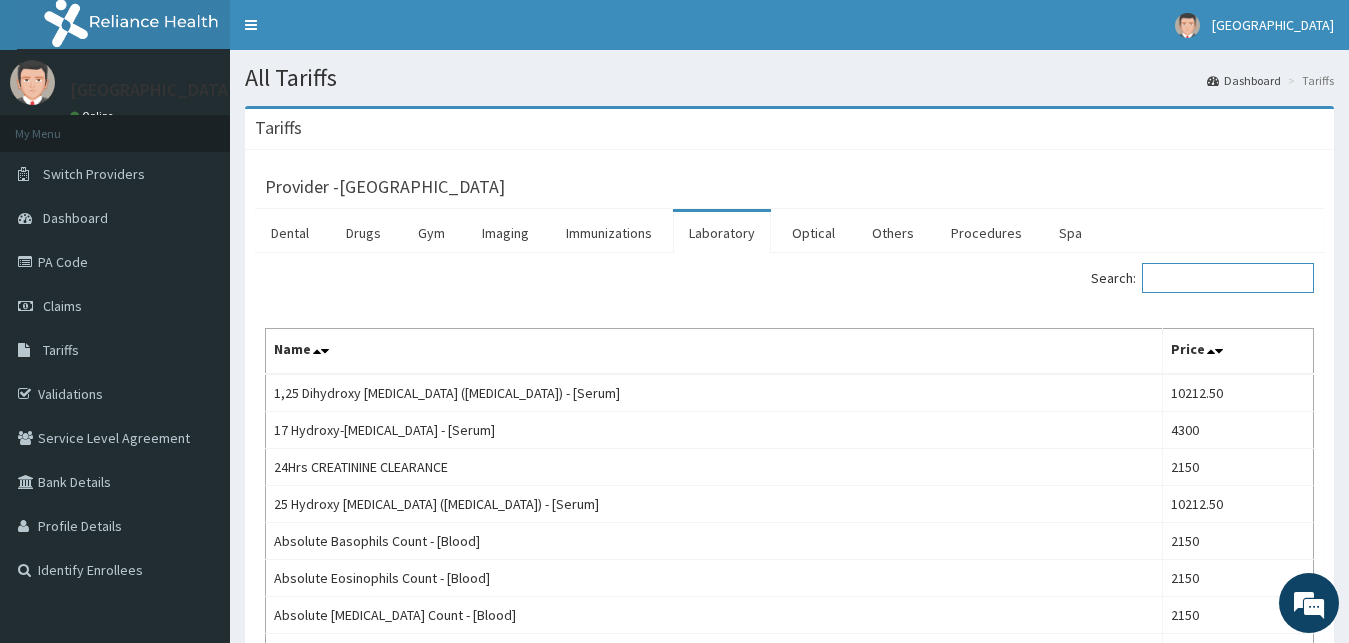 click on "Search:" at bounding box center [1228, 278] 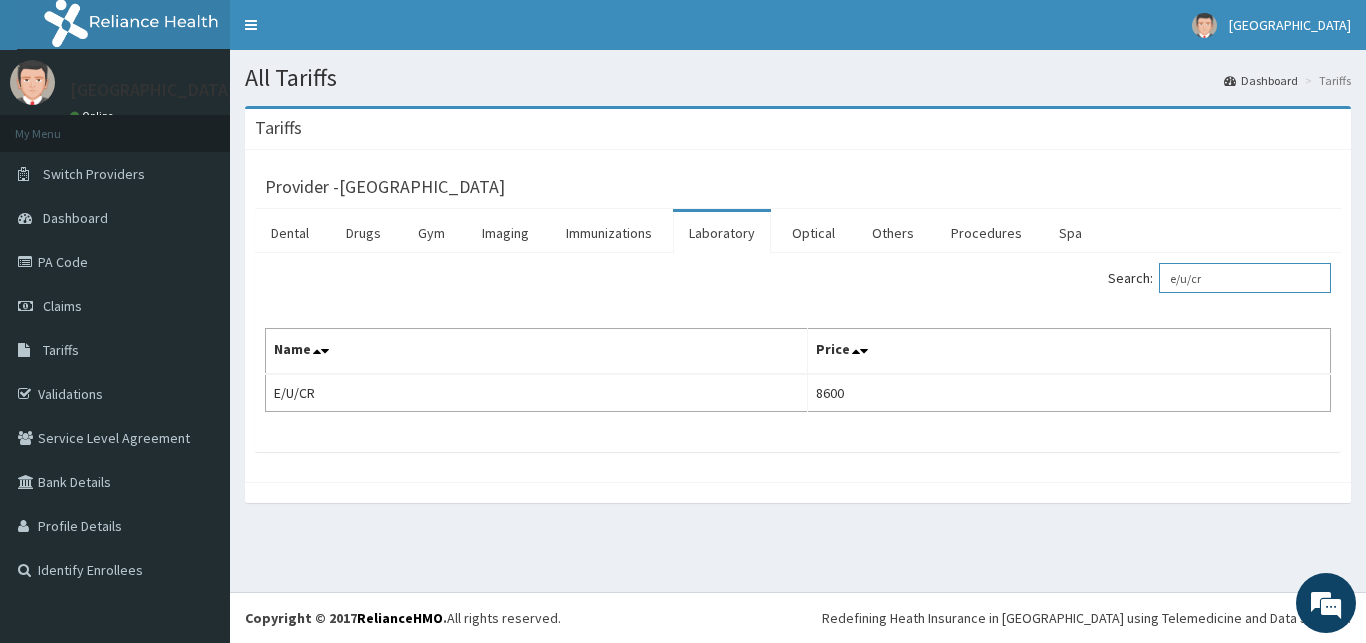 click on "e/u/cr" at bounding box center [1245, 278] 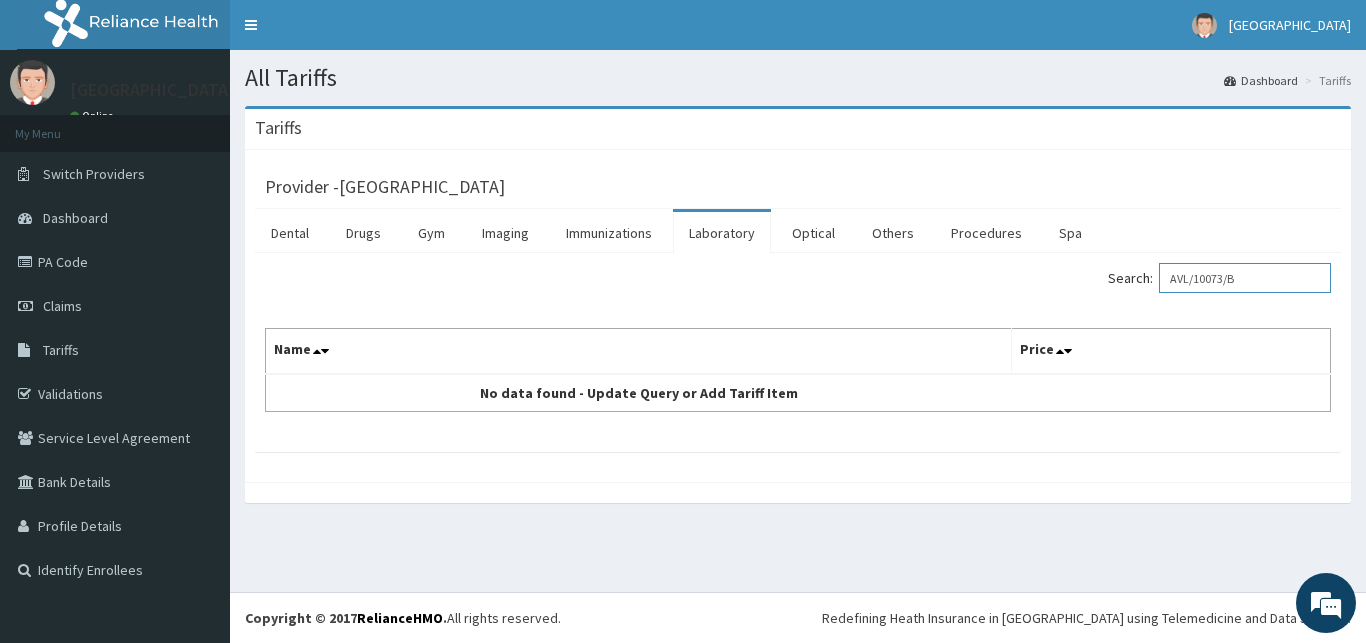 type on "AVL/10073/B" 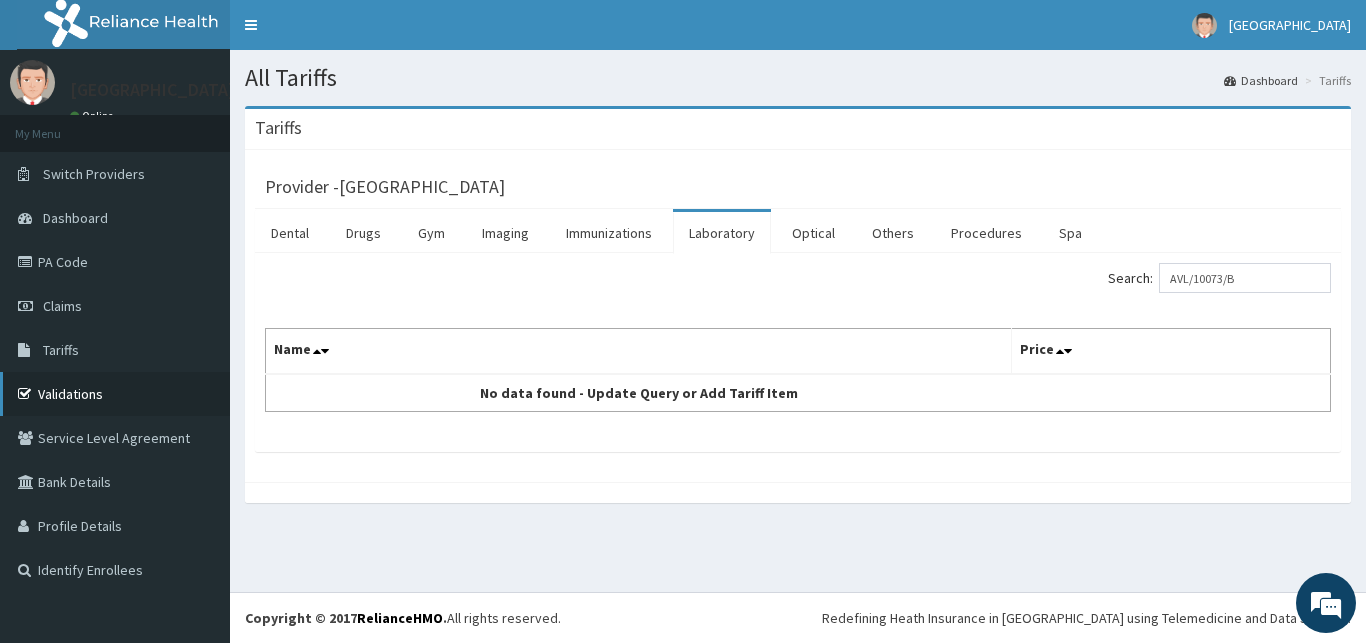 click on "Validations" at bounding box center (115, 394) 